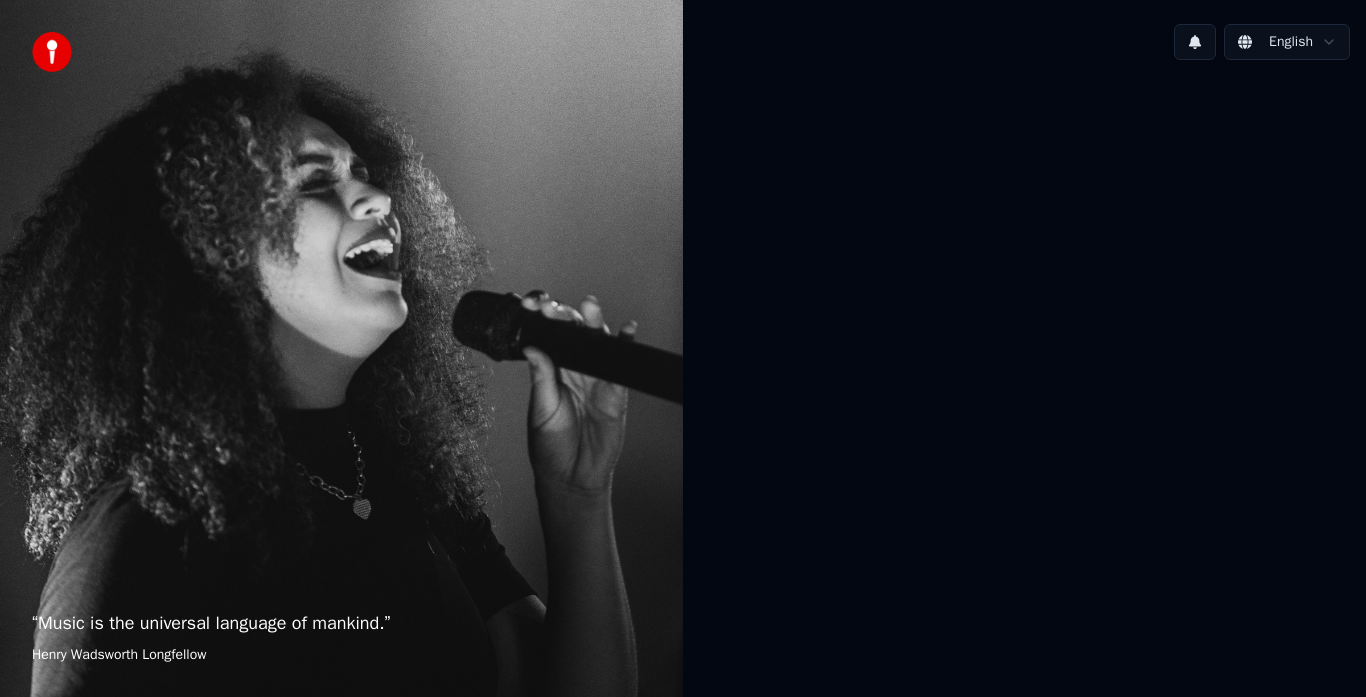 scroll, scrollTop: 0, scrollLeft: 0, axis: both 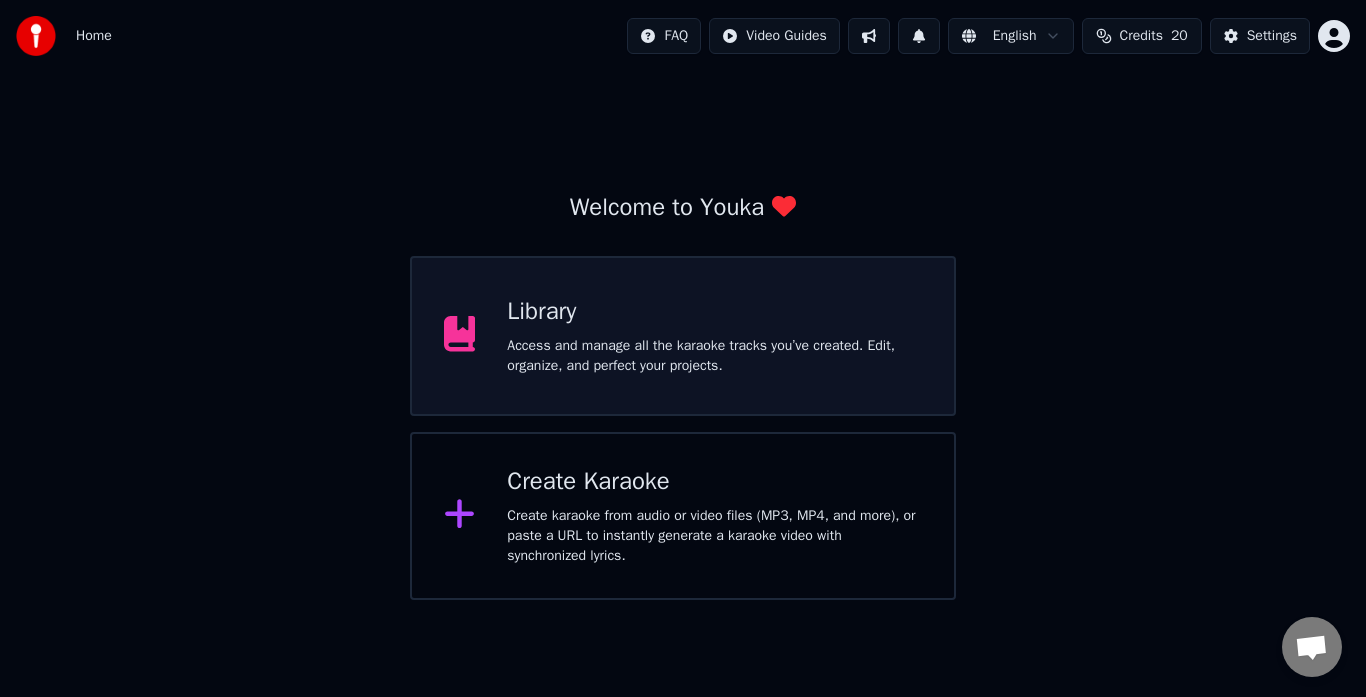 click on "Library Access and manage all the karaoke tracks you’ve created. Edit, organize, and perfect your projects." at bounding box center [714, 336] 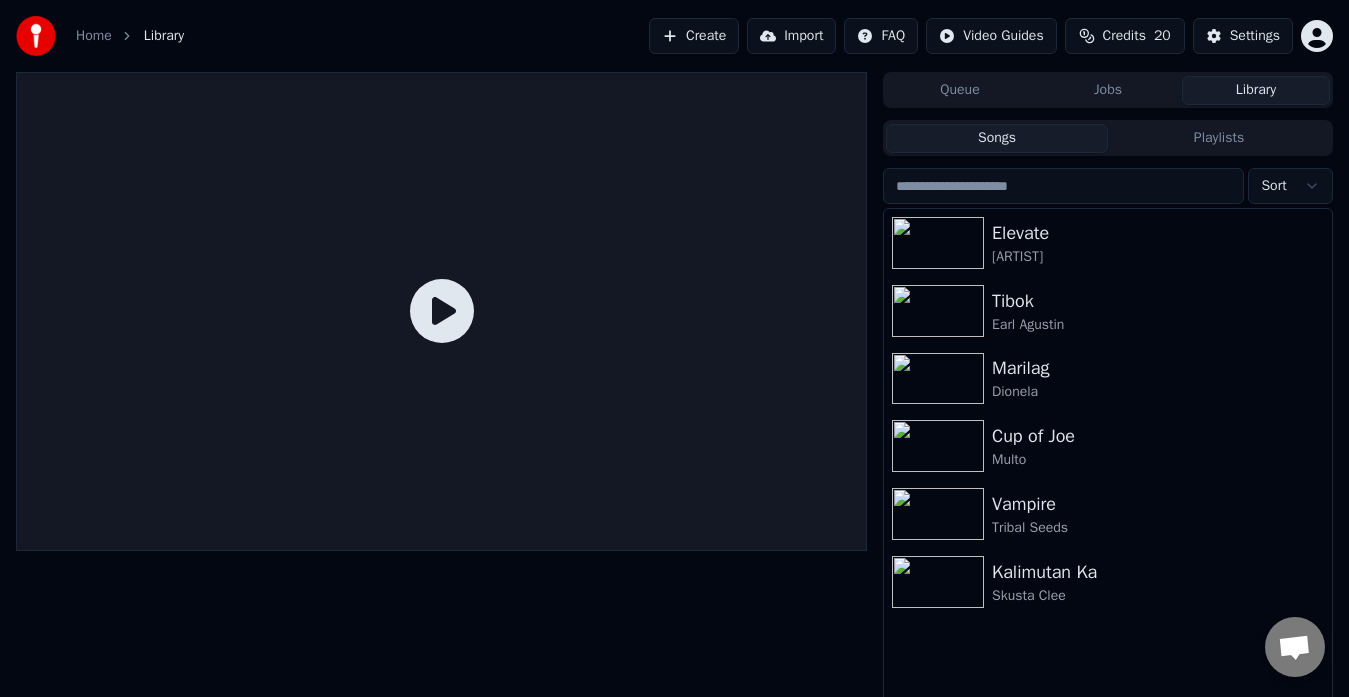 click on "Create" at bounding box center (694, 36) 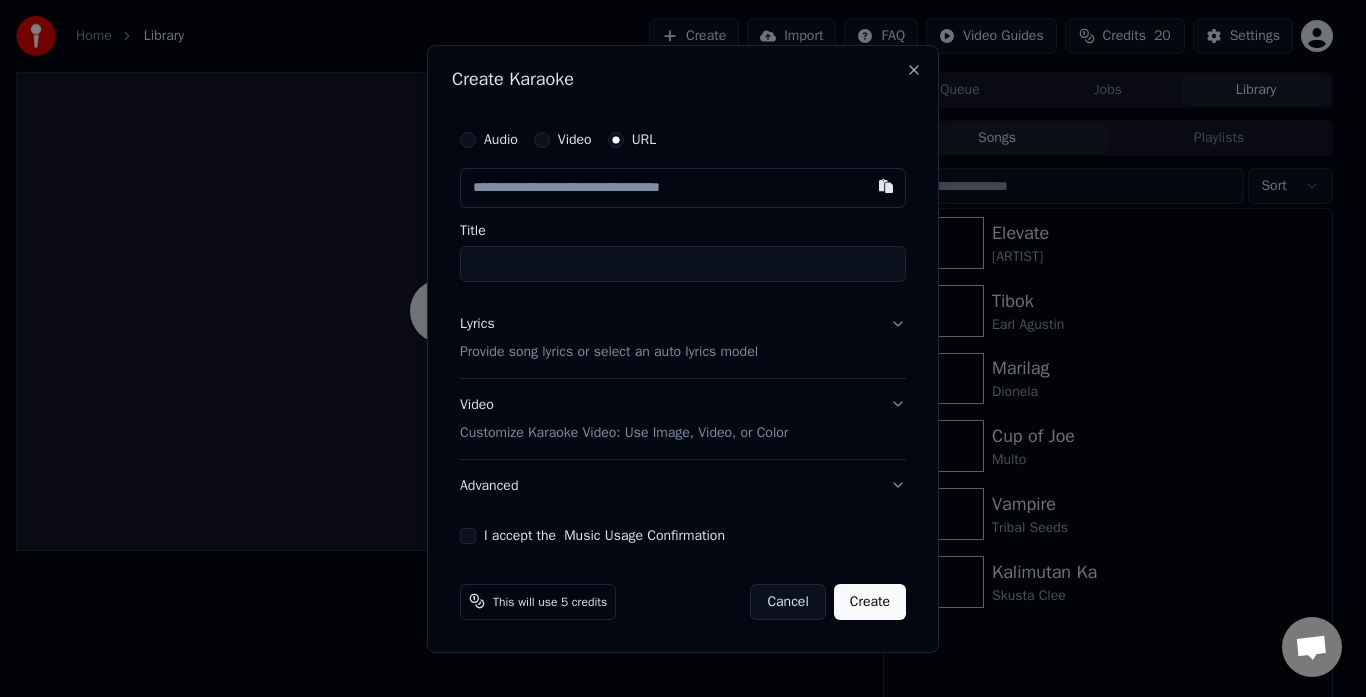 click at bounding box center [683, 188] 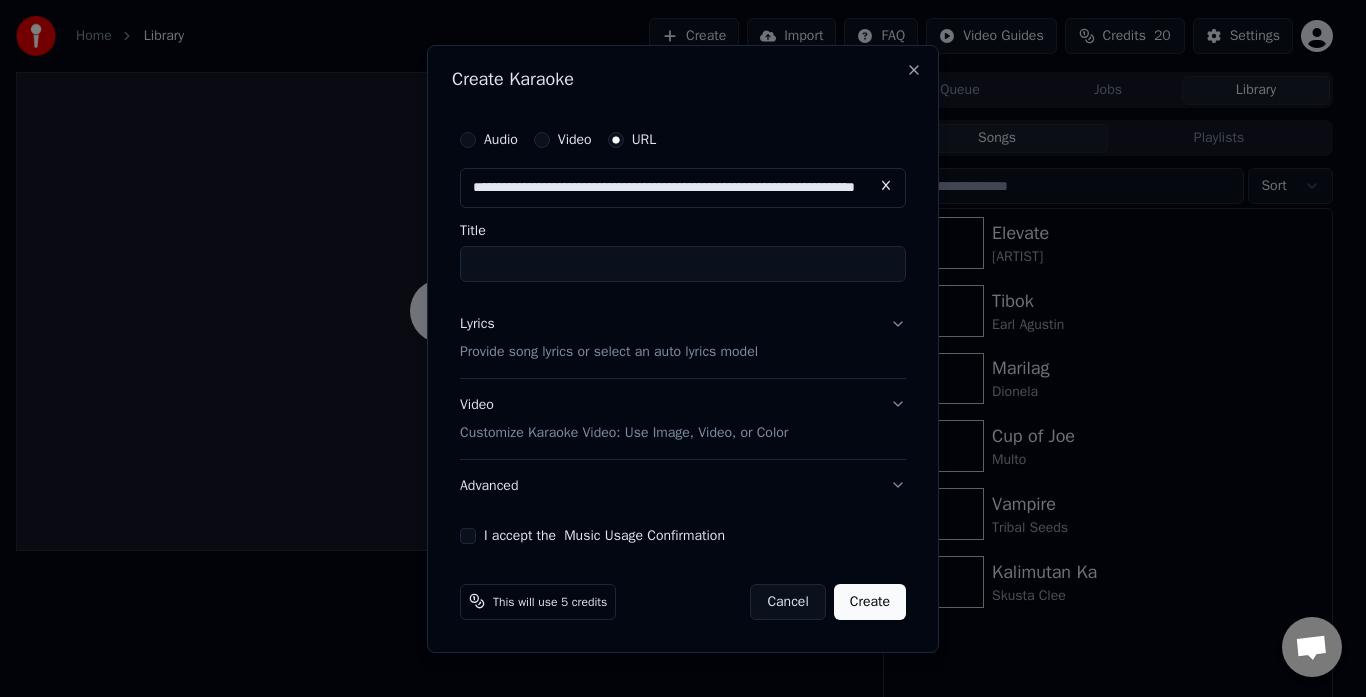 scroll, scrollTop: 0, scrollLeft: 118, axis: horizontal 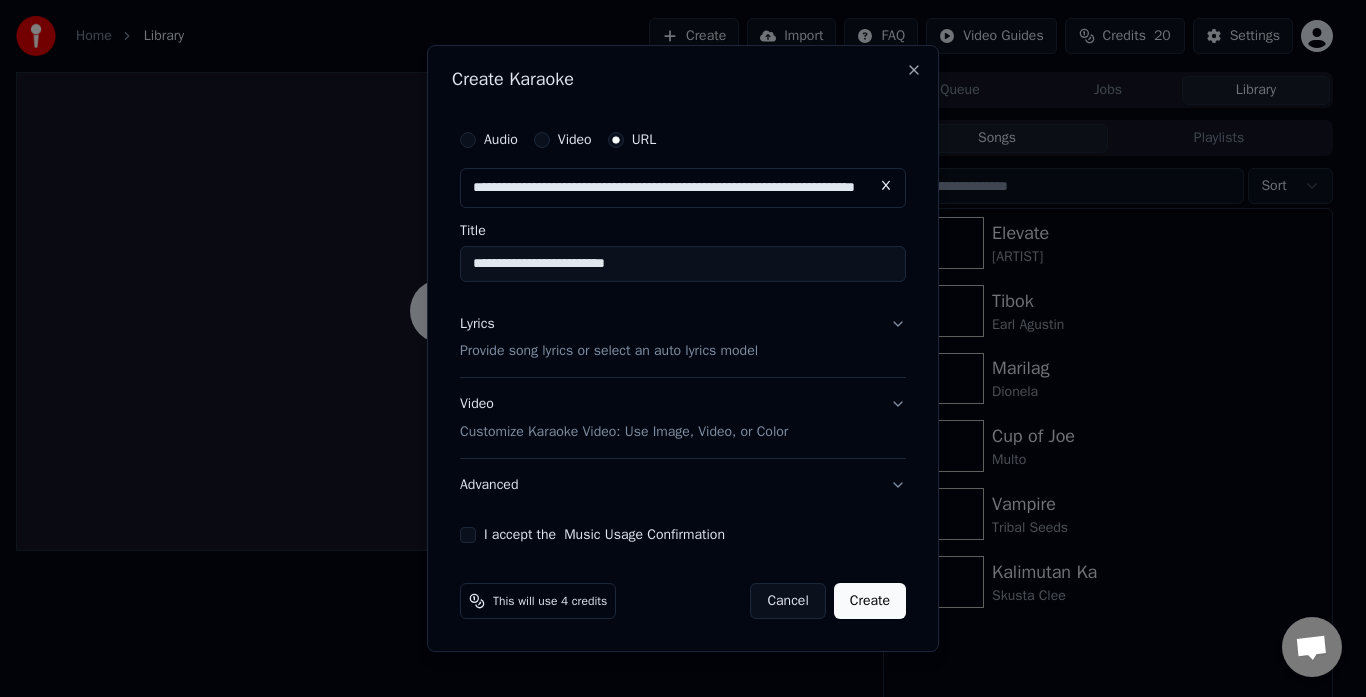 type on "**********" 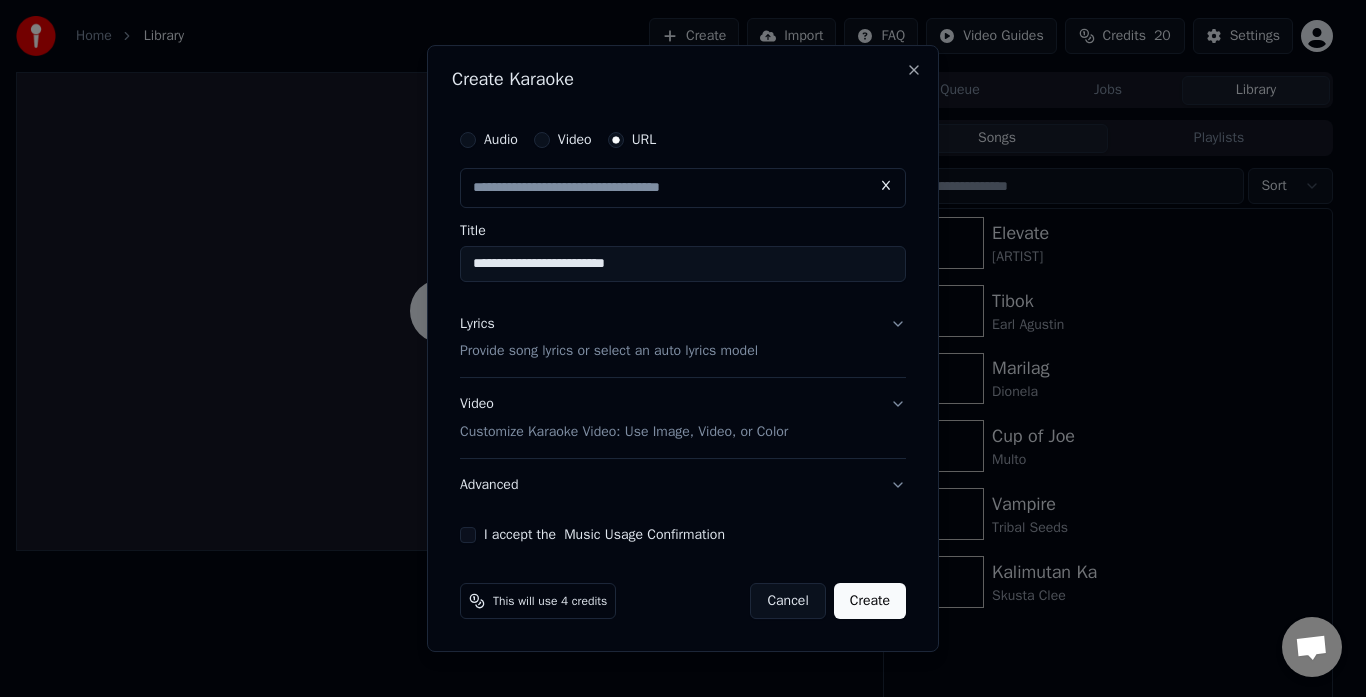 scroll, scrollTop: 0, scrollLeft: 0, axis: both 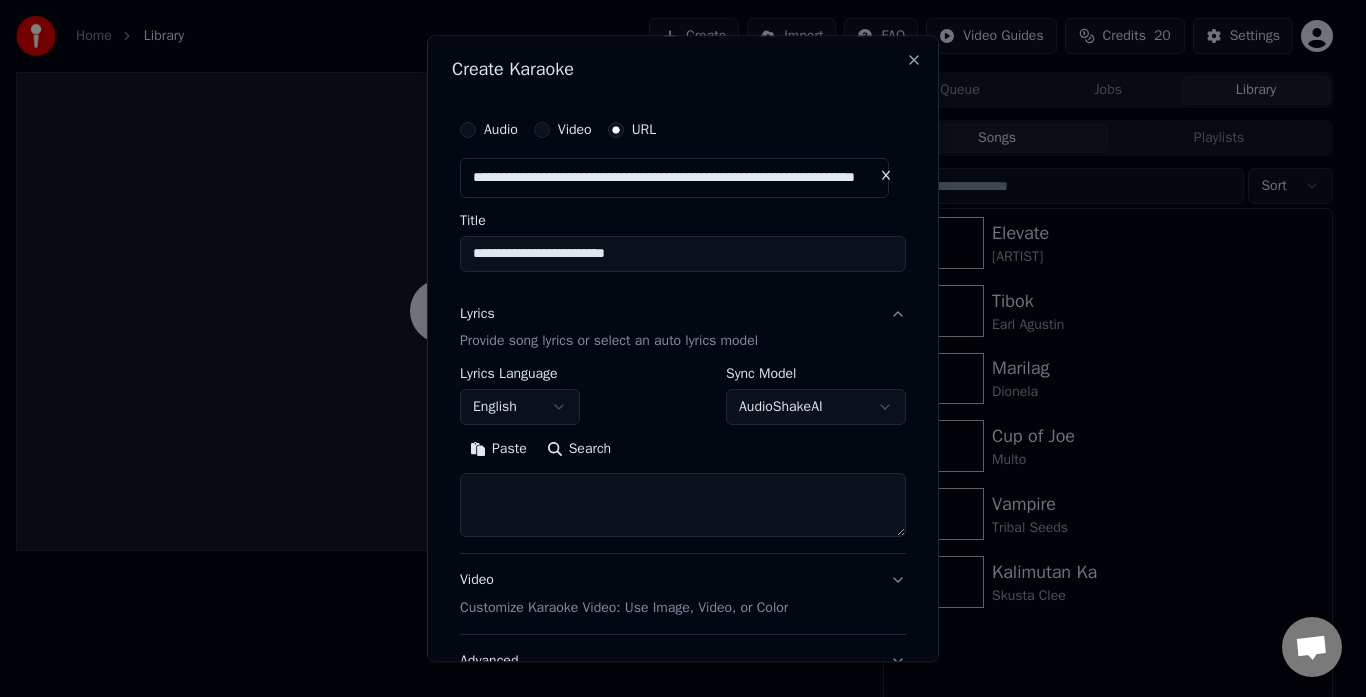 click at bounding box center [683, 506] 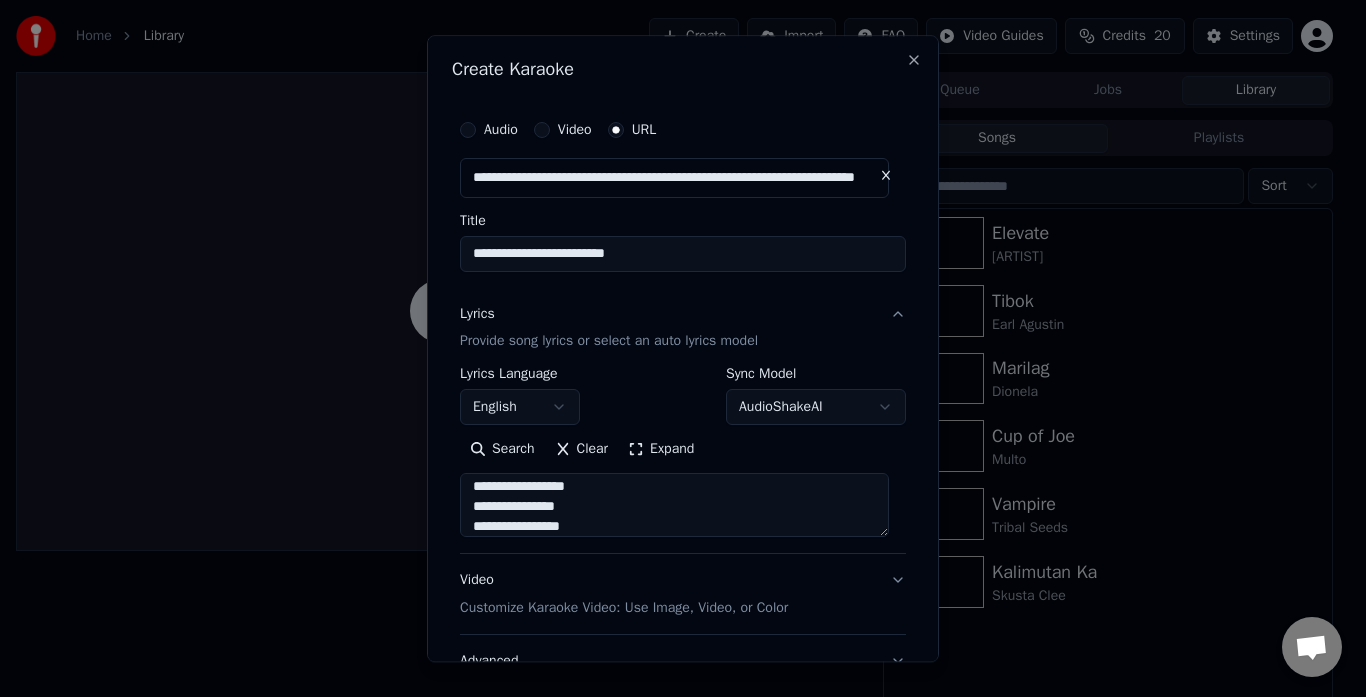 scroll, scrollTop: 1553, scrollLeft: 0, axis: vertical 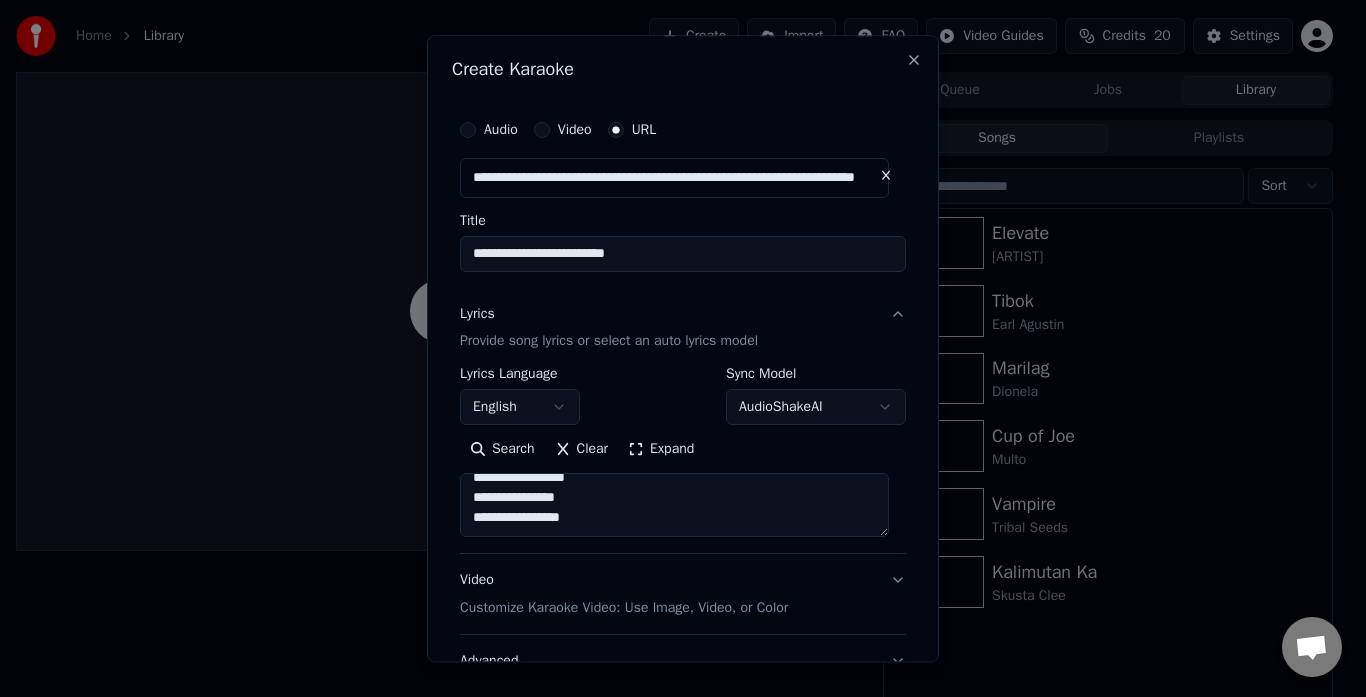 type on "**********" 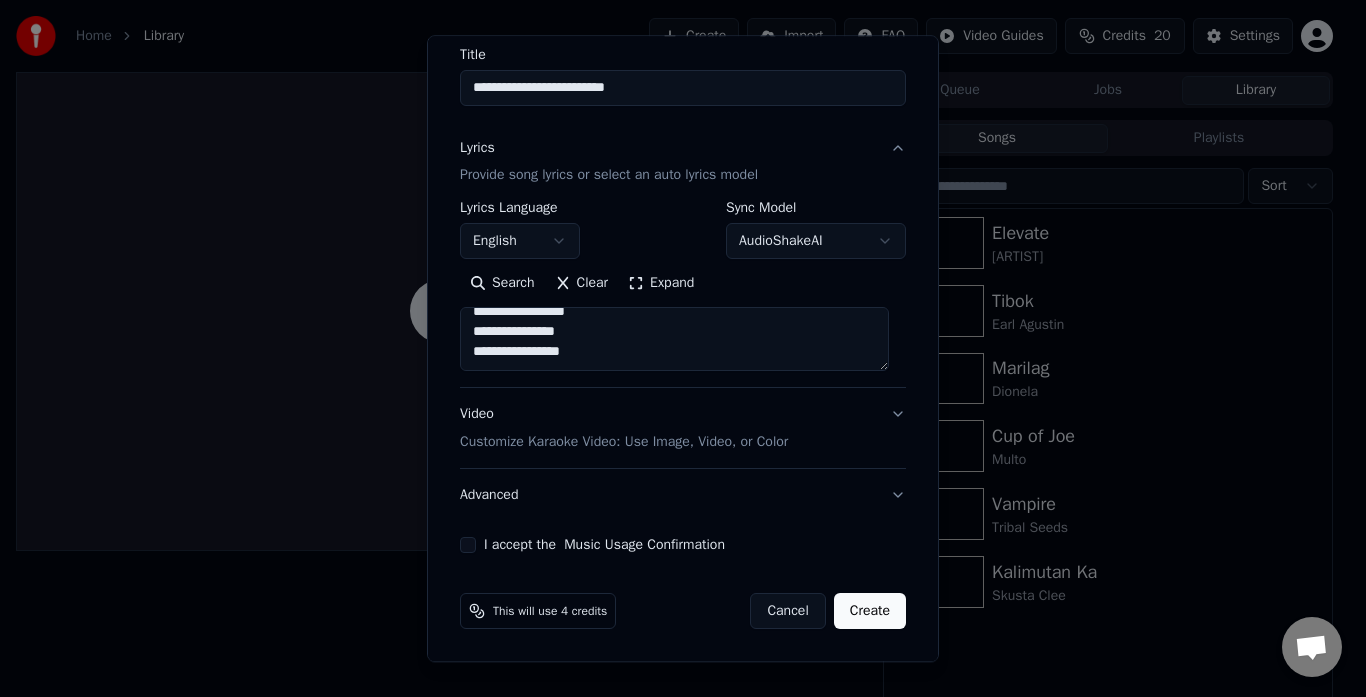 click on "I accept the   Music Usage Confirmation" at bounding box center (468, 546) 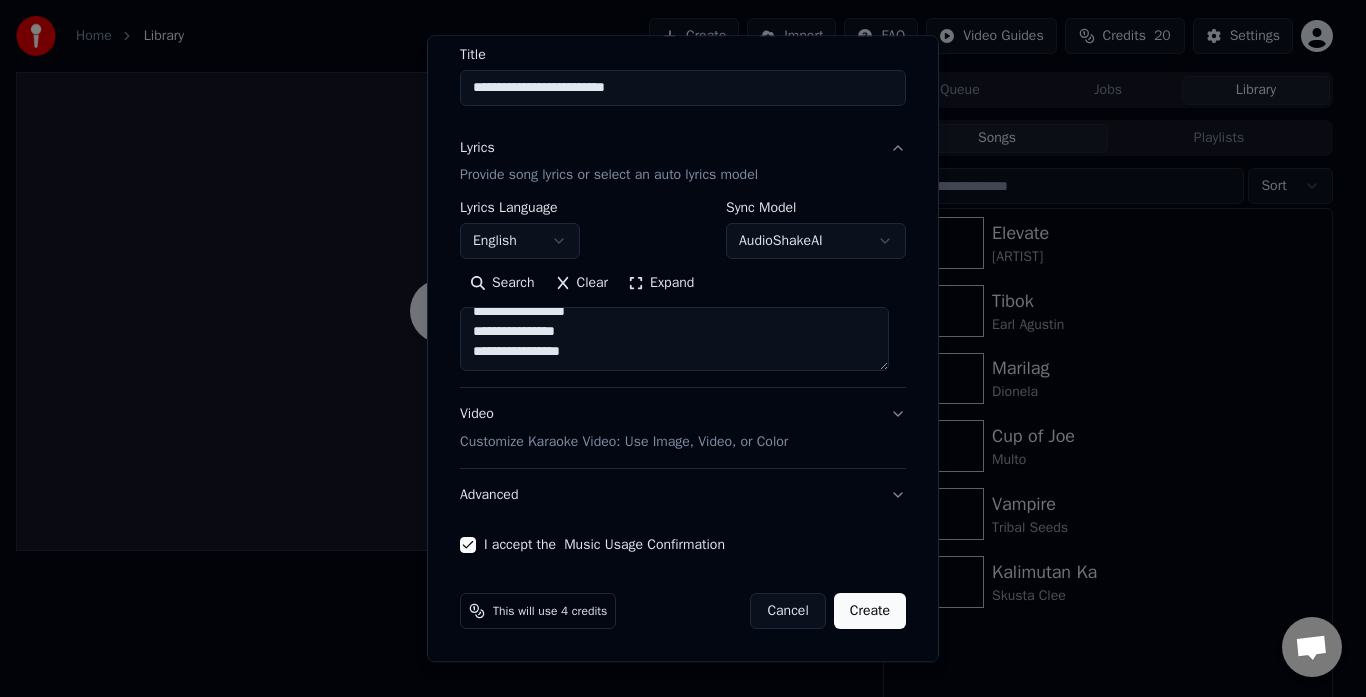 click on "Customize Karaoke Video: Use Image, Video, or Color" at bounding box center (624, 443) 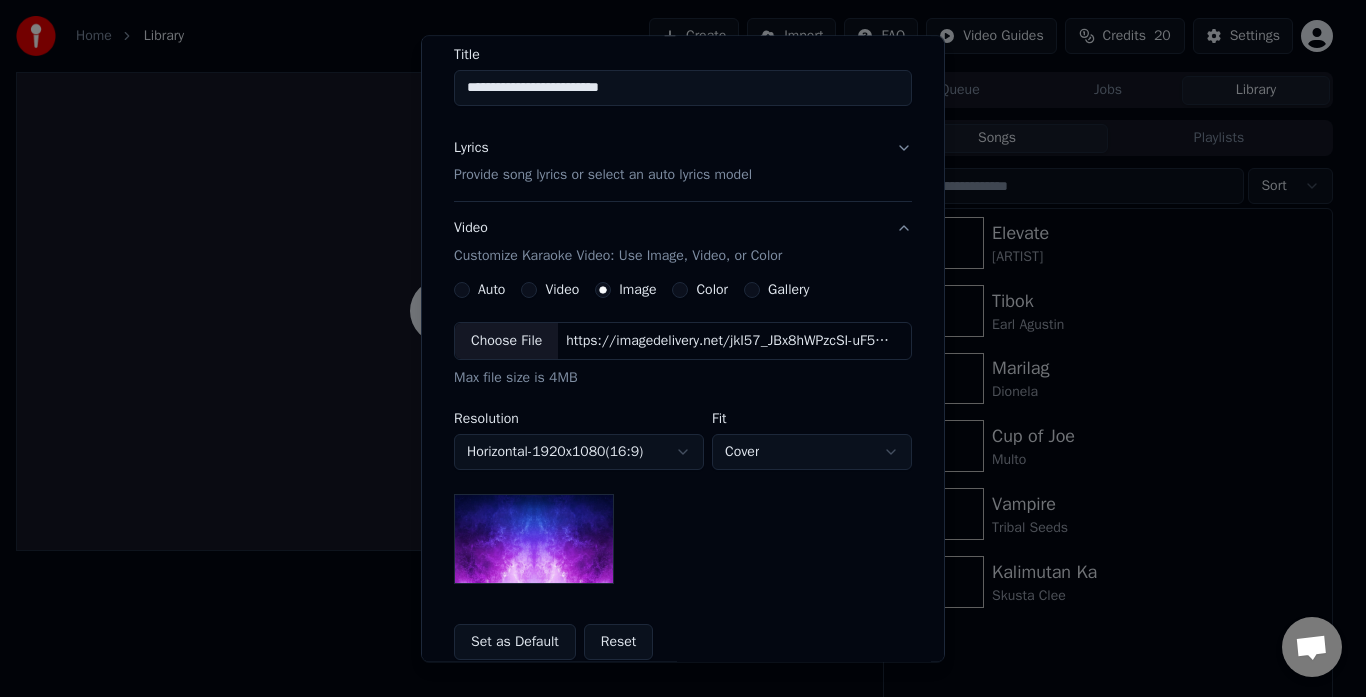 click on "Set as Default" at bounding box center [515, 643] 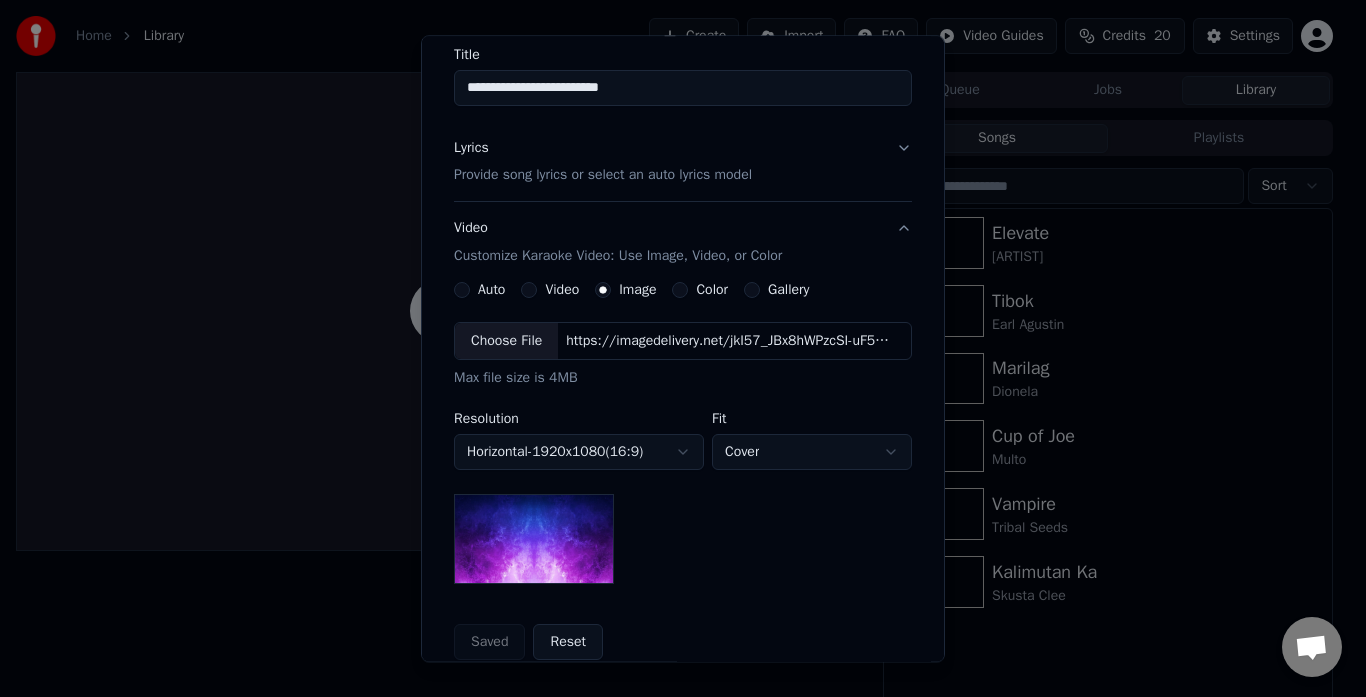scroll, scrollTop: 374, scrollLeft: 0, axis: vertical 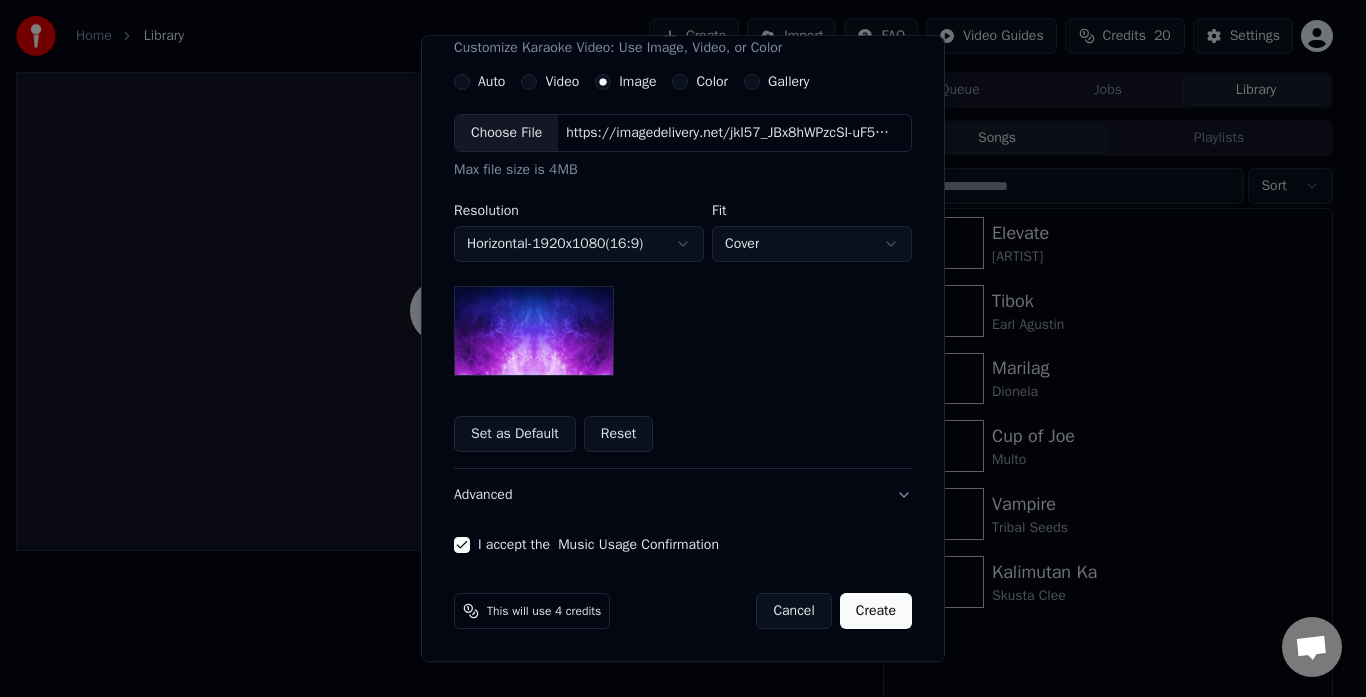 click on "Create" at bounding box center [876, 612] 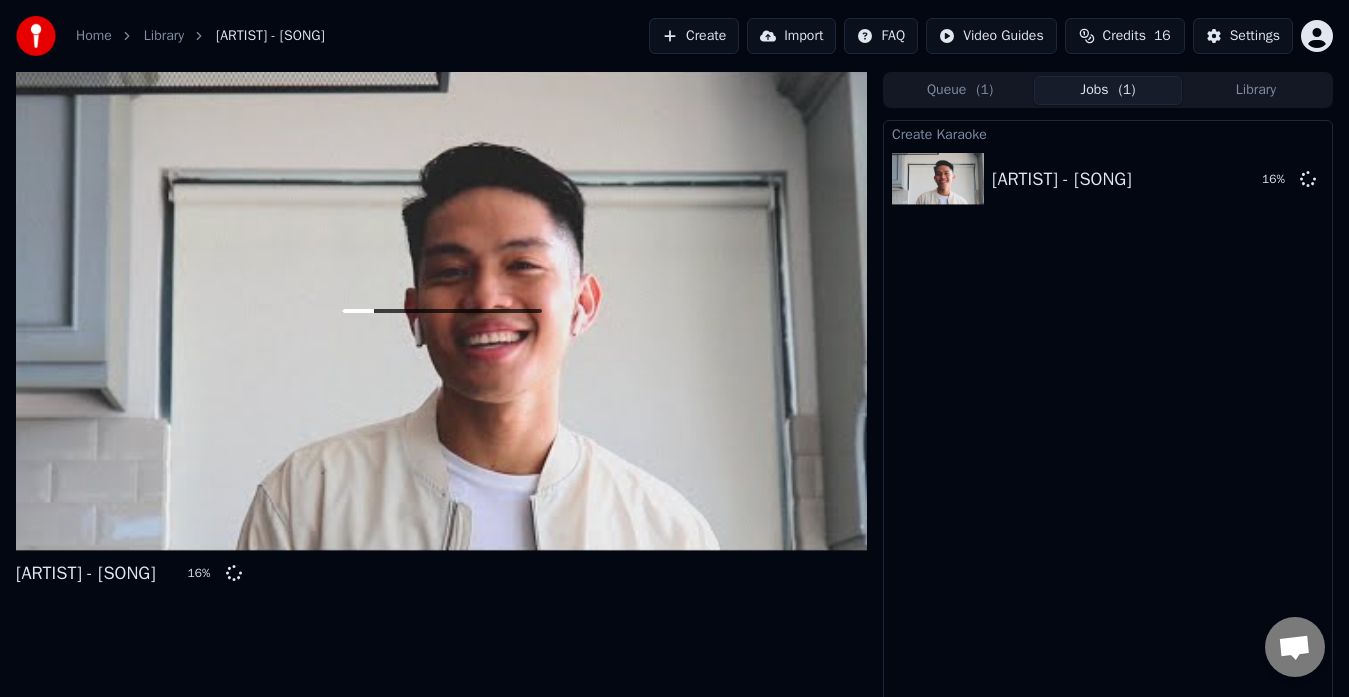 click on "Create" at bounding box center [694, 36] 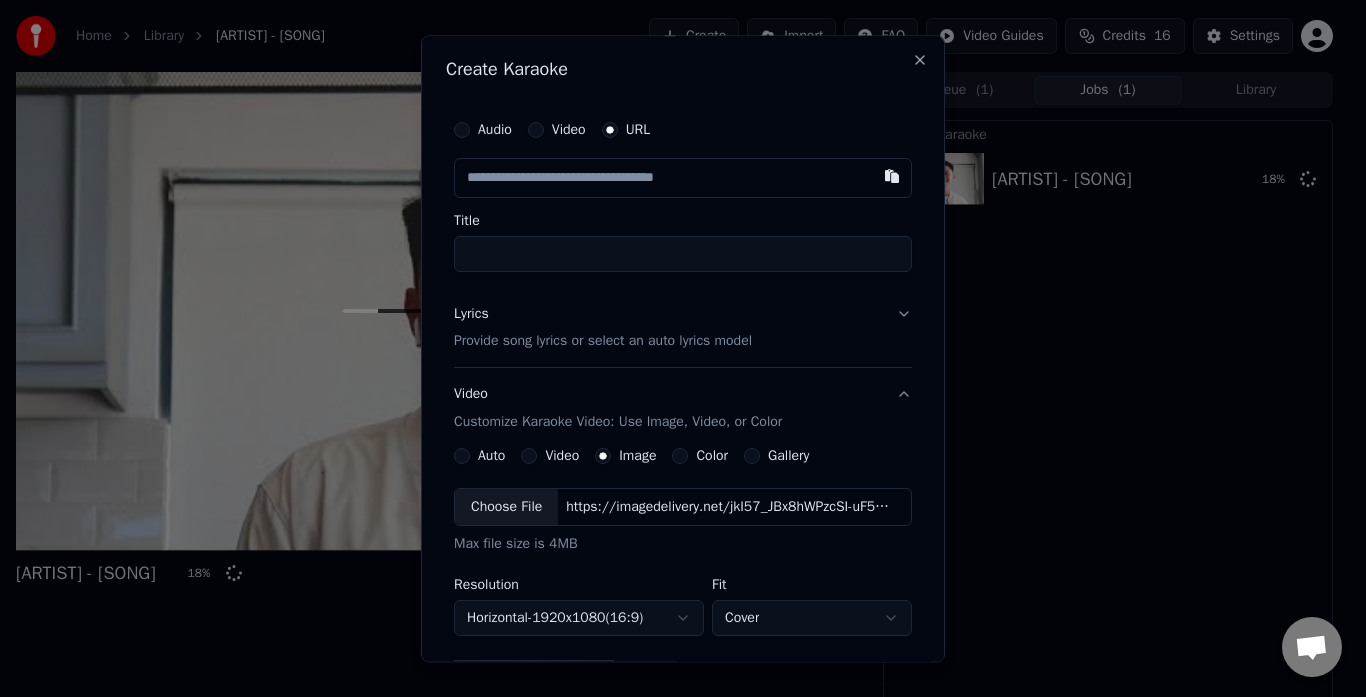 click at bounding box center [683, 178] 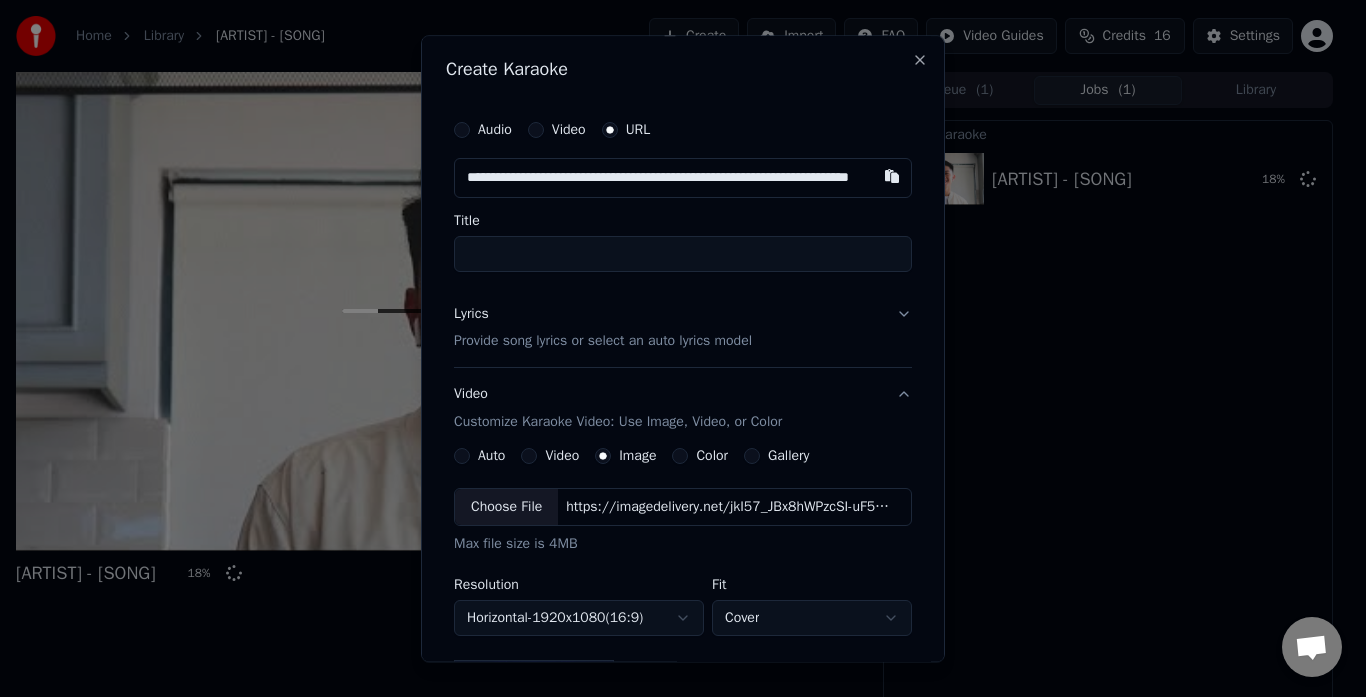 scroll, scrollTop: 0, scrollLeft: 114, axis: horizontal 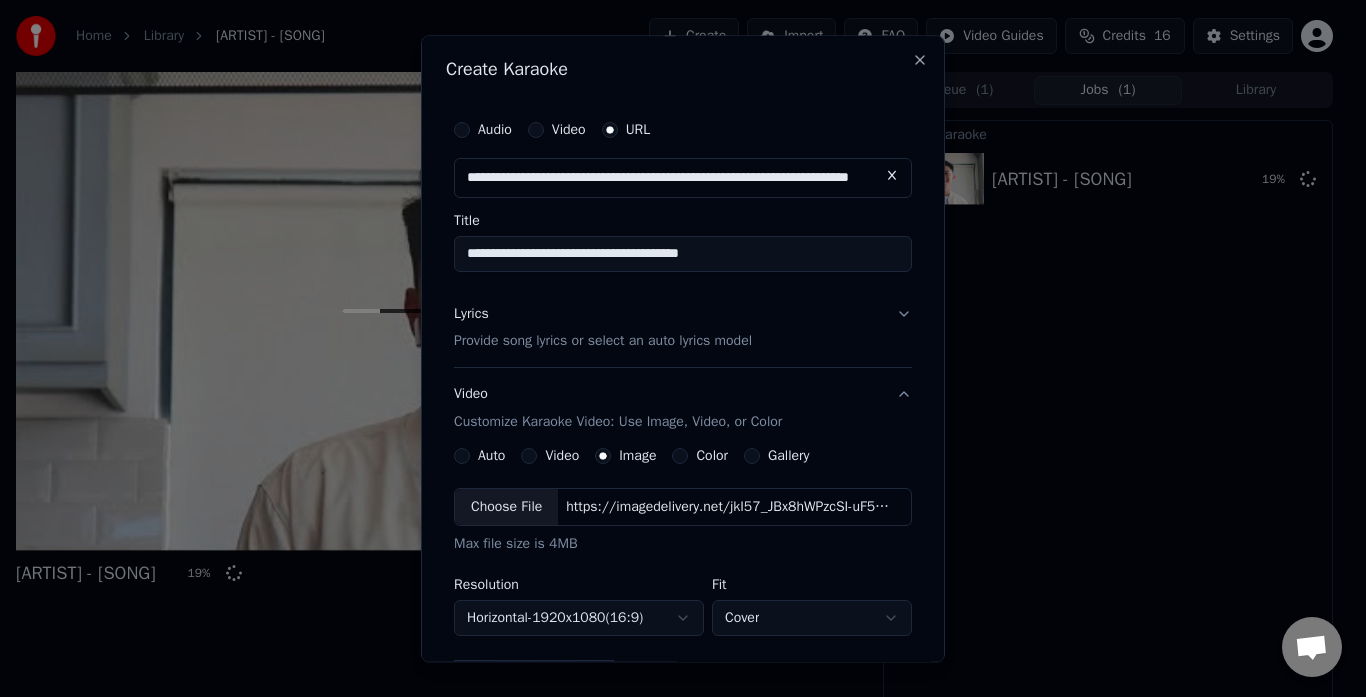 type on "**********" 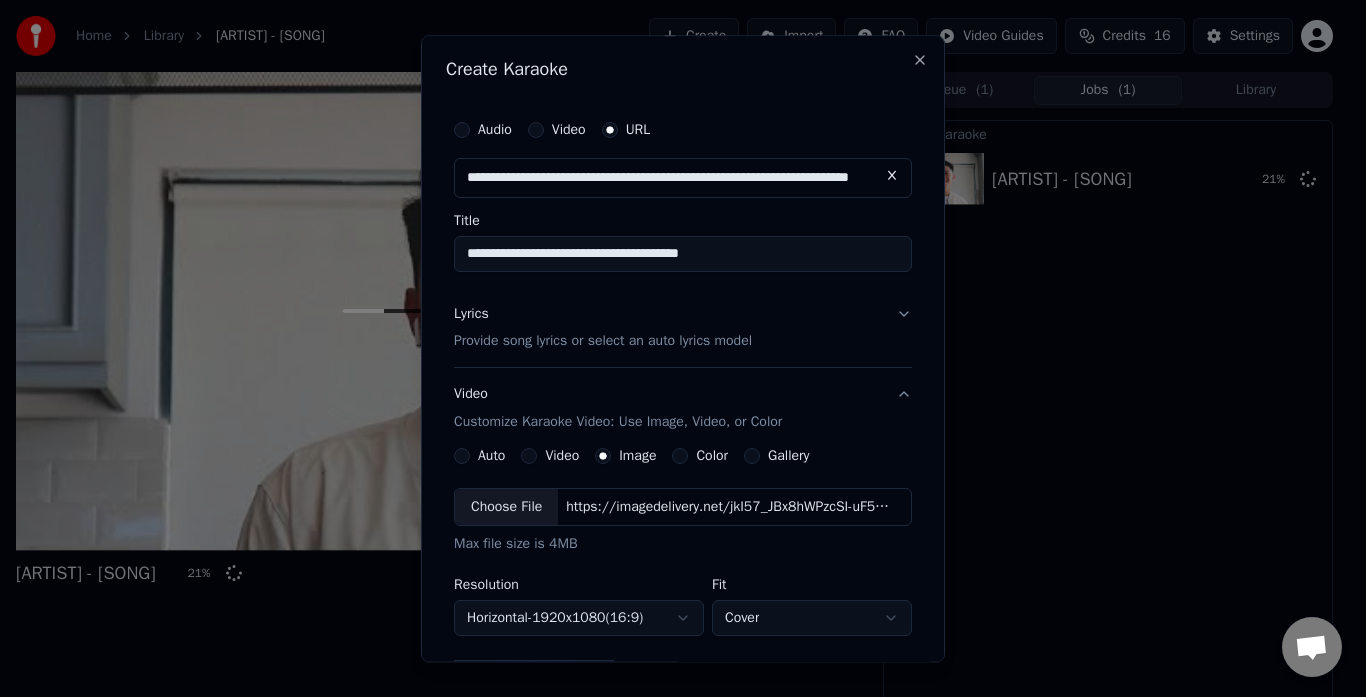 scroll, scrollTop: 0, scrollLeft: 0, axis: both 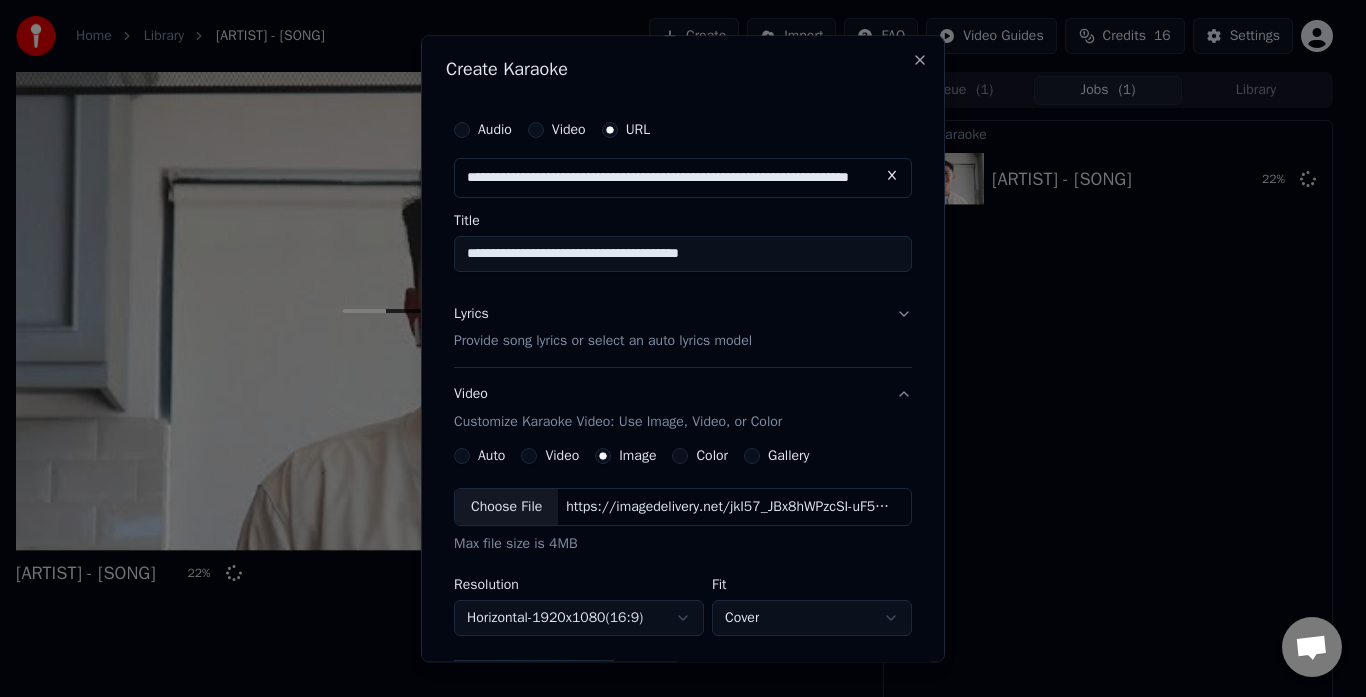 click on "Lyrics Provide song lyrics or select an auto lyrics model" at bounding box center (683, 328) 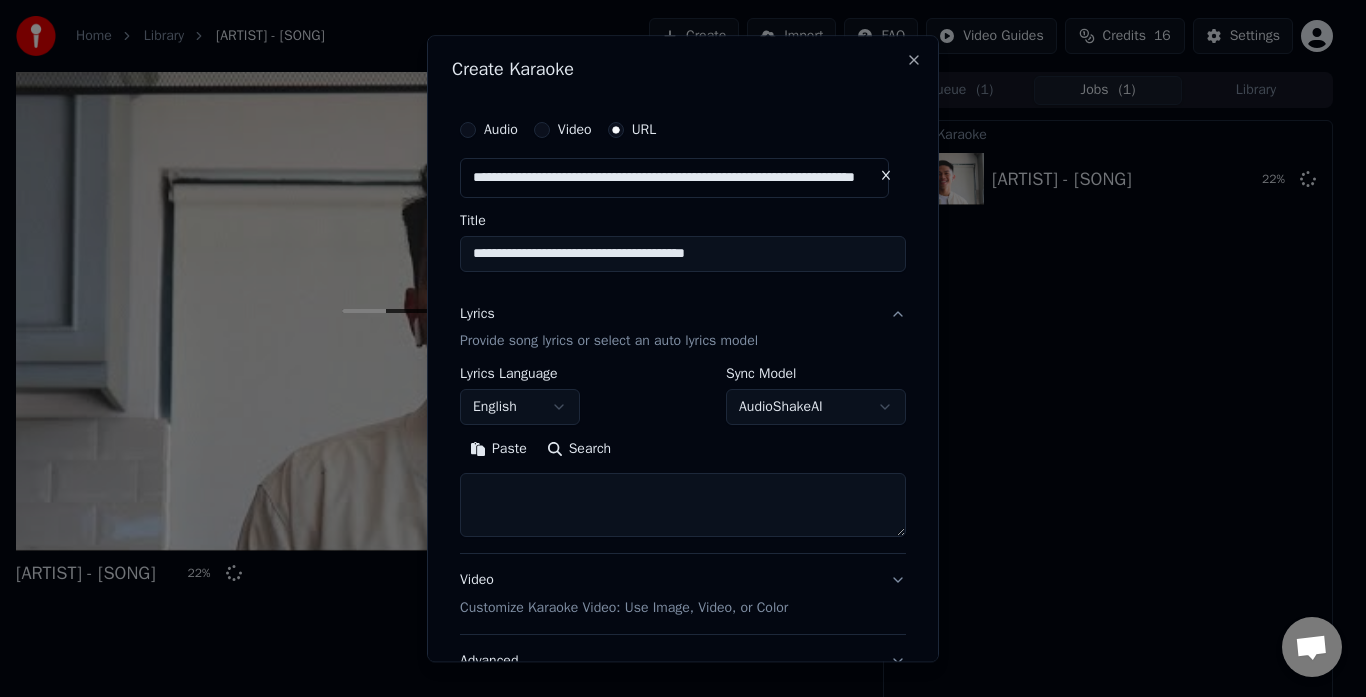click at bounding box center (683, 506) 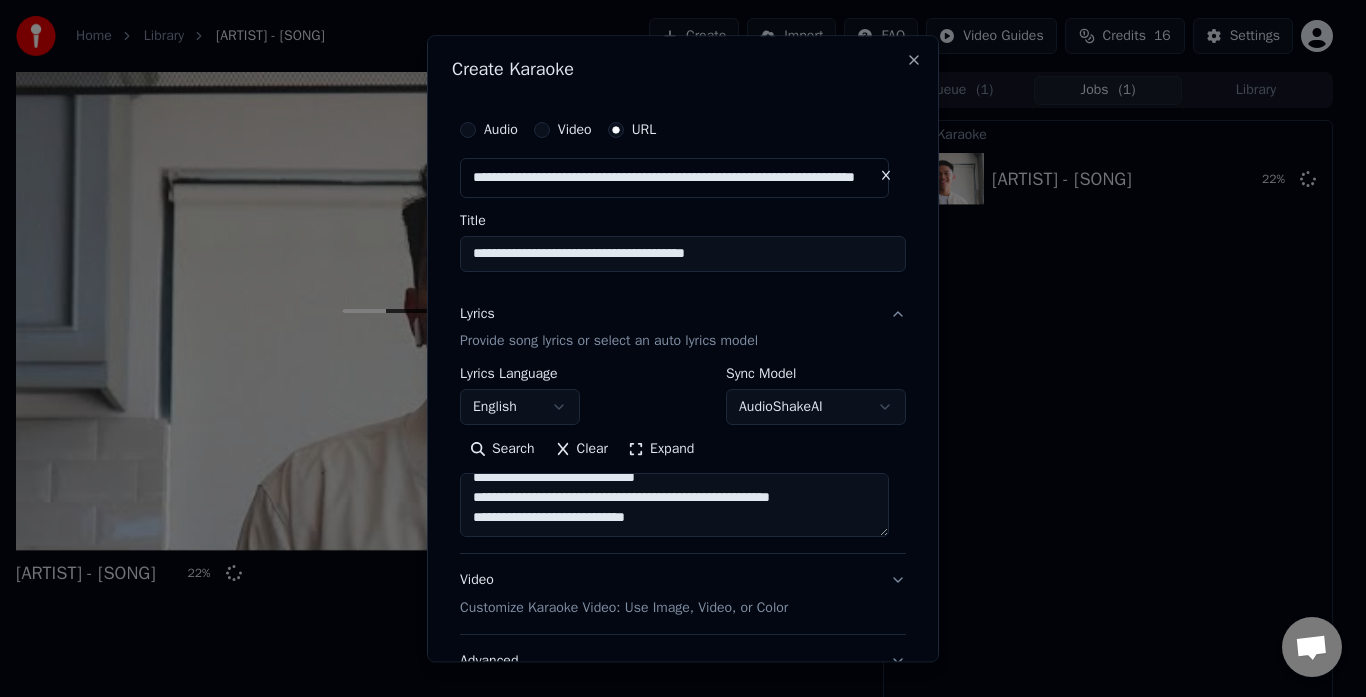 scroll, scrollTop: 1593, scrollLeft: 0, axis: vertical 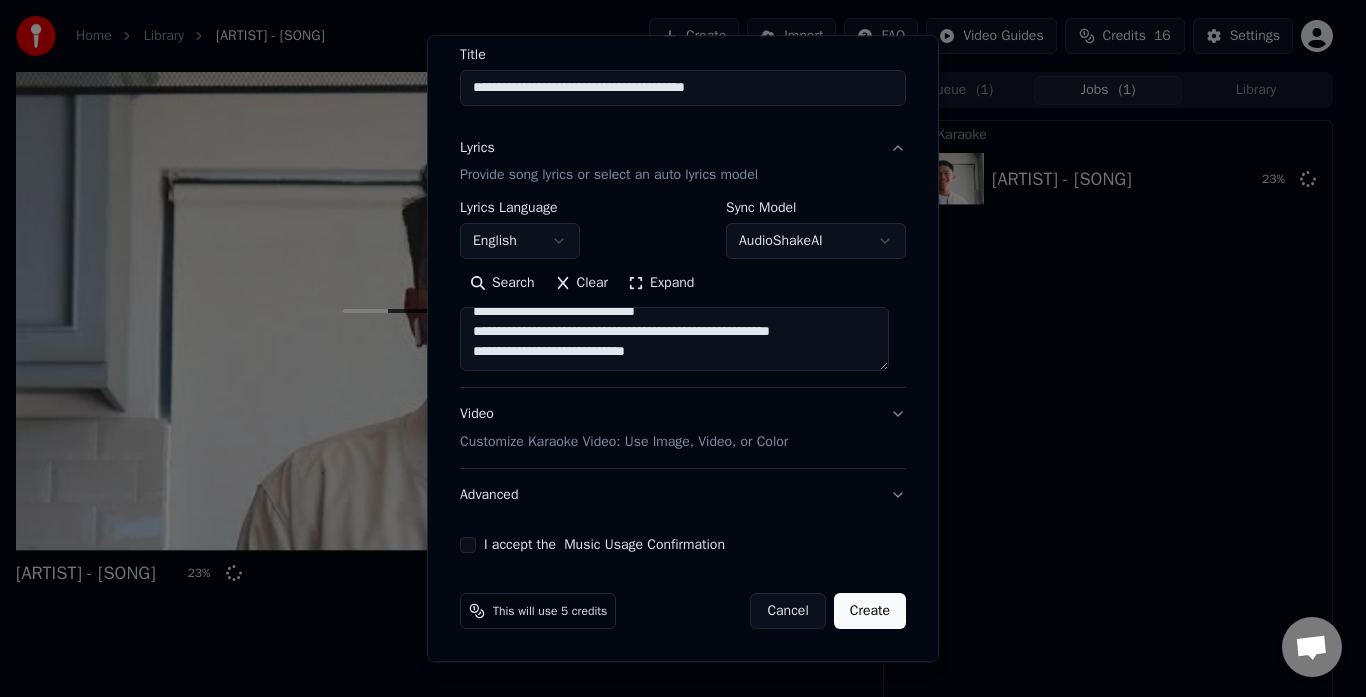 type on "**********" 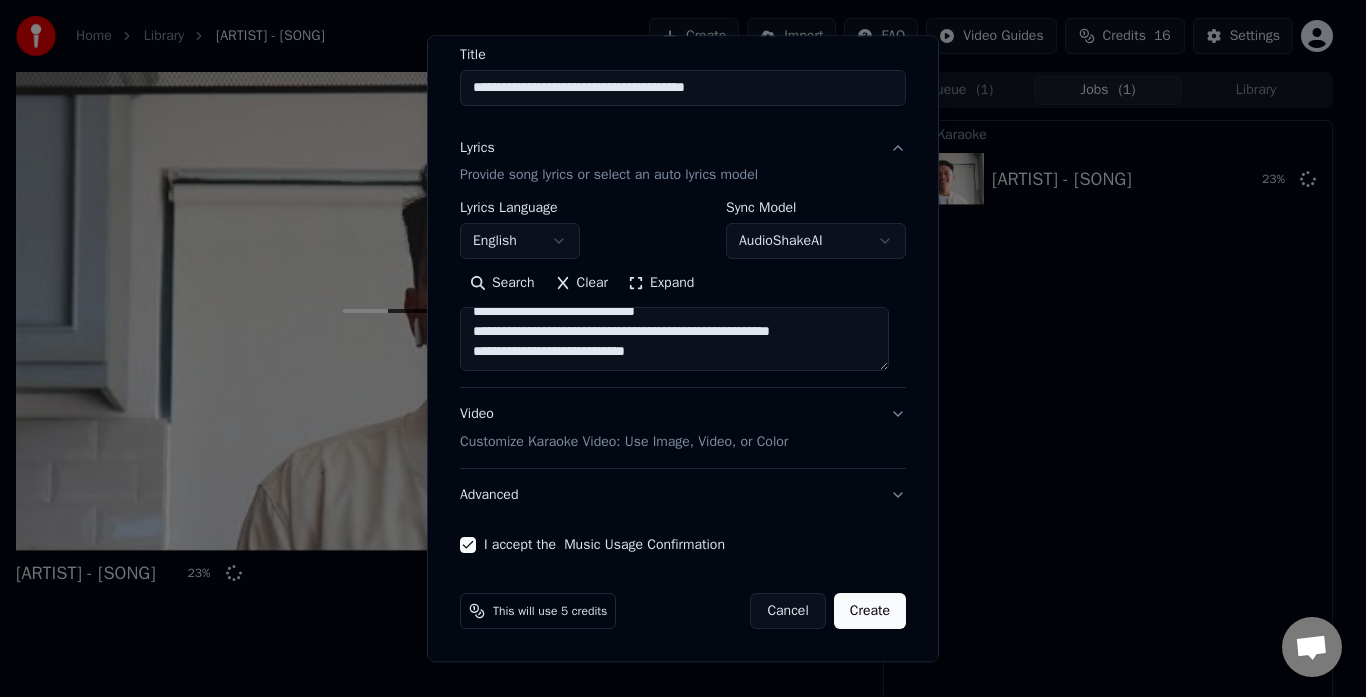 click on "Create" at bounding box center (870, 612) 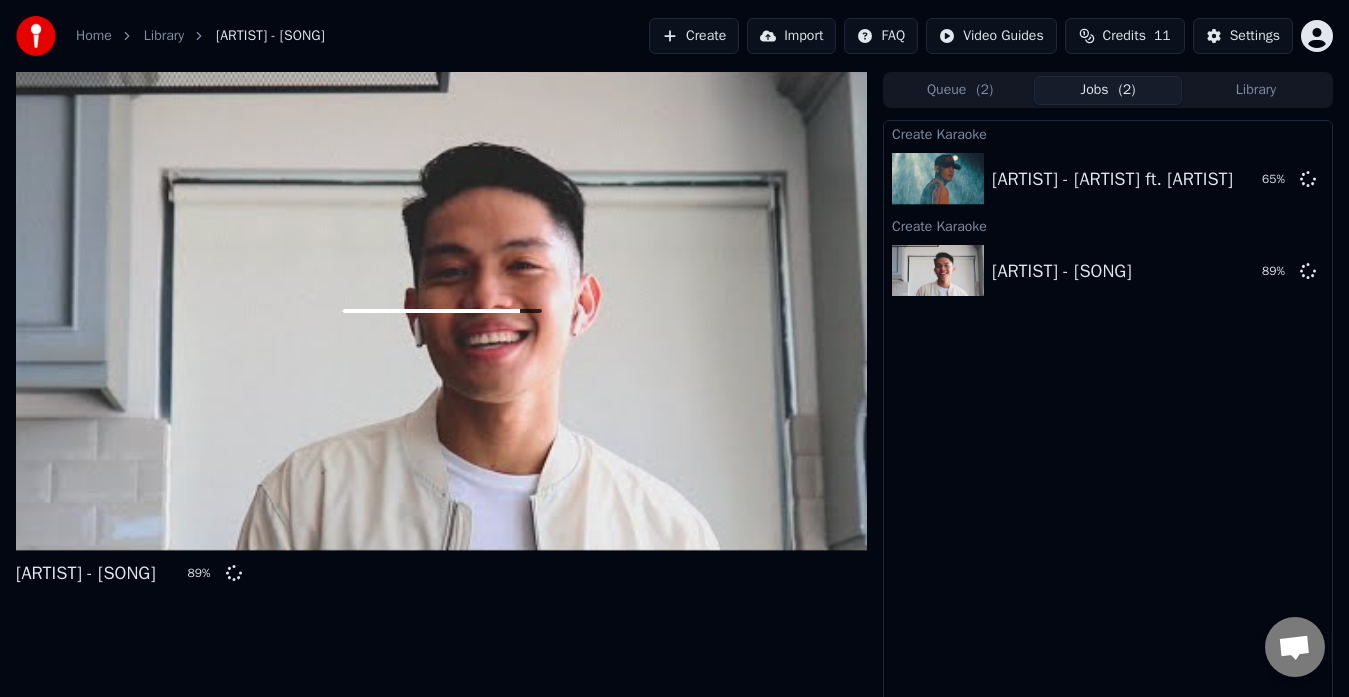 click on "Create" at bounding box center [694, 36] 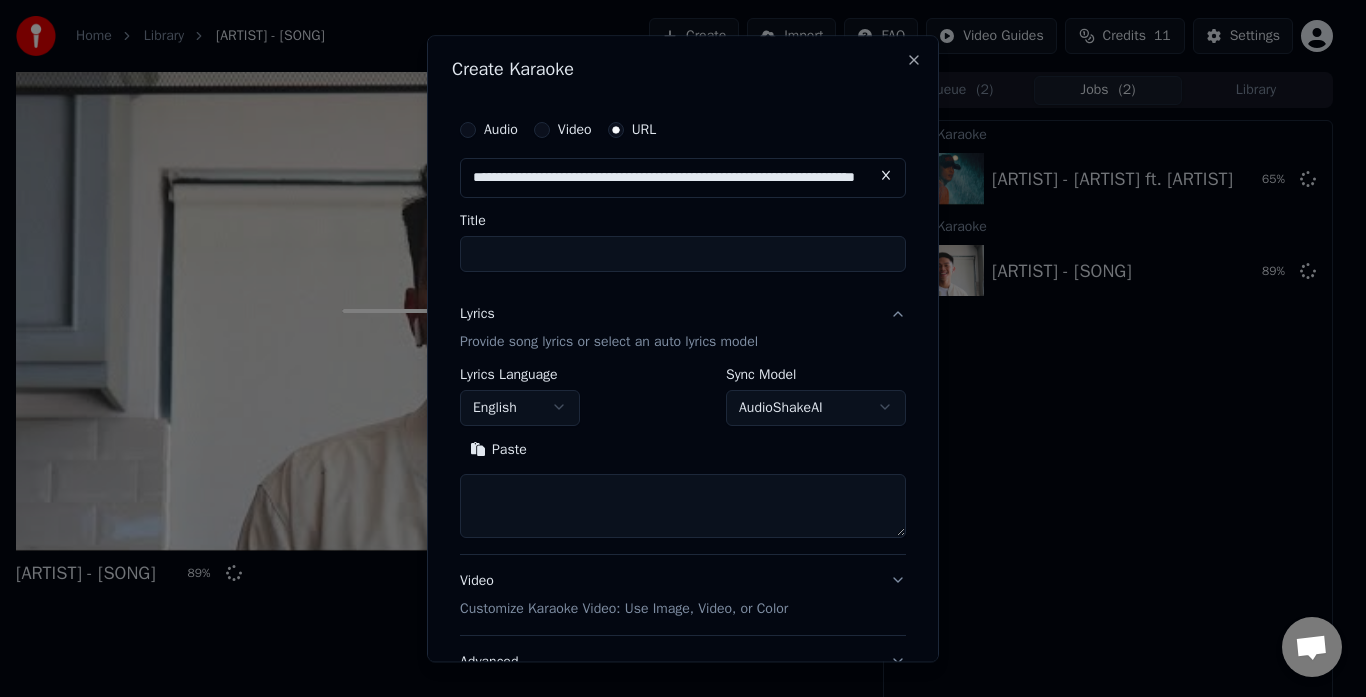 scroll, scrollTop: 0, scrollLeft: 141, axis: horizontal 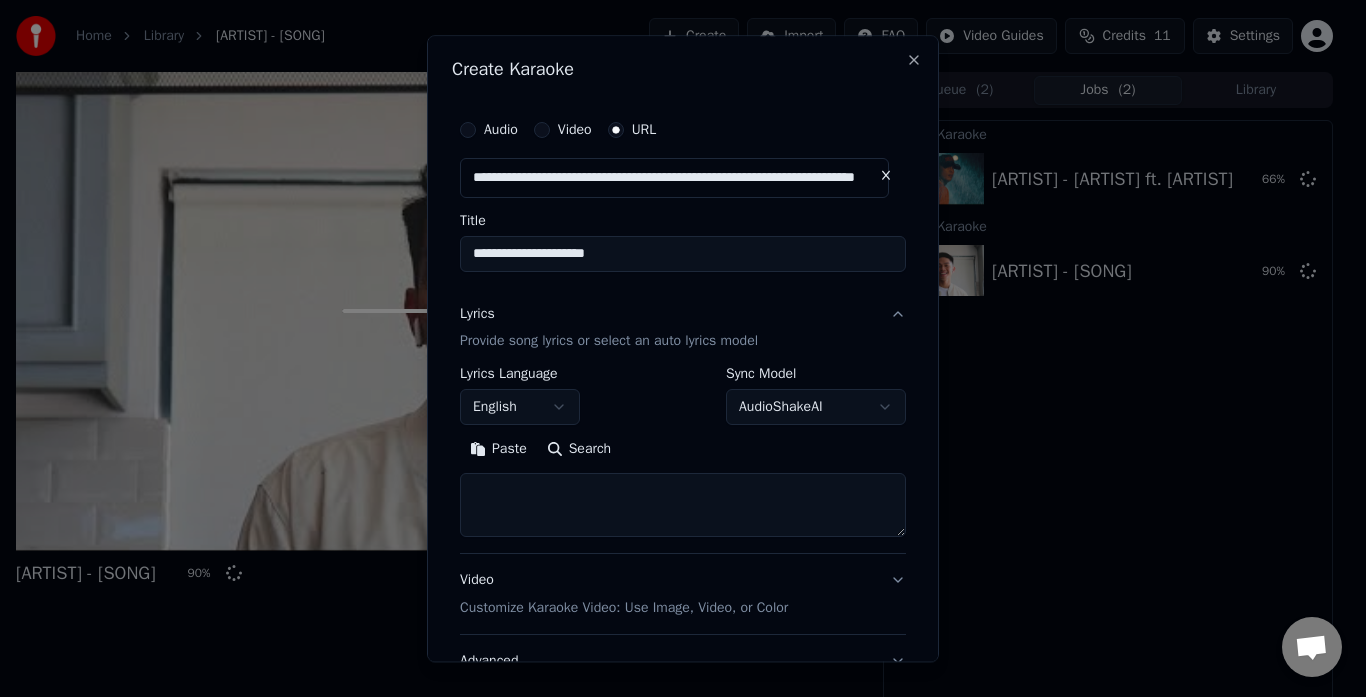 type on "**********" 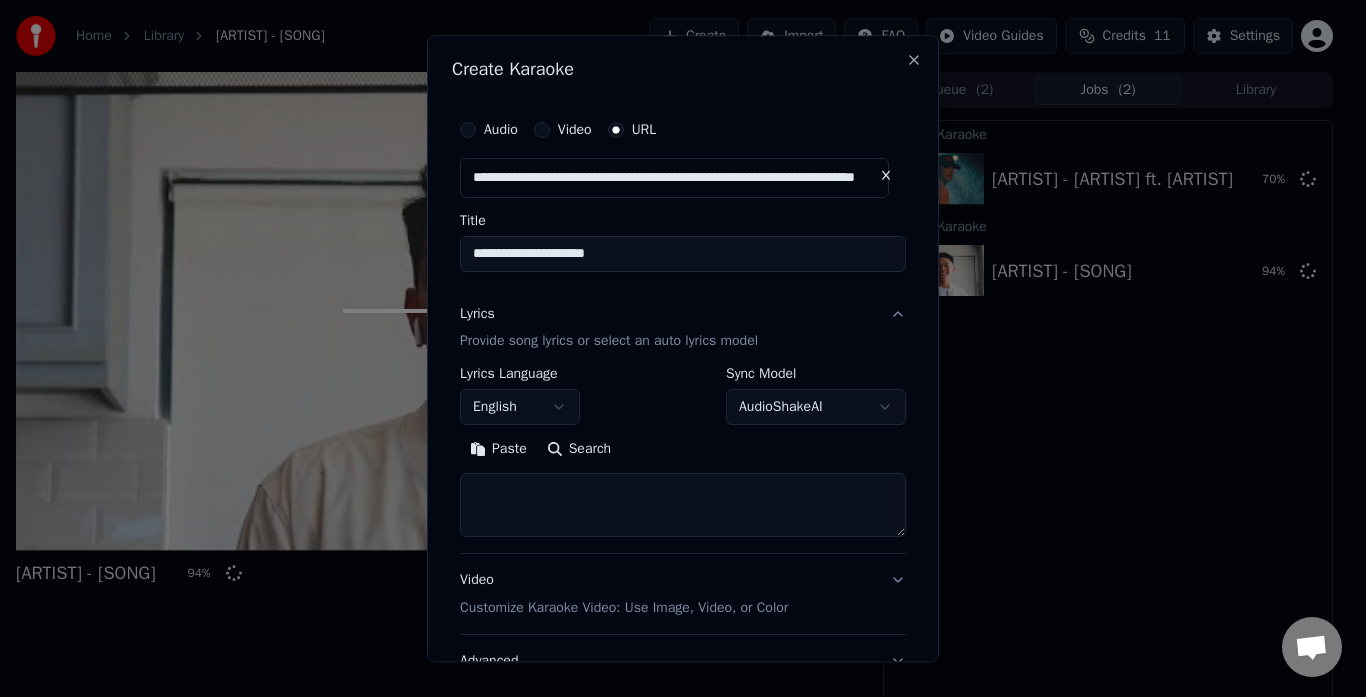 scroll, scrollTop: 0, scrollLeft: 0, axis: both 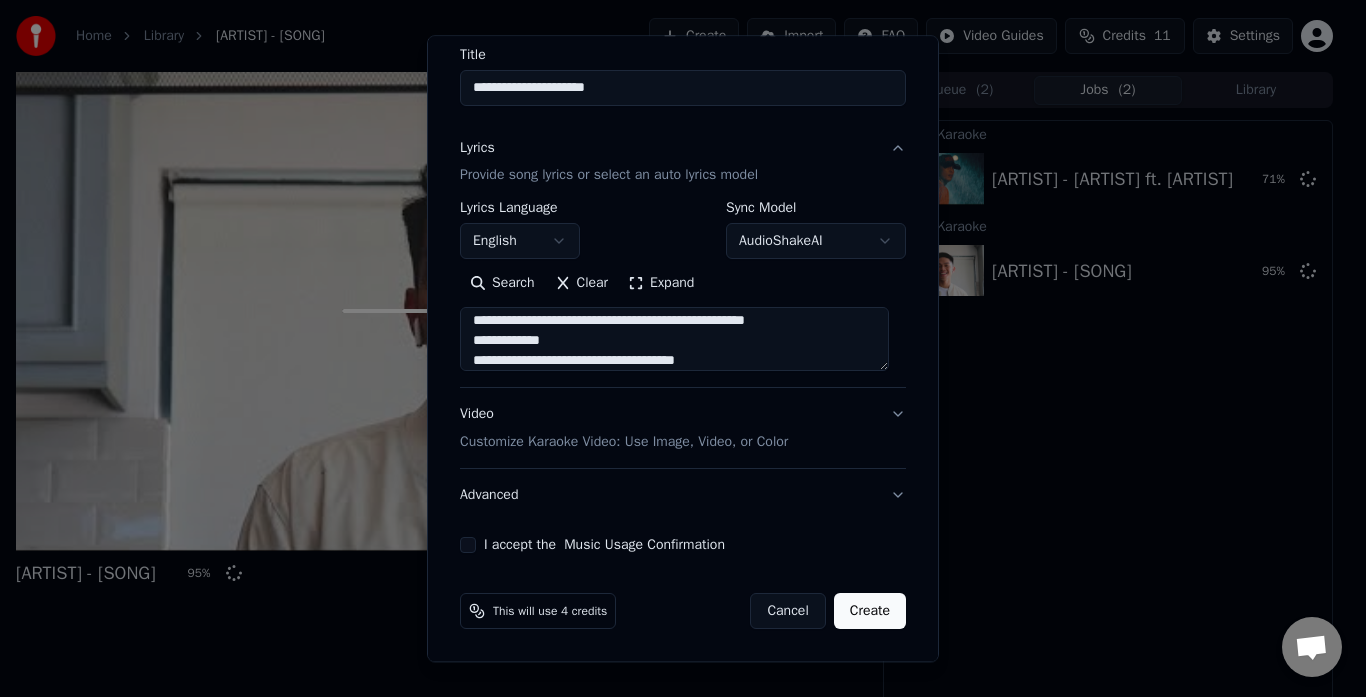 type on "**********" 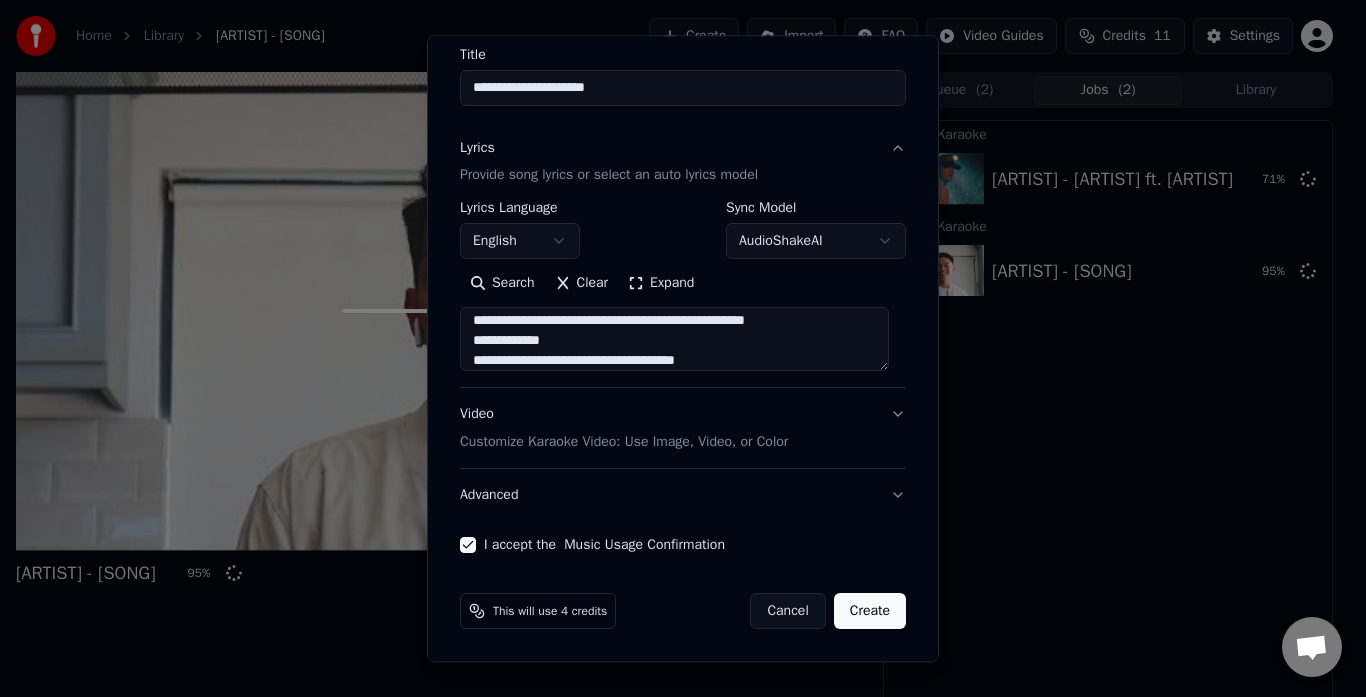 click on "Create" at bounding box center [870, 612] 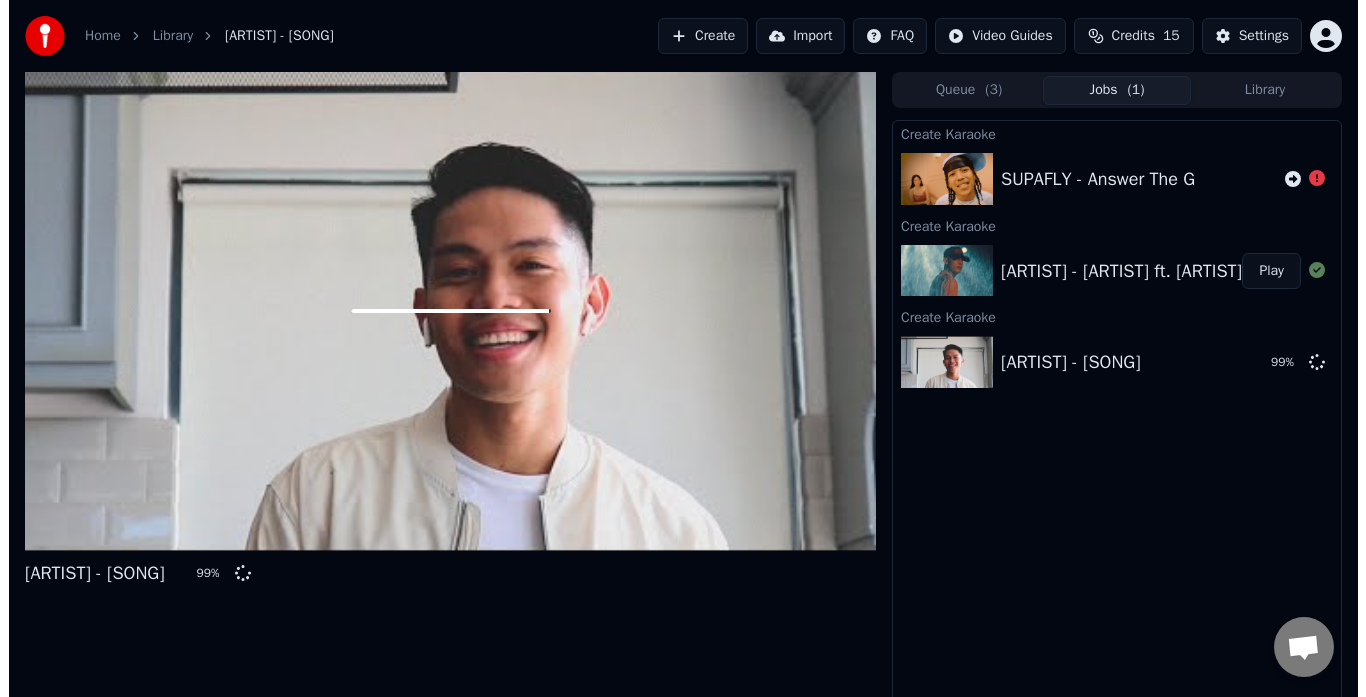 scroll, scrollTop: 15, scrollLeft: 0, axis: vertical 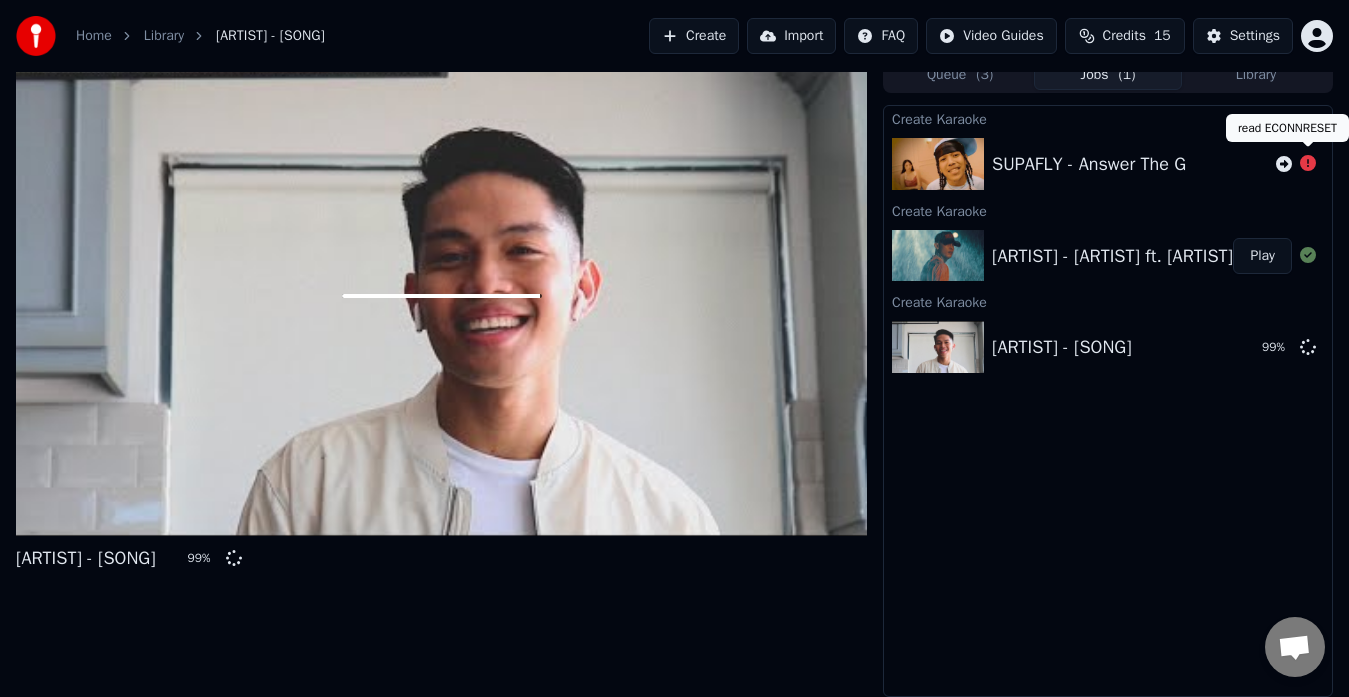 click at bounding box center [1308, 163] 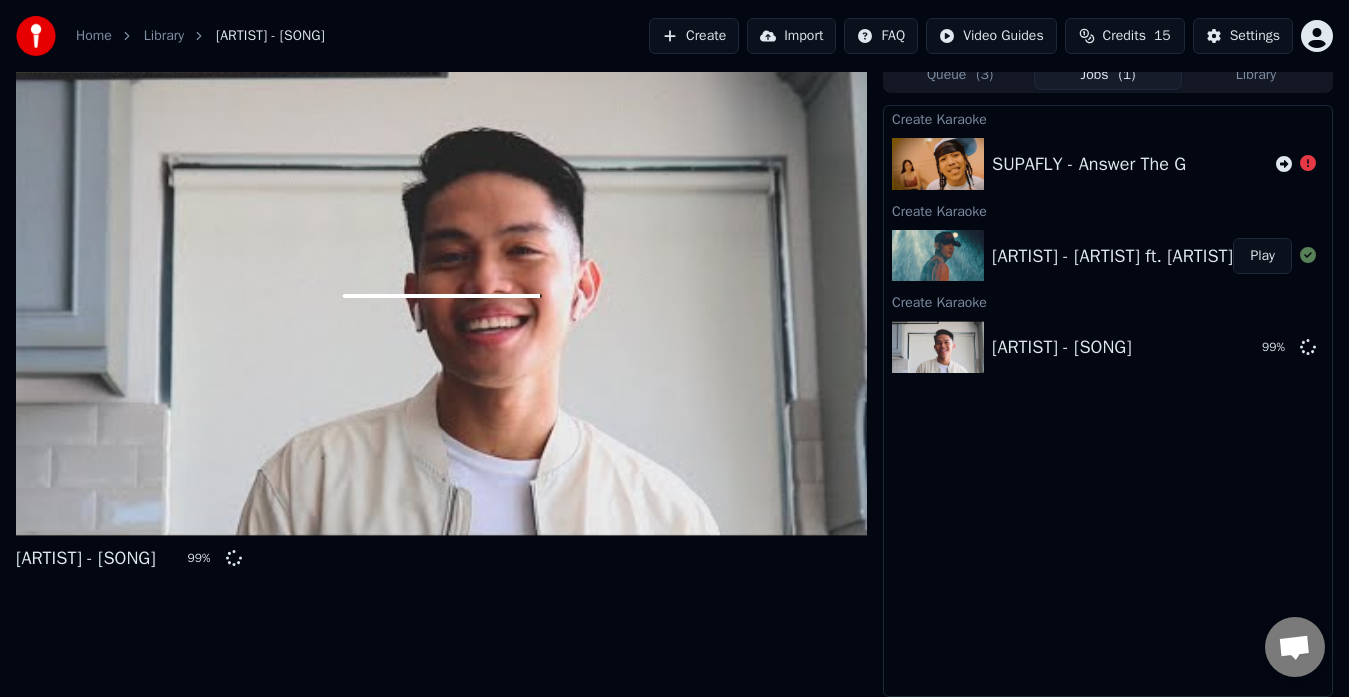 click on "Create" at bounding box center (694, 36) 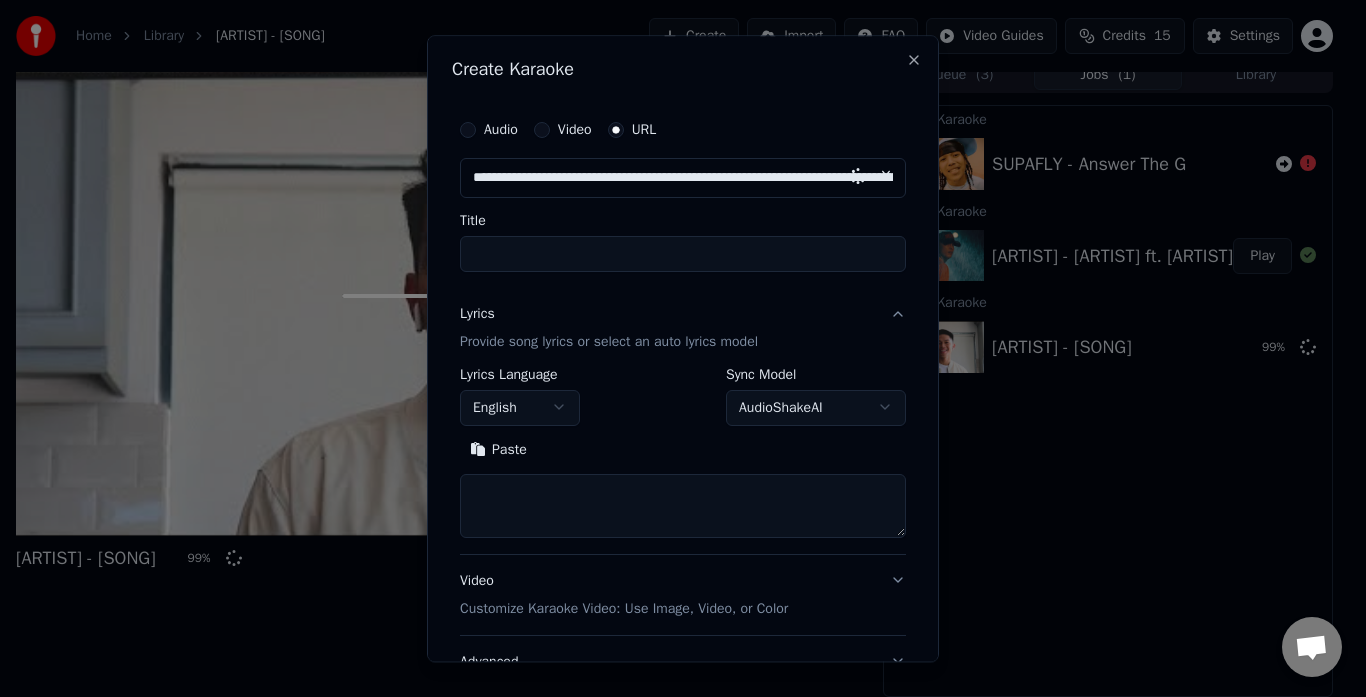 scroll, scrollTop: 0, scrollLeft: 11353, axis: horizontal 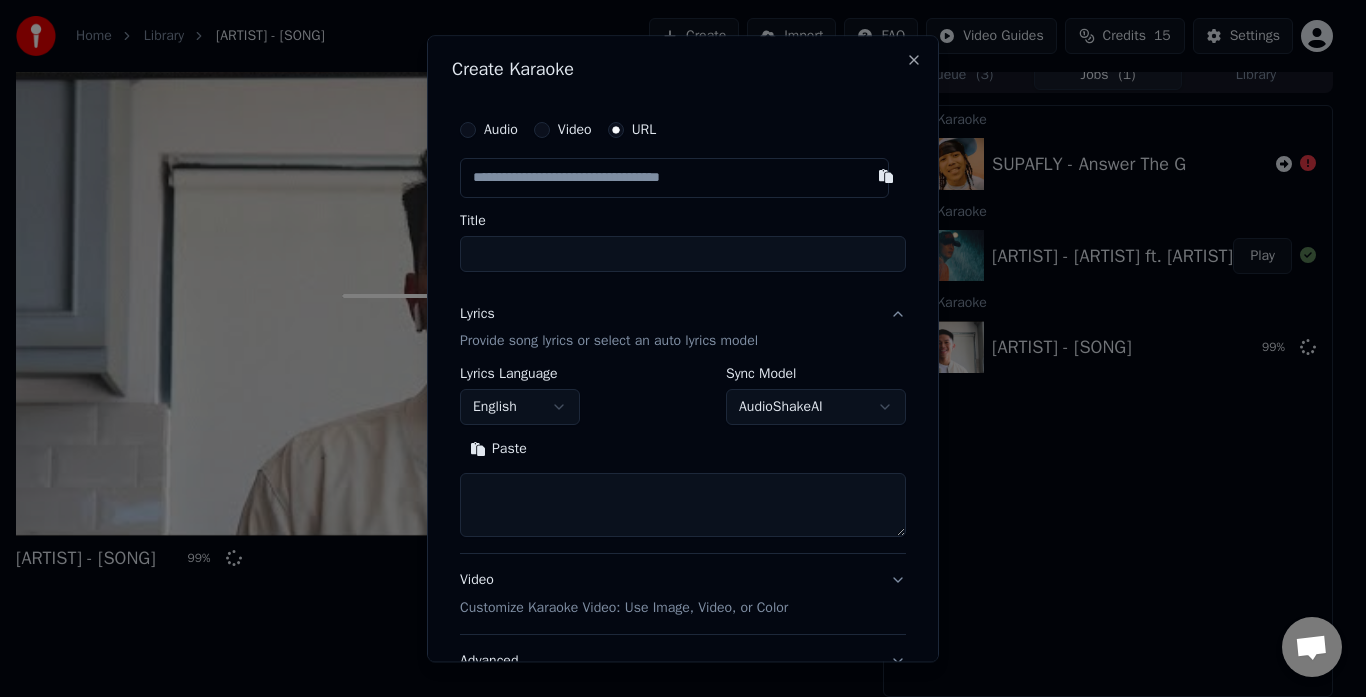 click at bounding box center [683, 506] 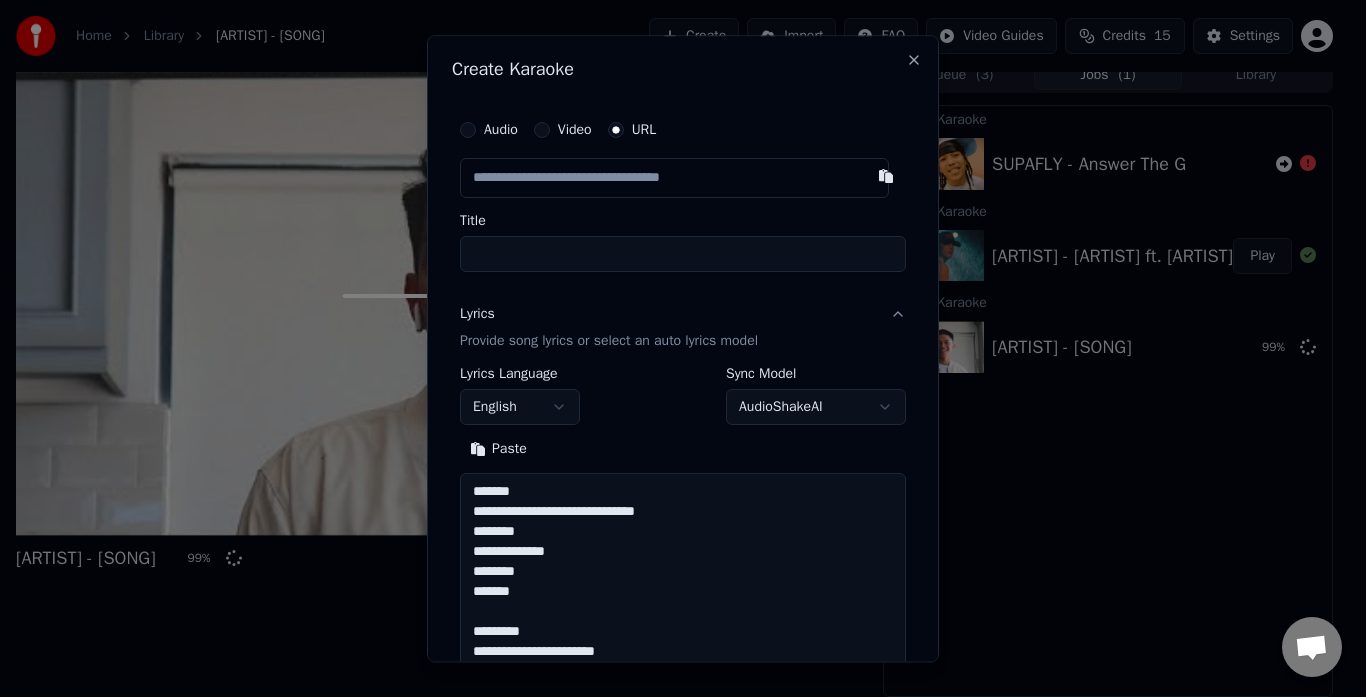 scroll, scrollTop: 1384, scrollLeft: 0, axis: vertical 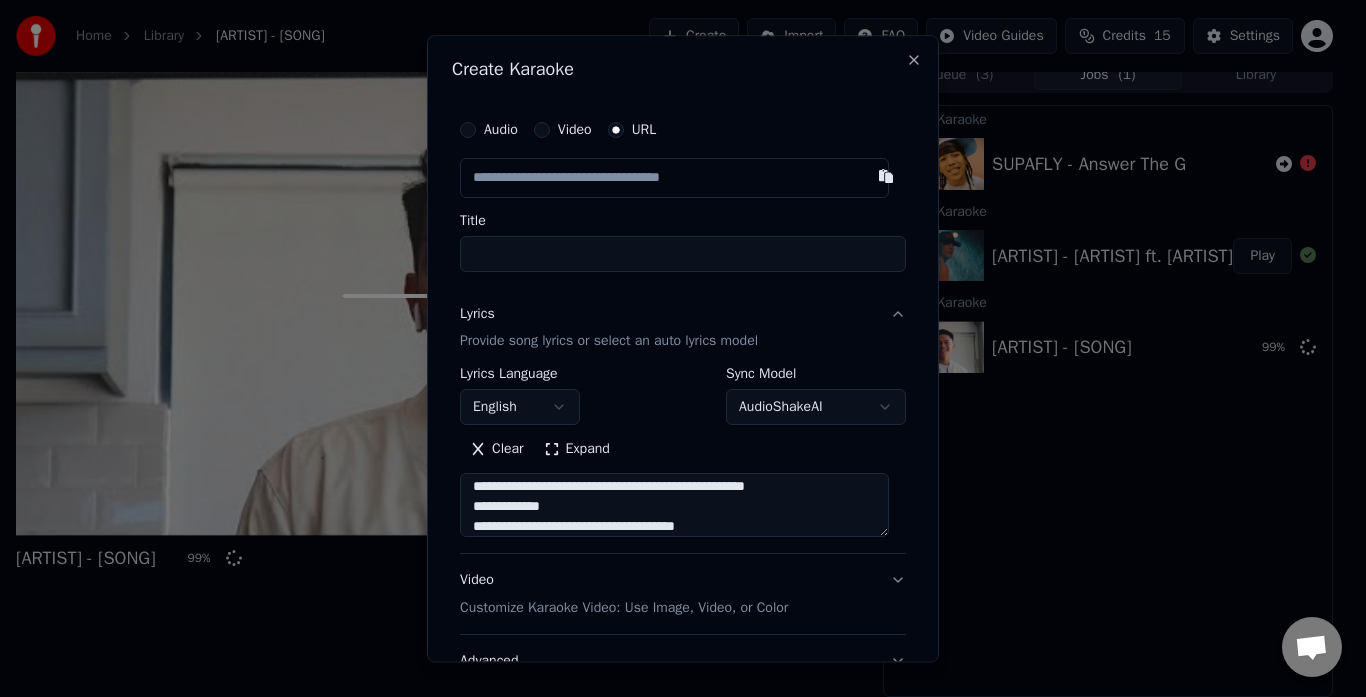 type on "**********" 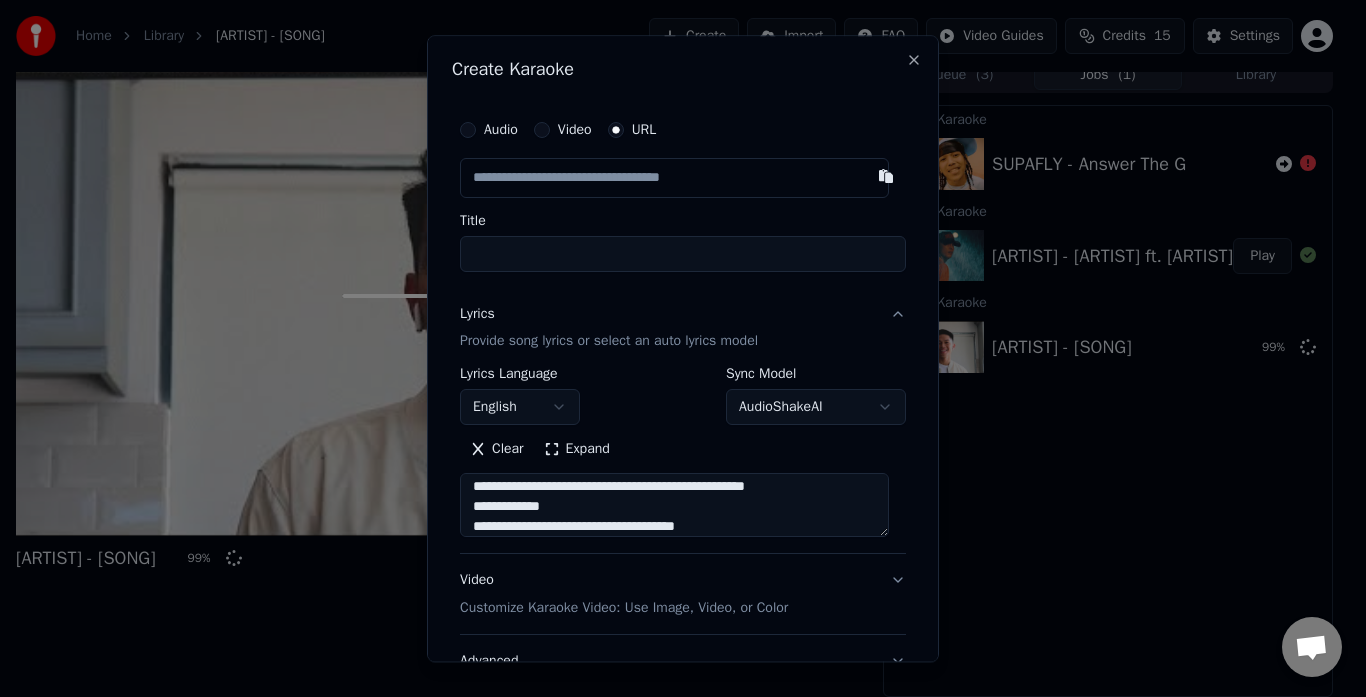 click at bounding box center [674, 178] 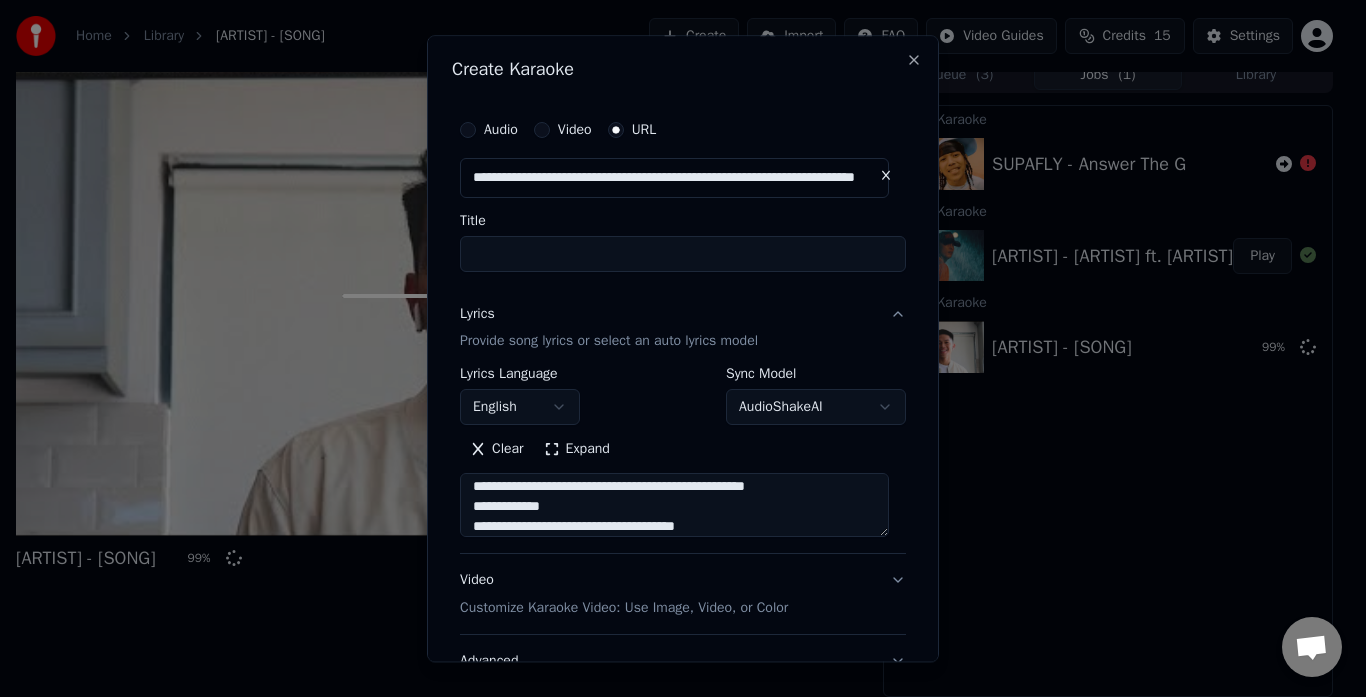 scroll, scrollTop: 0, scrollLeft: 141, axis: horizontal 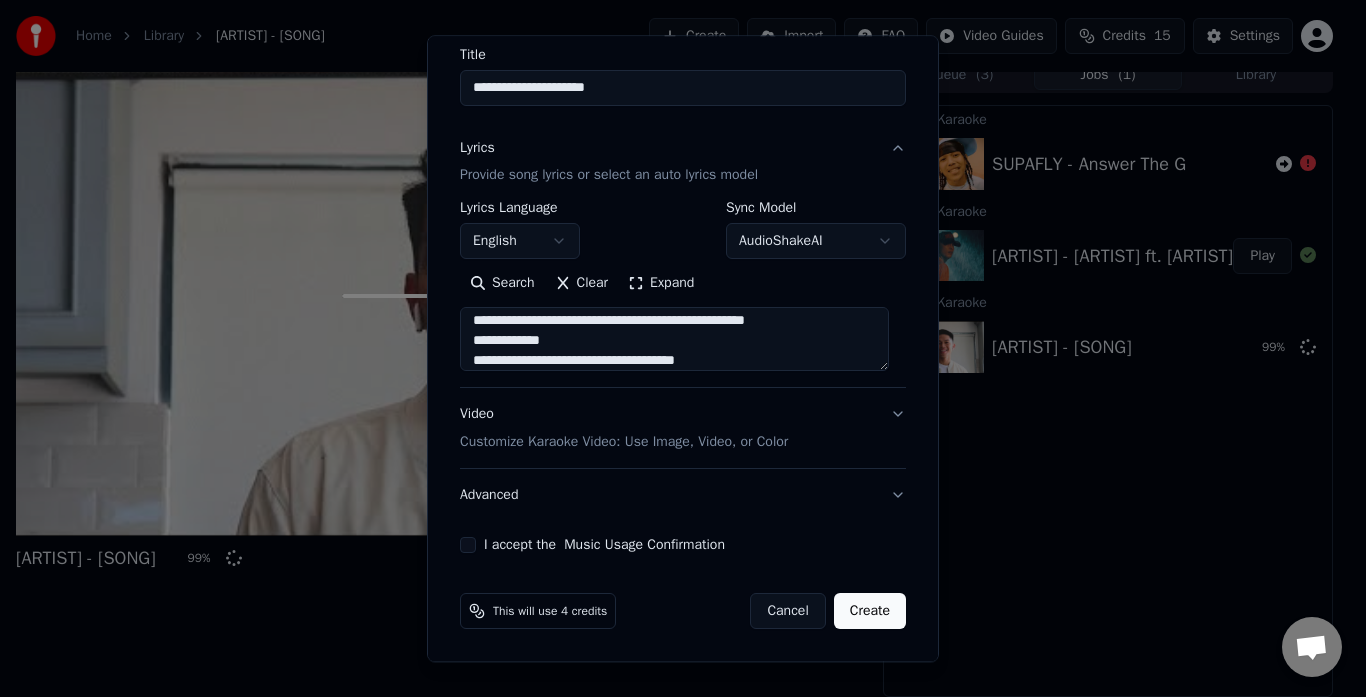 type on "**********" 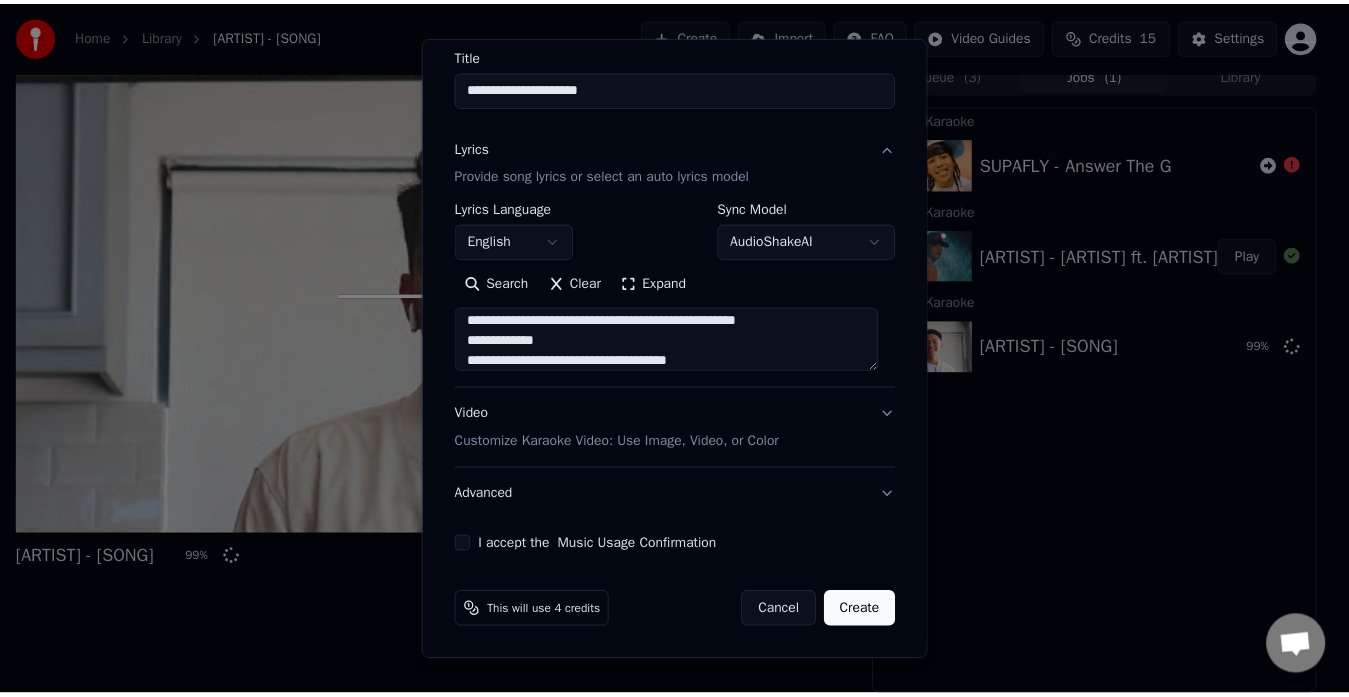 scroll, scrollTop: 0, scrollLeft: 0, axis: both 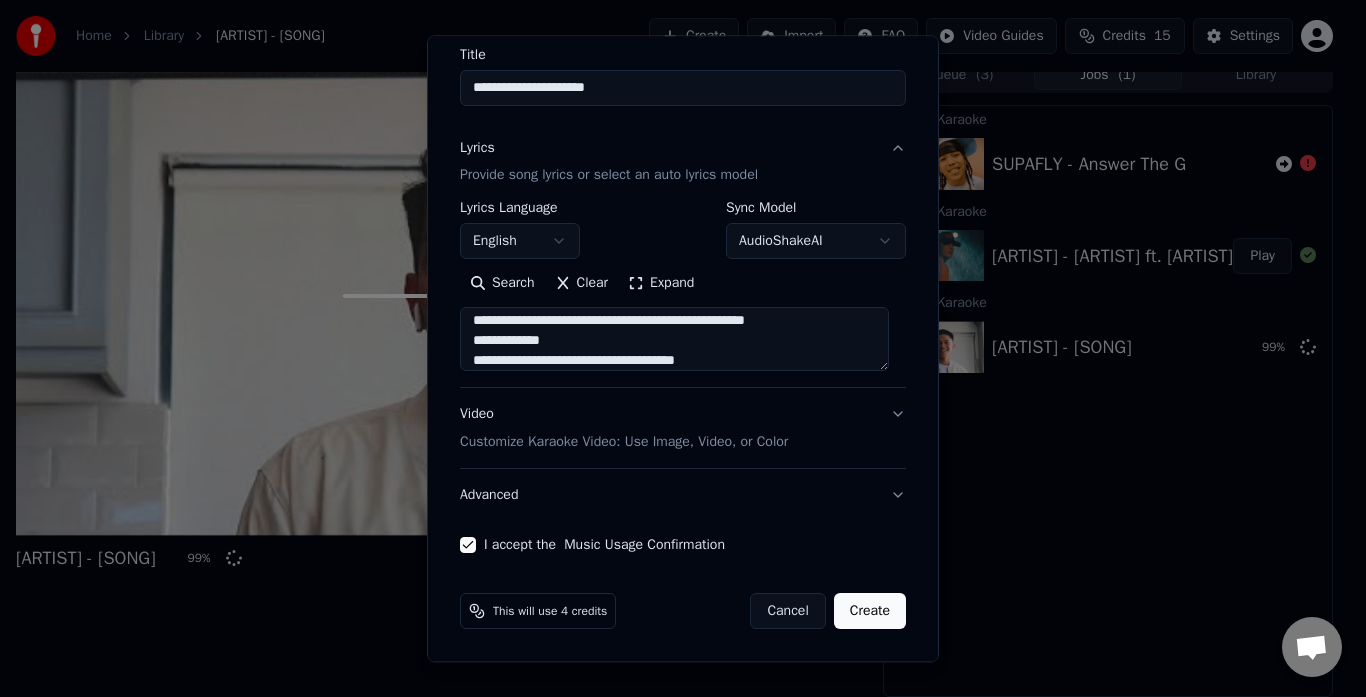 click on "Create" at bounding box center [870, 612] 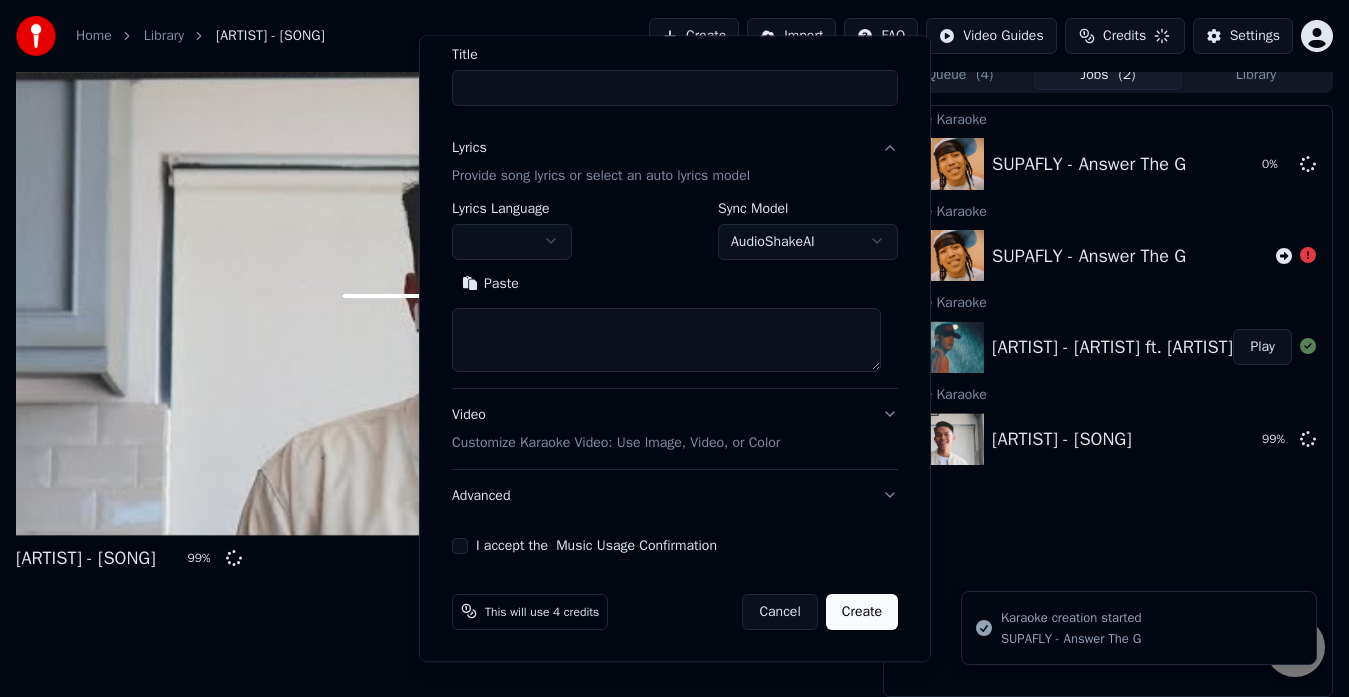 scroll, scrollTop: 0, scrollLeft: 0, axis: both 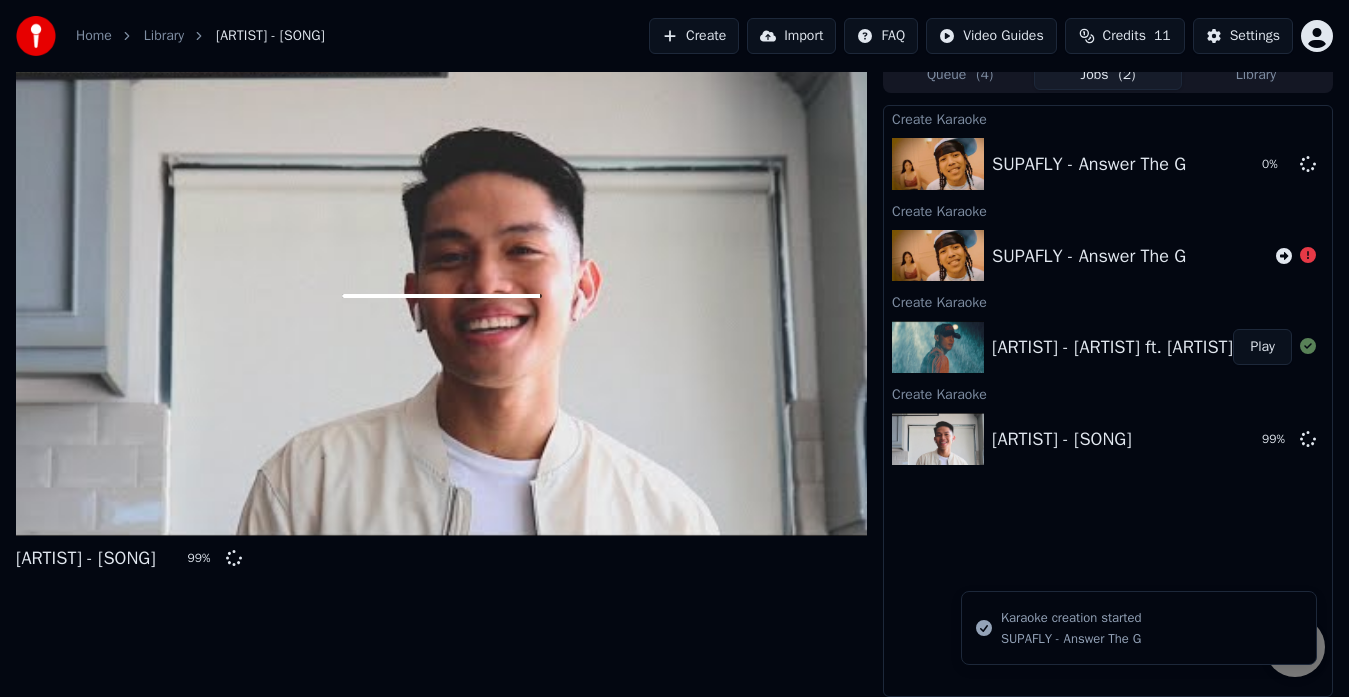 click on "SUPAFLY - Answer The G" at bounding box center [1089, 164] 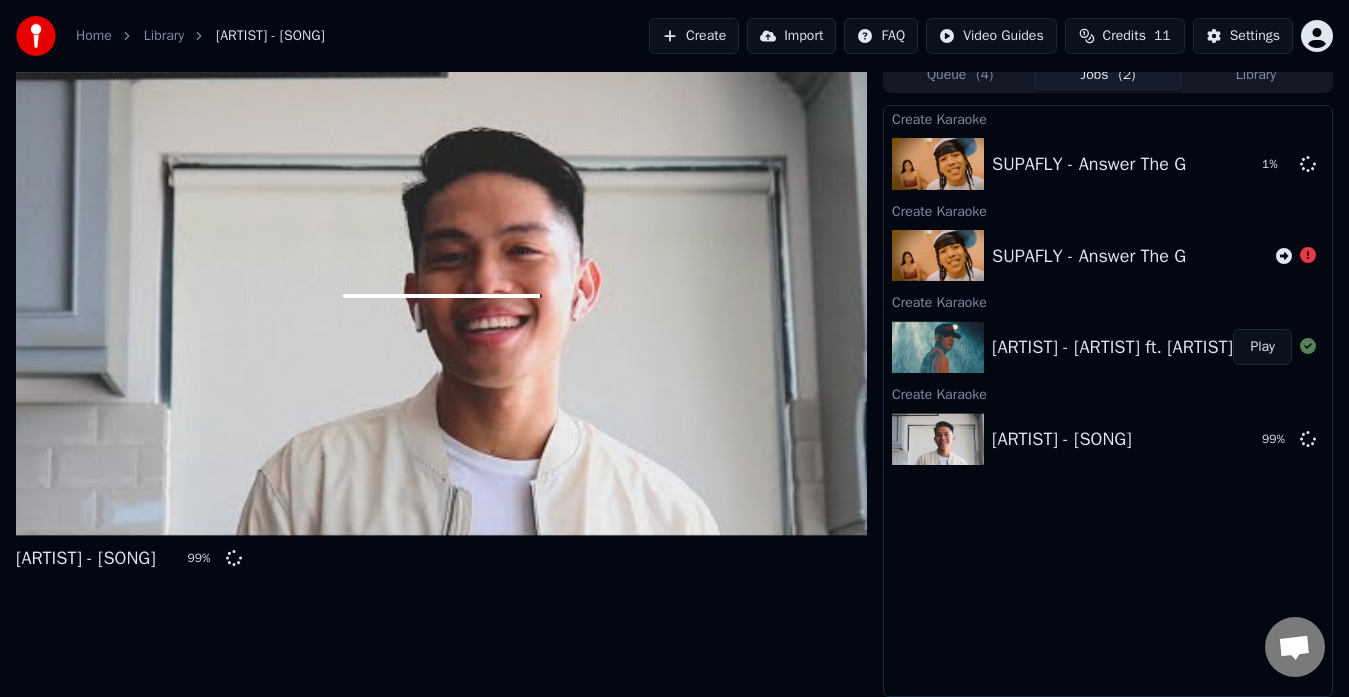 click on "Play" at bounding box center [1262, 347] 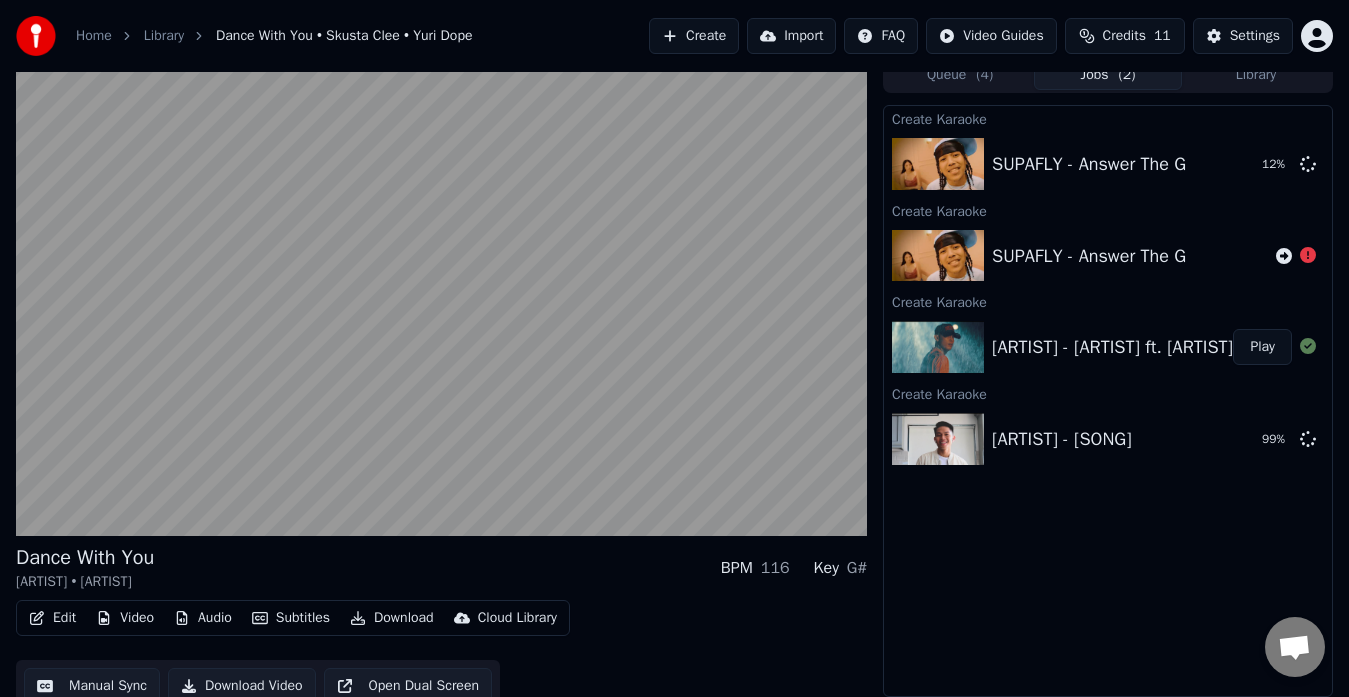 type 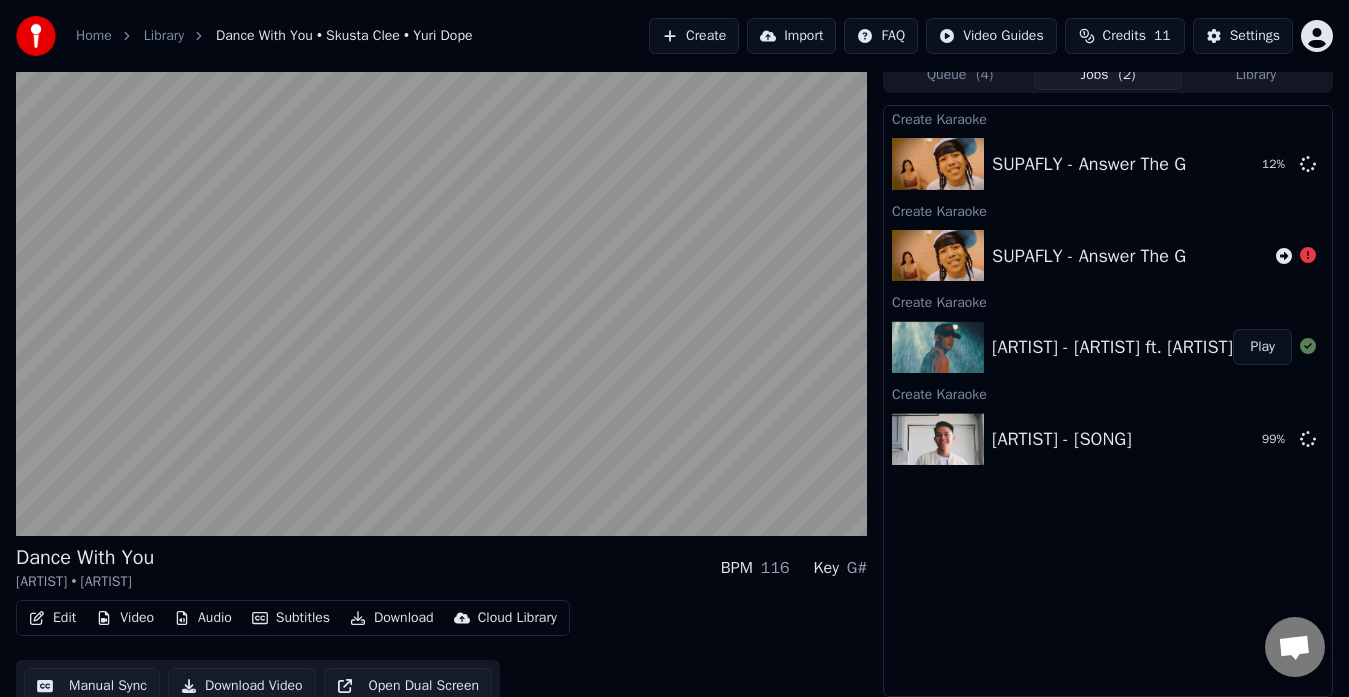 click on "Play" at bounding box center [1262, 347] 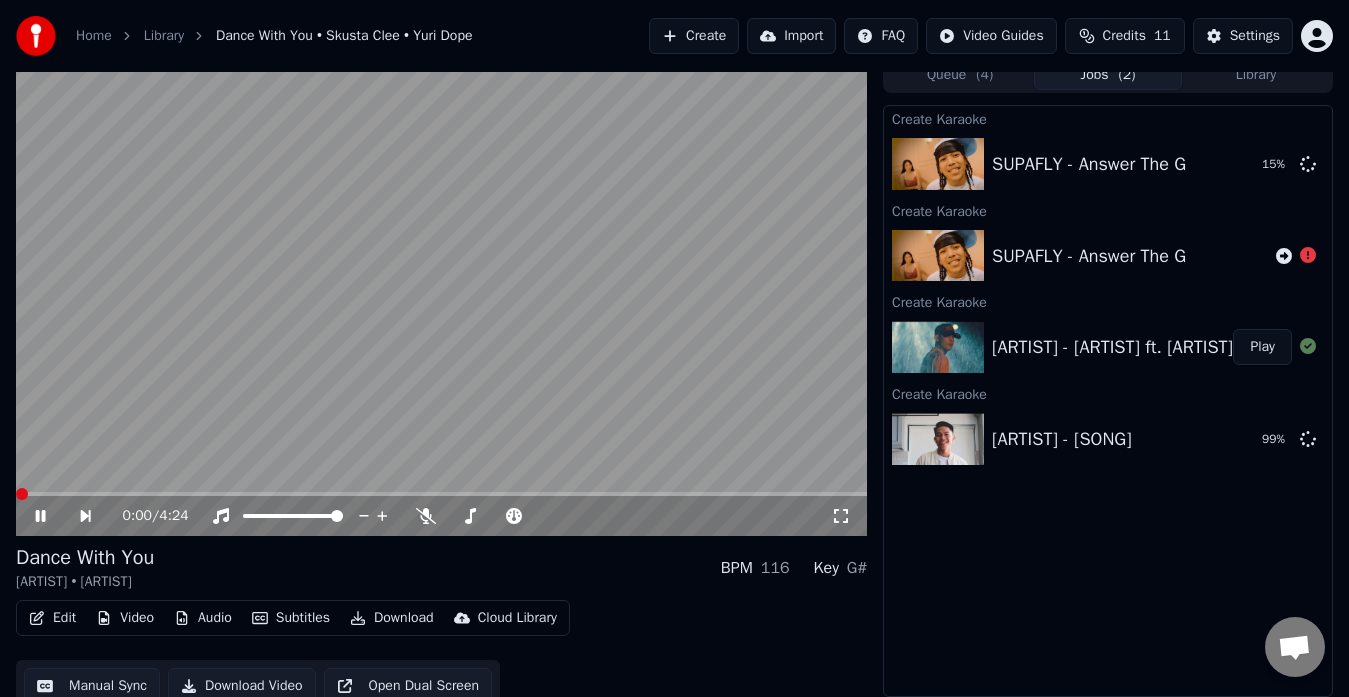 click on "Play" at bounding box center [1262, 347] 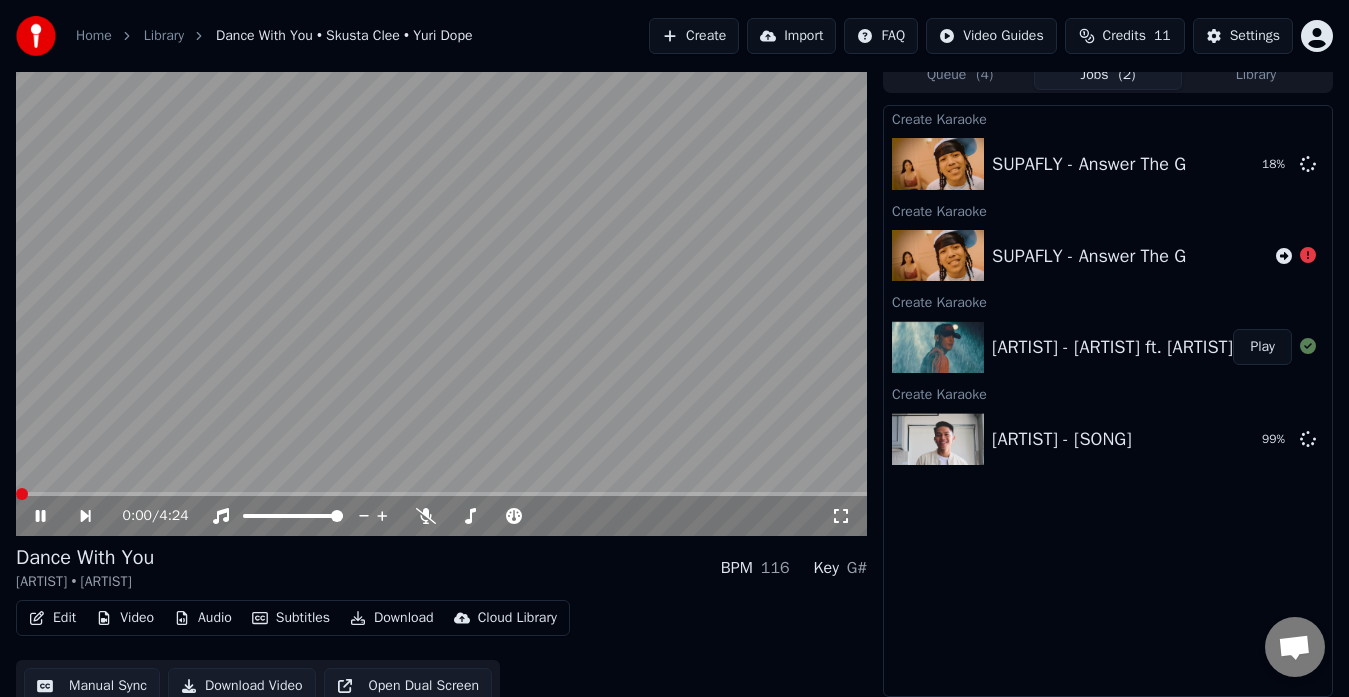click on "Play" at bounding box center [1262, 347] 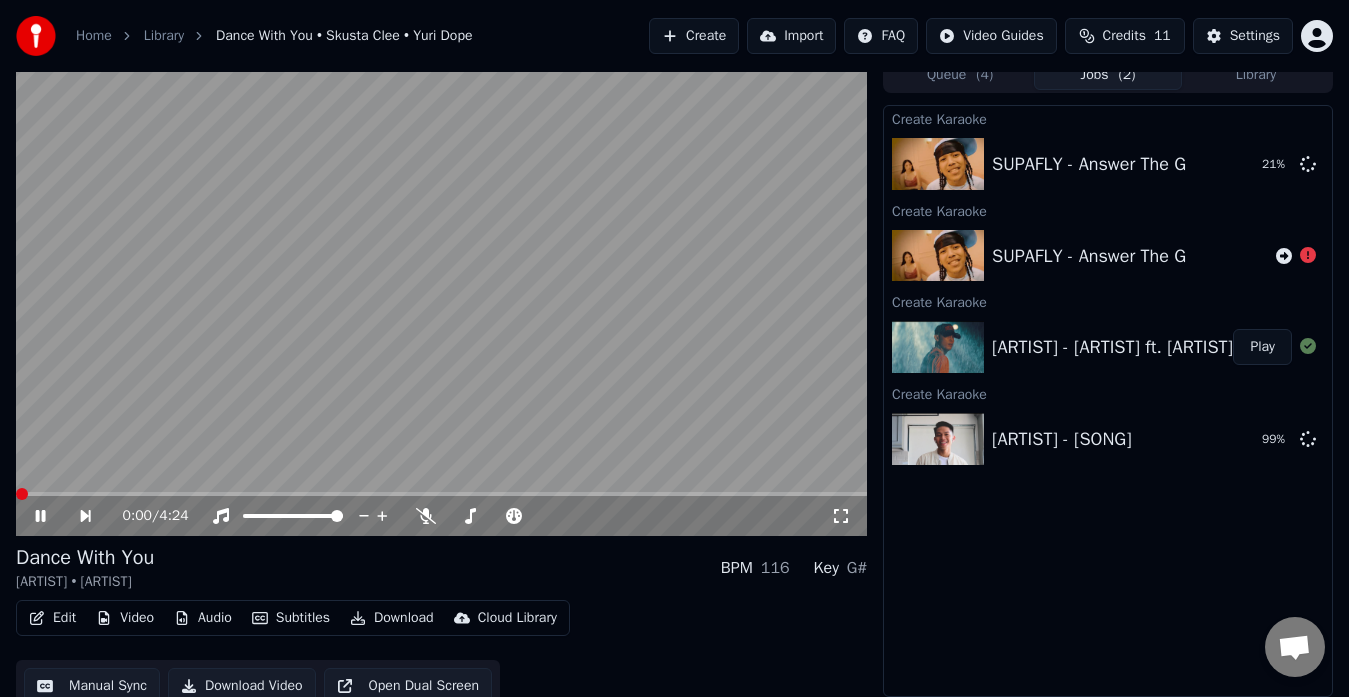 click on "Play" at bounding box center [1262, 347] 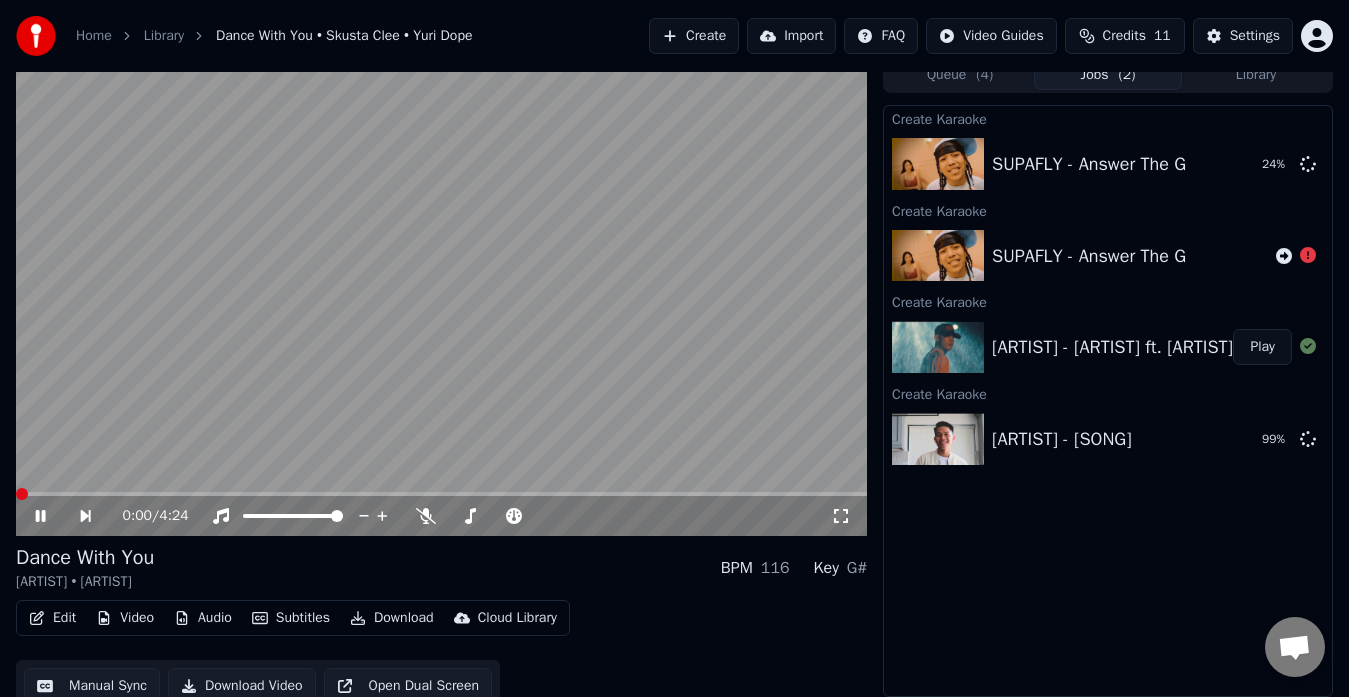 click on "Play" at bounding box center (1262, 347) 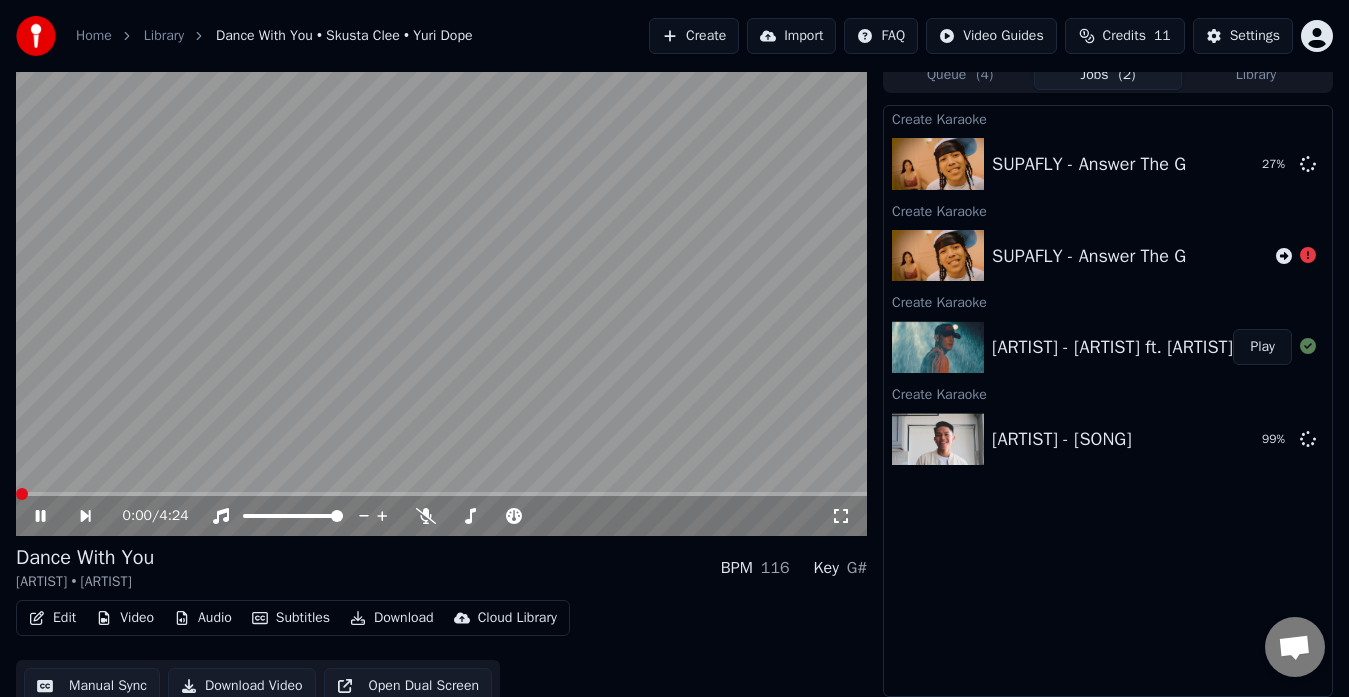 click on "Play" at bounding box center (1262, 347) 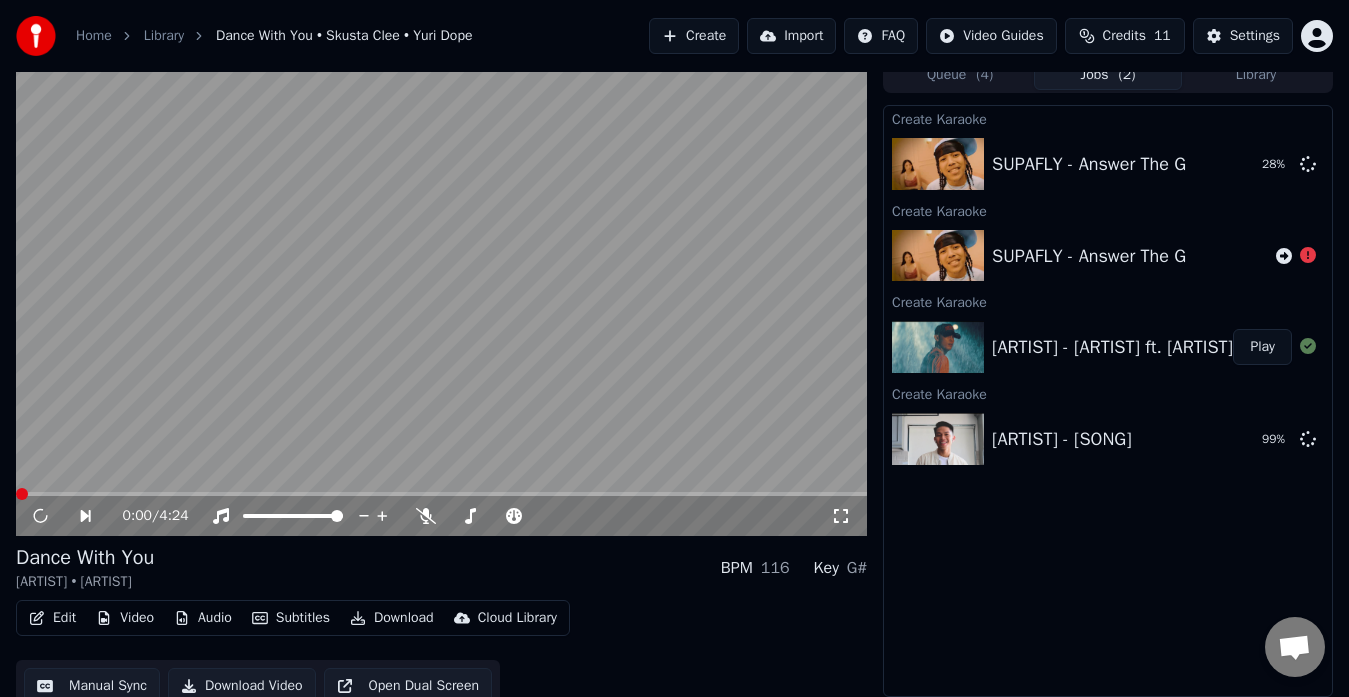 click at bounding box center (40, 515) 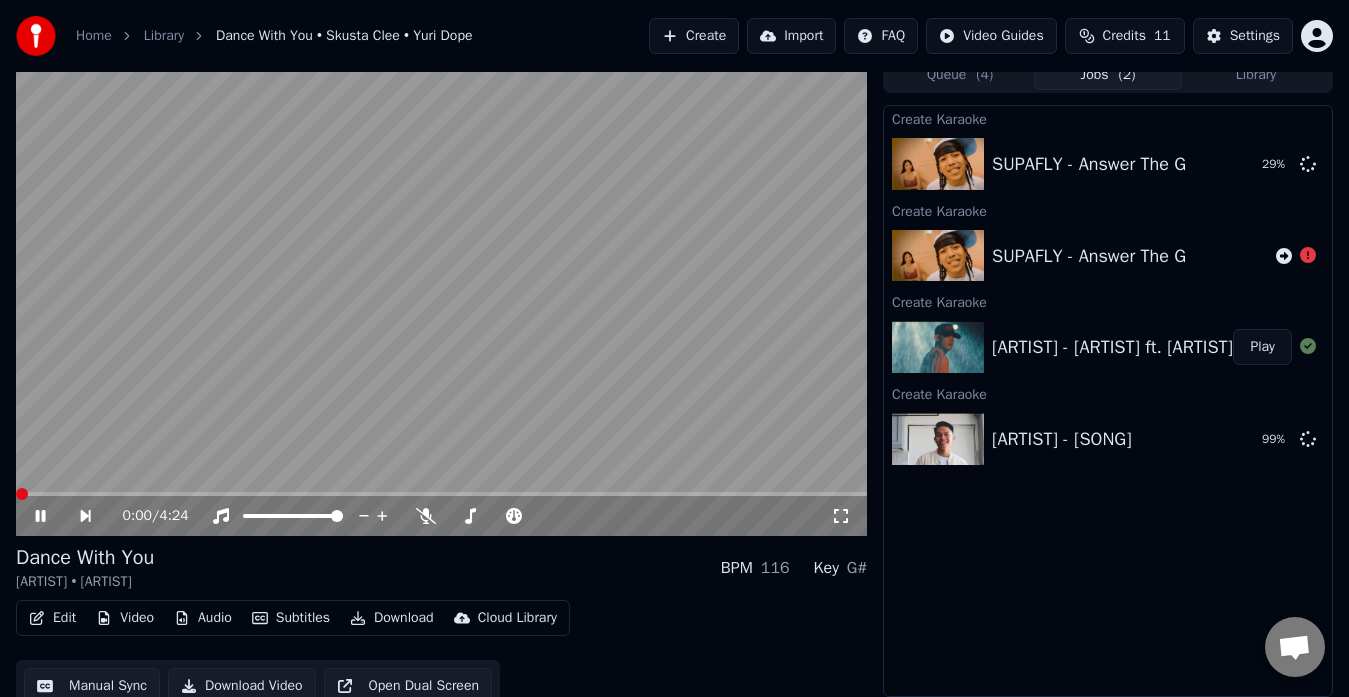 click at bounding box center (54, 516) 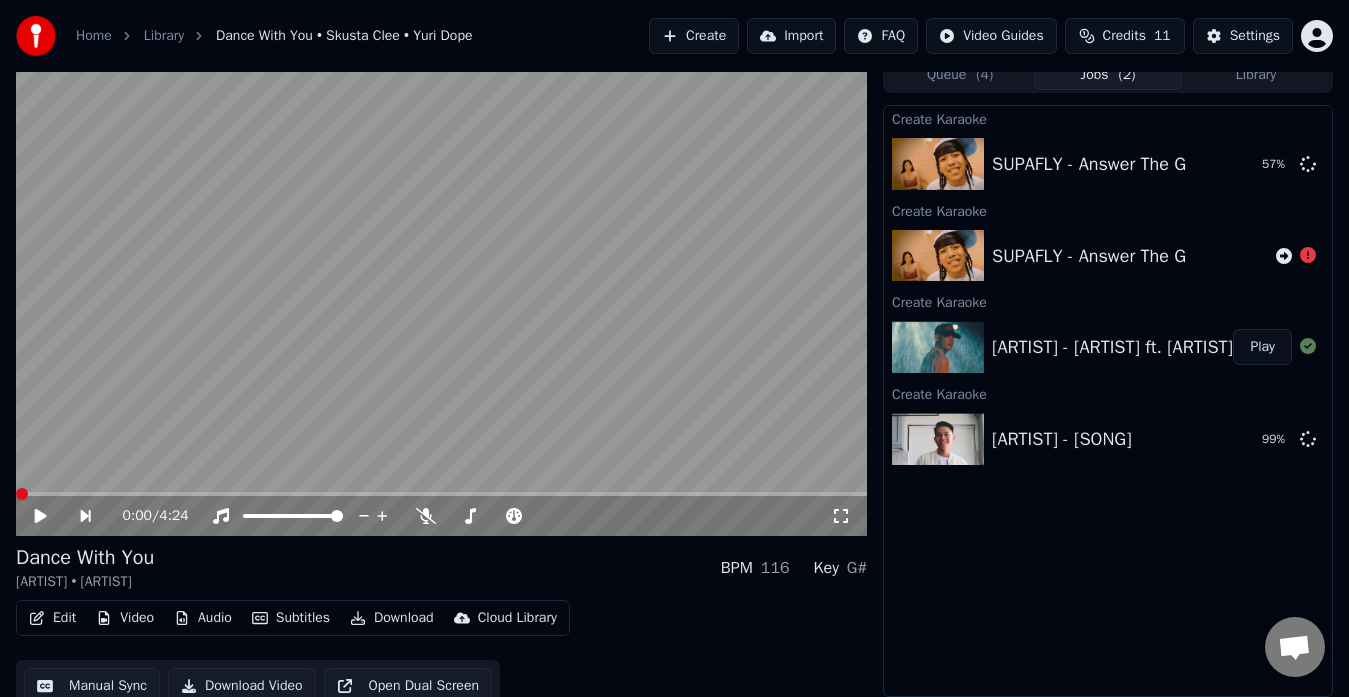 click on "Play" at bounding box center [1262, 347] 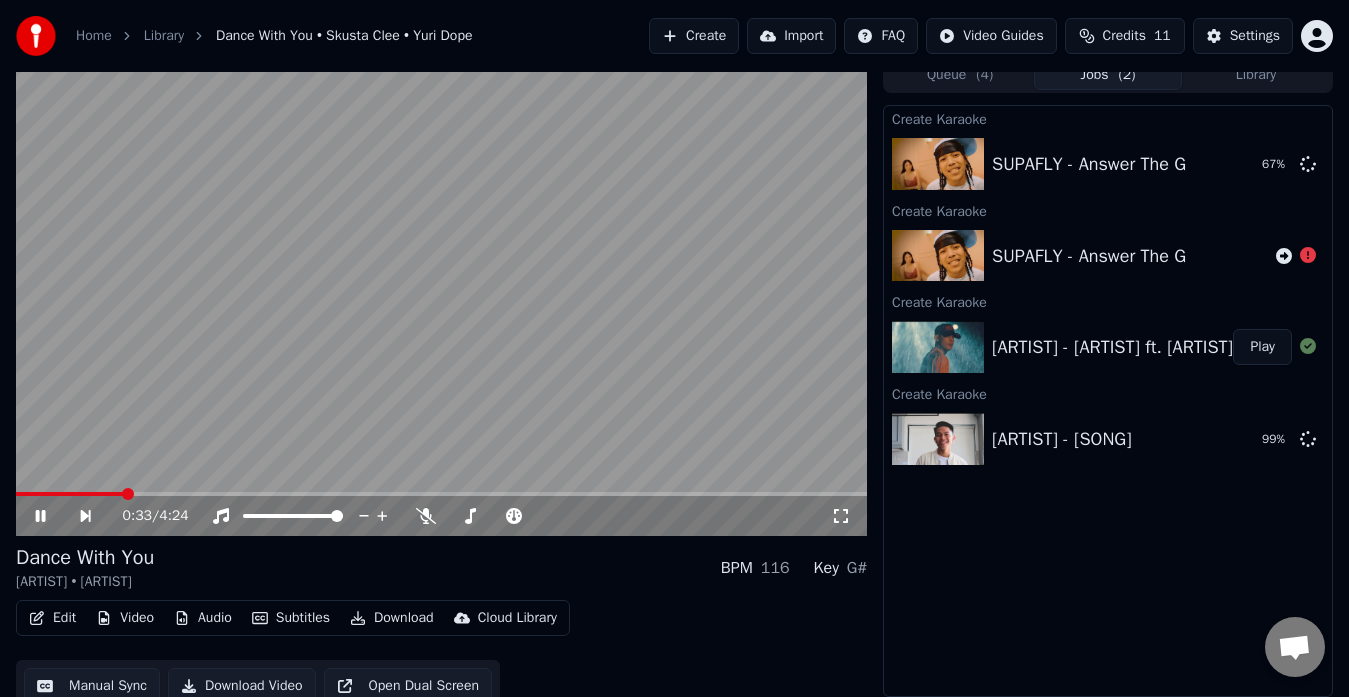 click at bounding box center (441, 296) 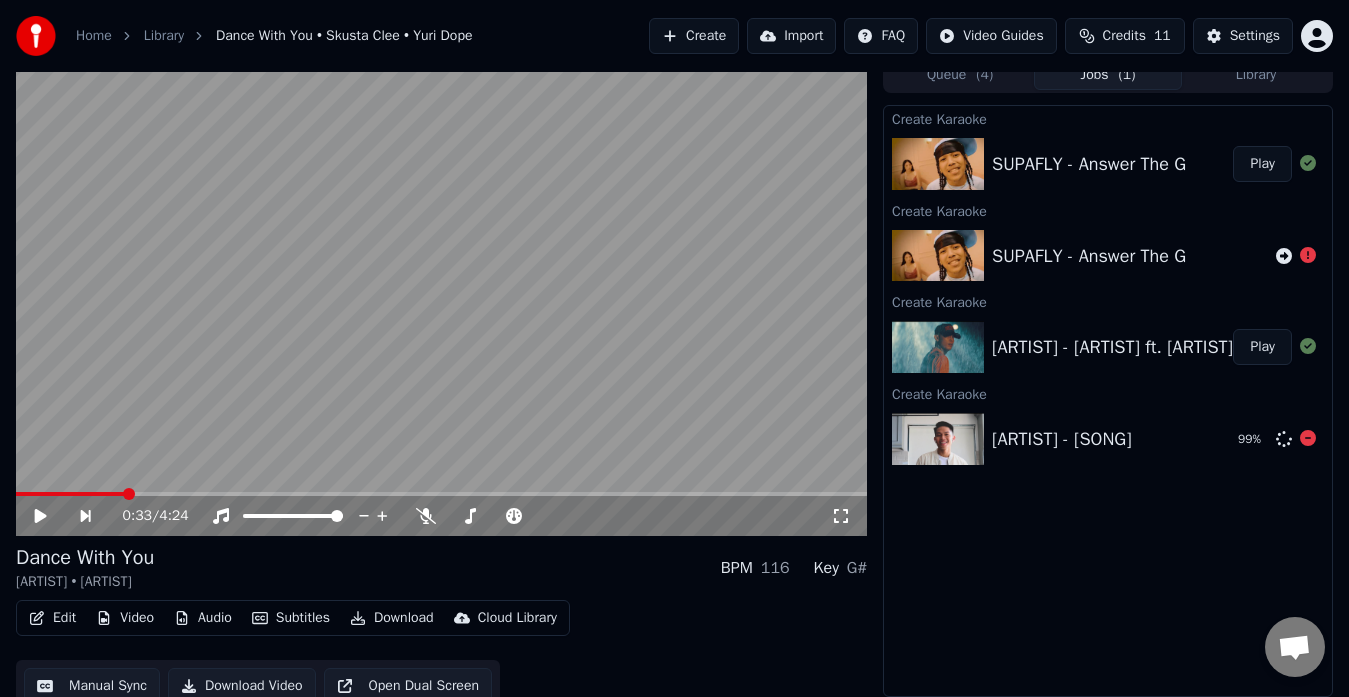 click on "[SONG] - [ARTIST] 99 %" at bounding box center [1108, 164] 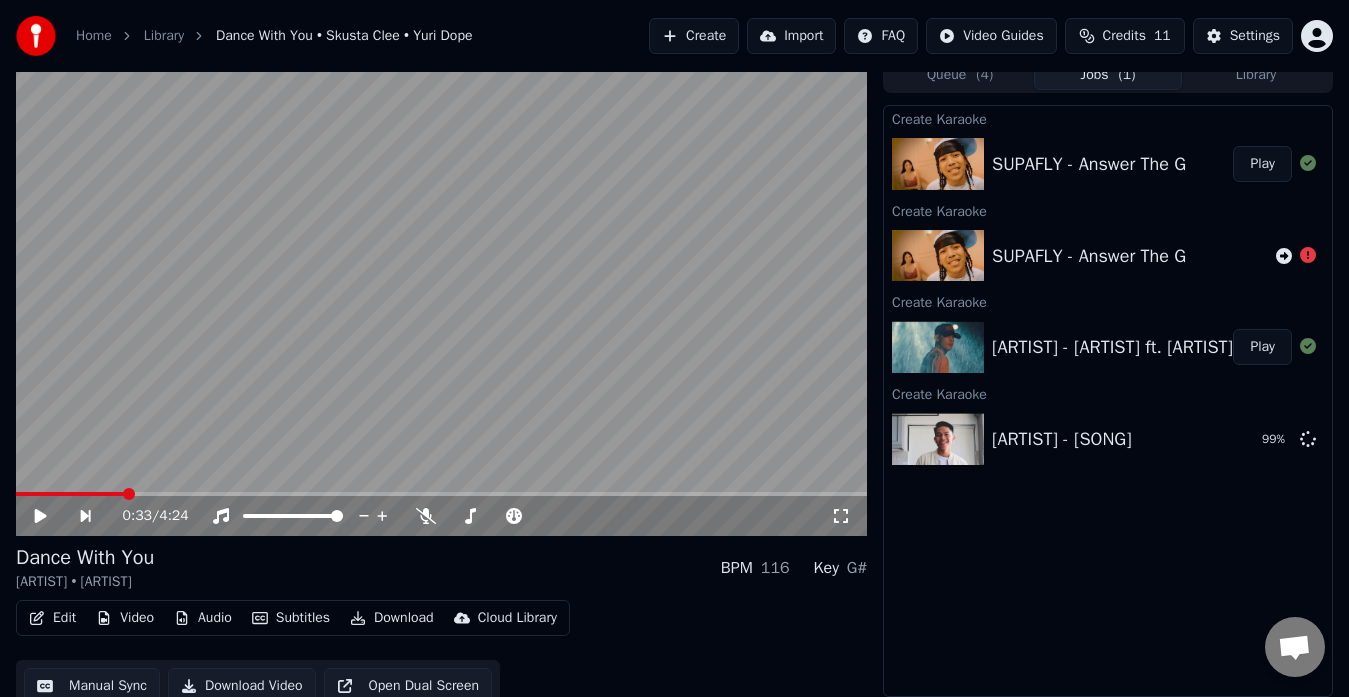 click on "Play" at bounding box center [1262, 164] 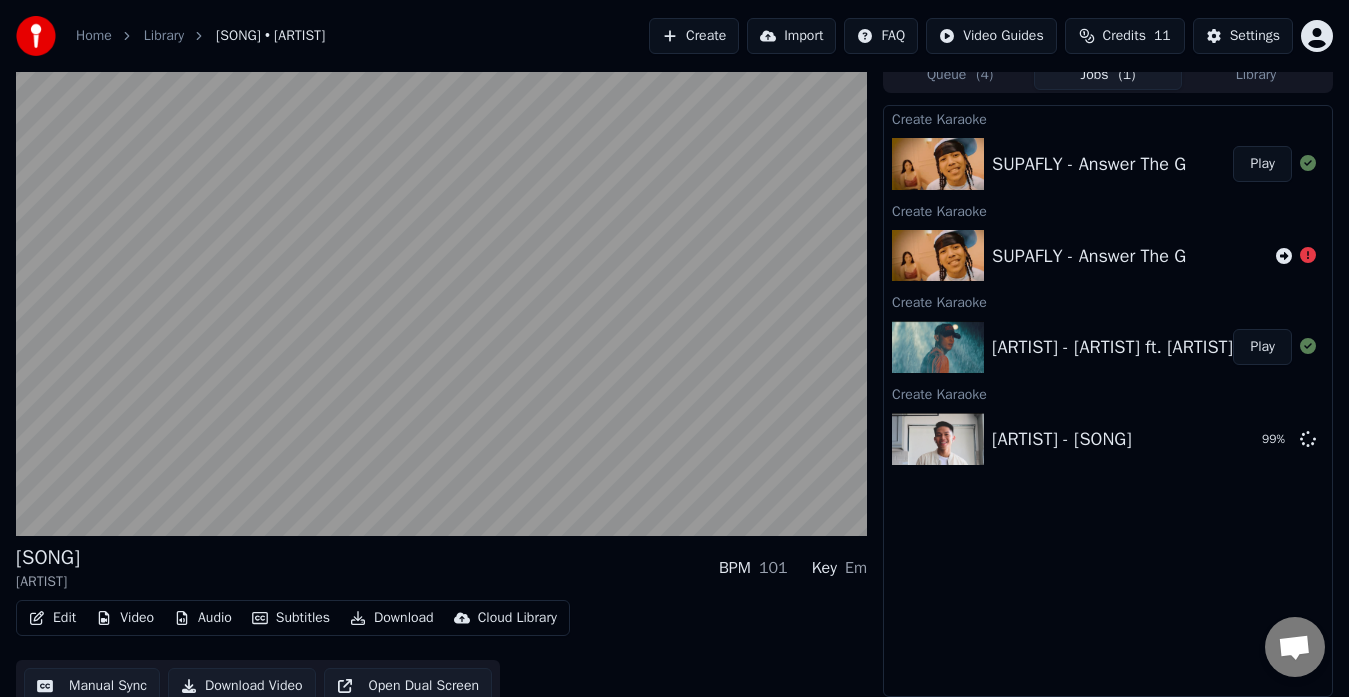 type 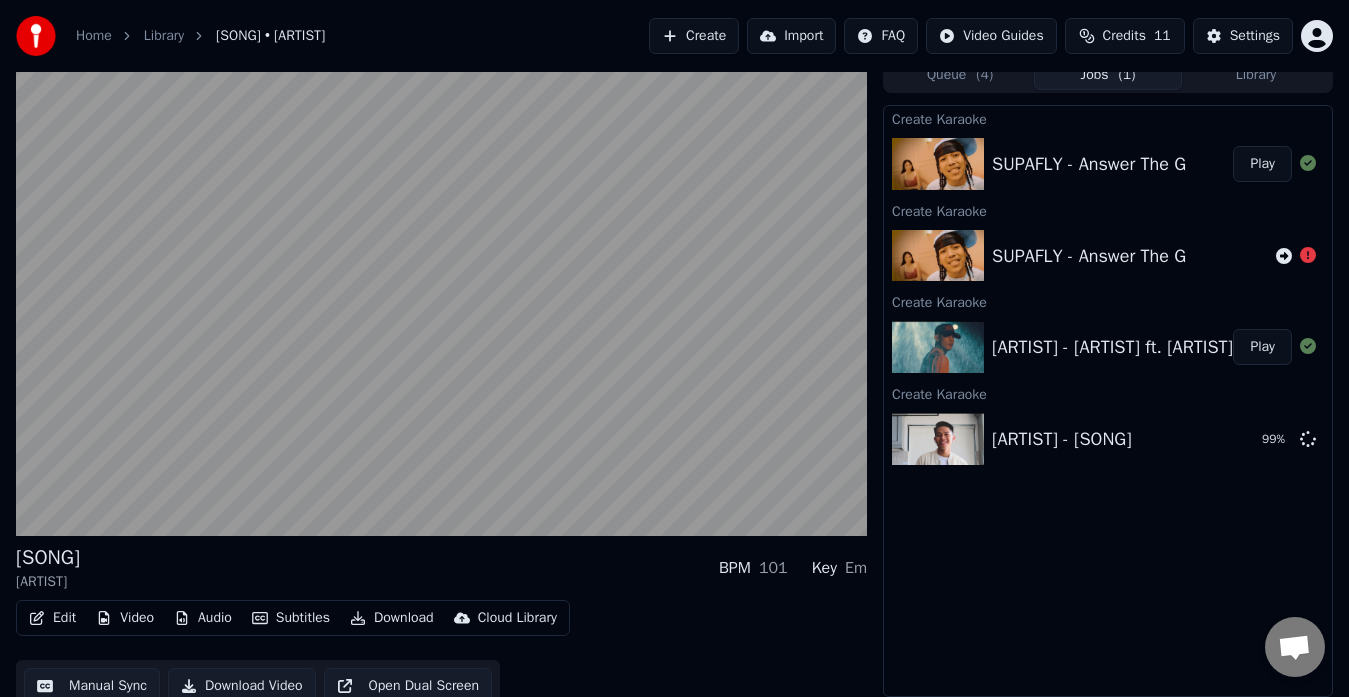 click on "Play" at bounding box center (1262, 164) 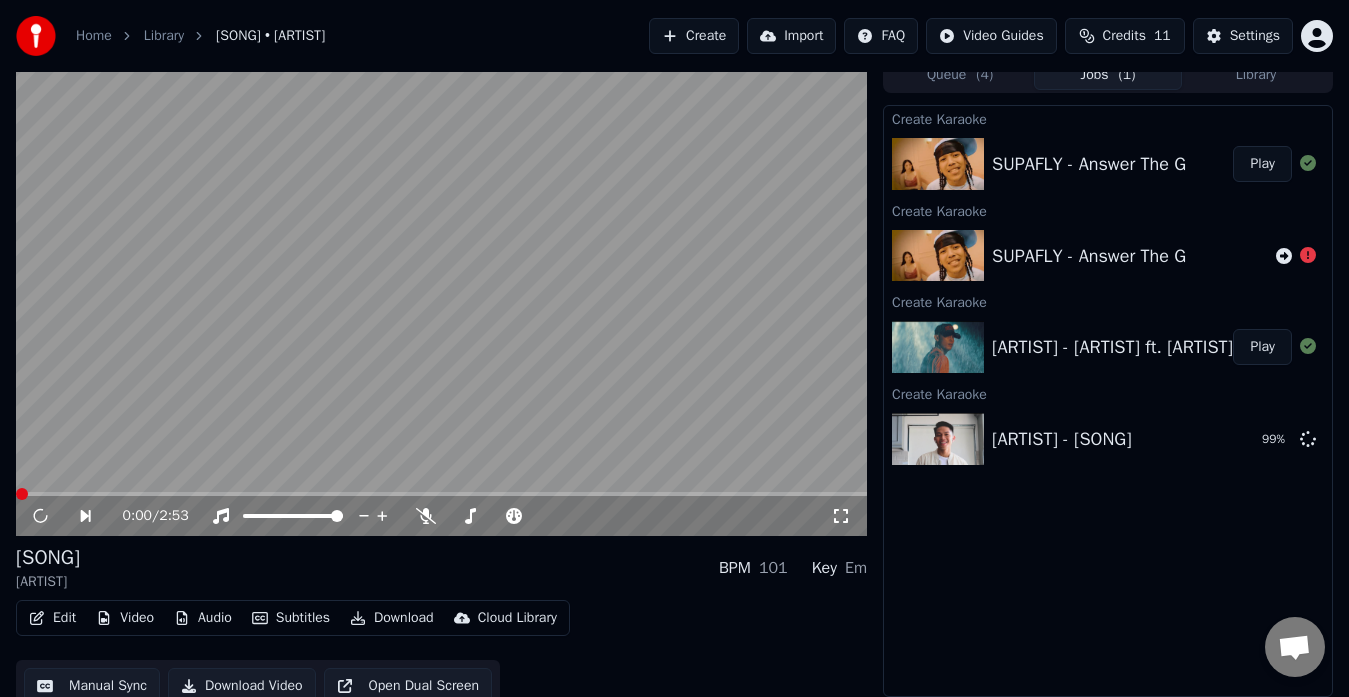 click on "Play" at bounding box center (1262, 164) 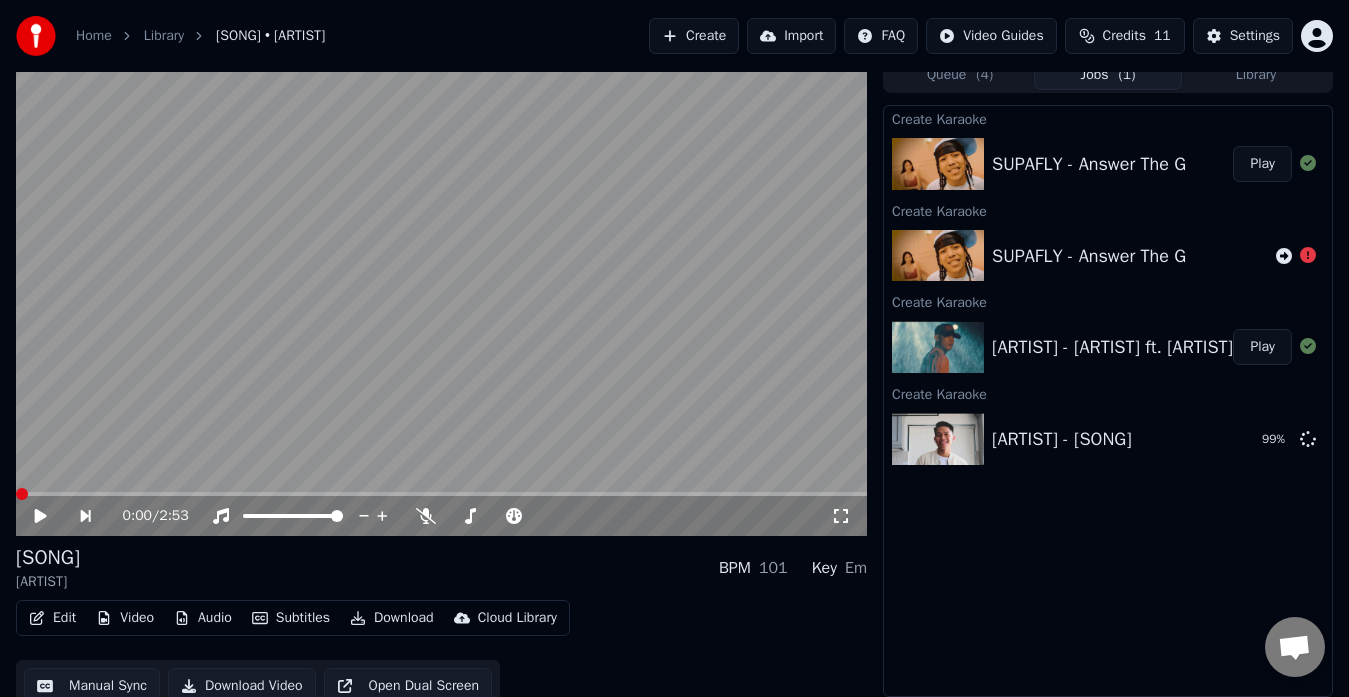 click on "Play" at bounding box center (1262, 164) 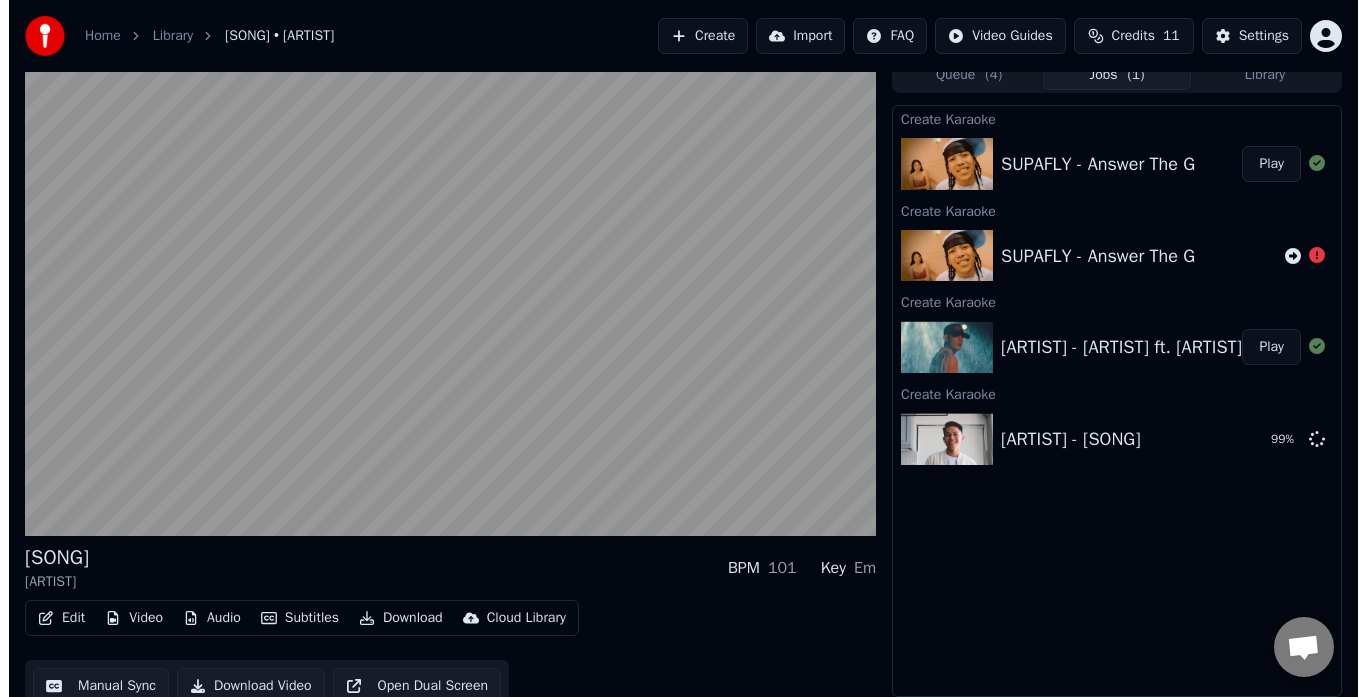 scroll, scrollTop: 30, scrollLeft: 0, axis: vertical 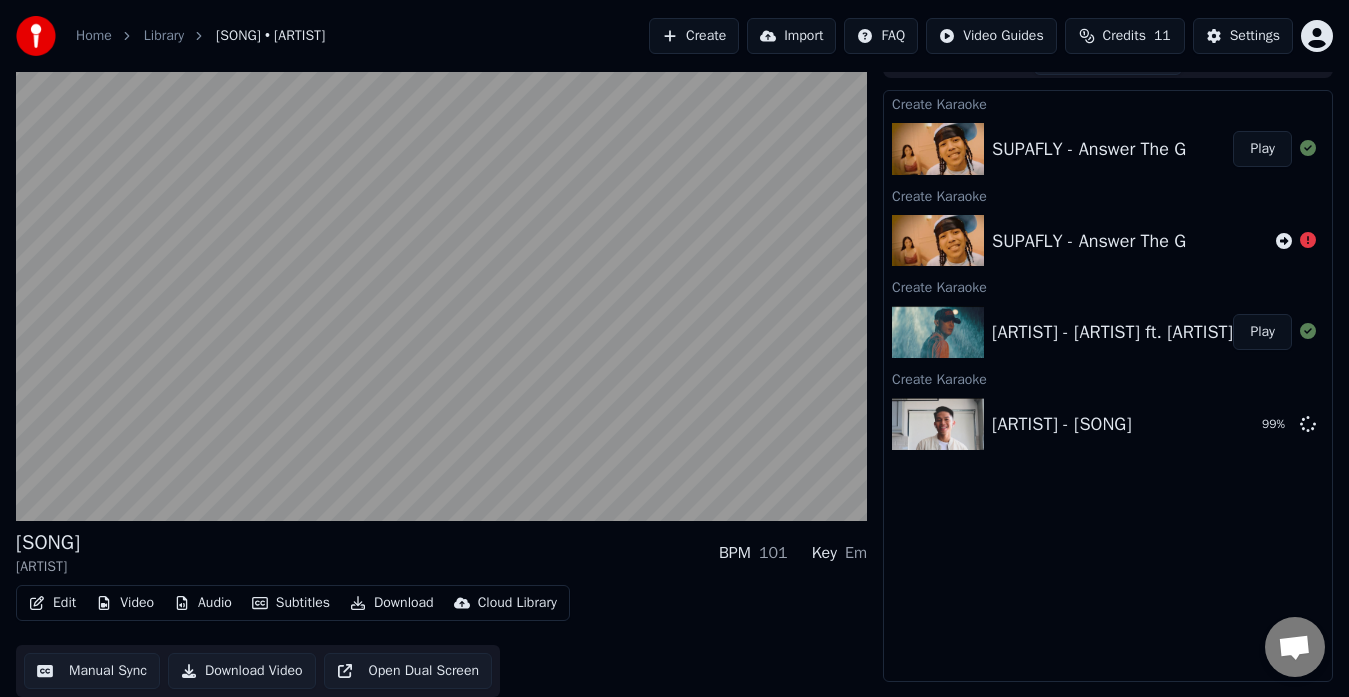 click on "Download Video" at bounding box center (242, 671) 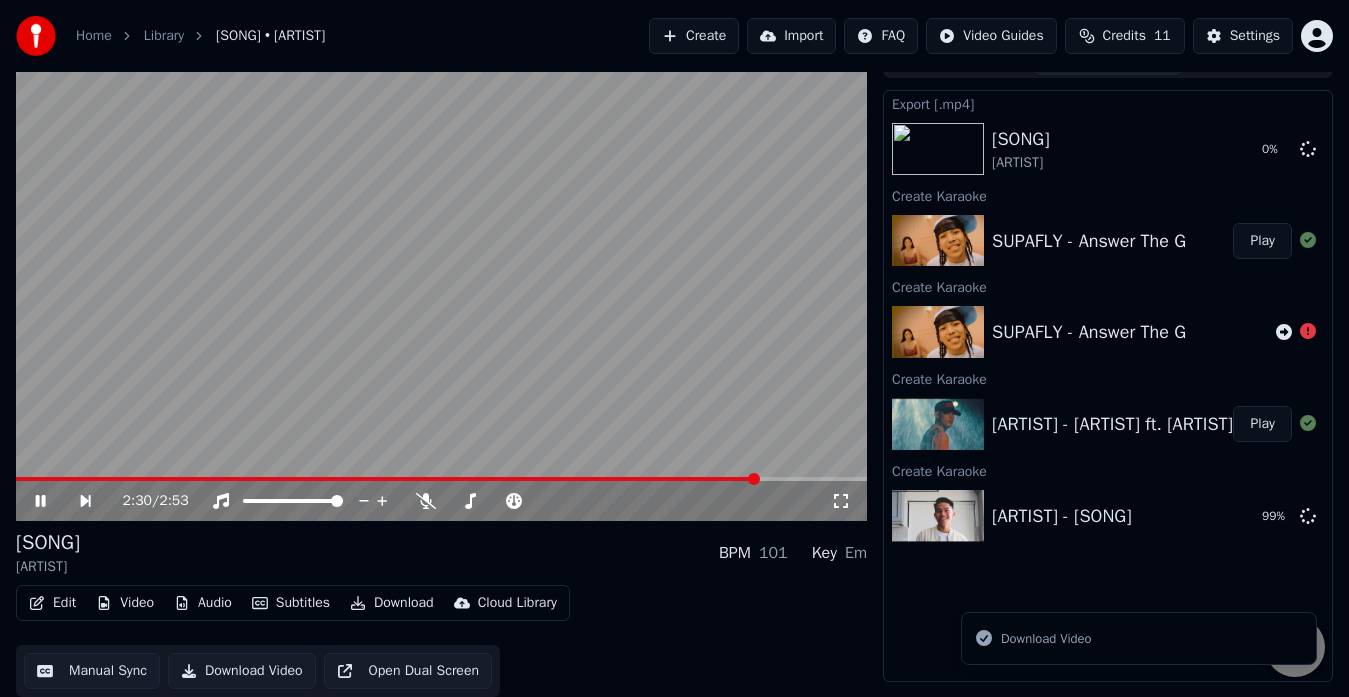 click at bounding box center [54, 501] 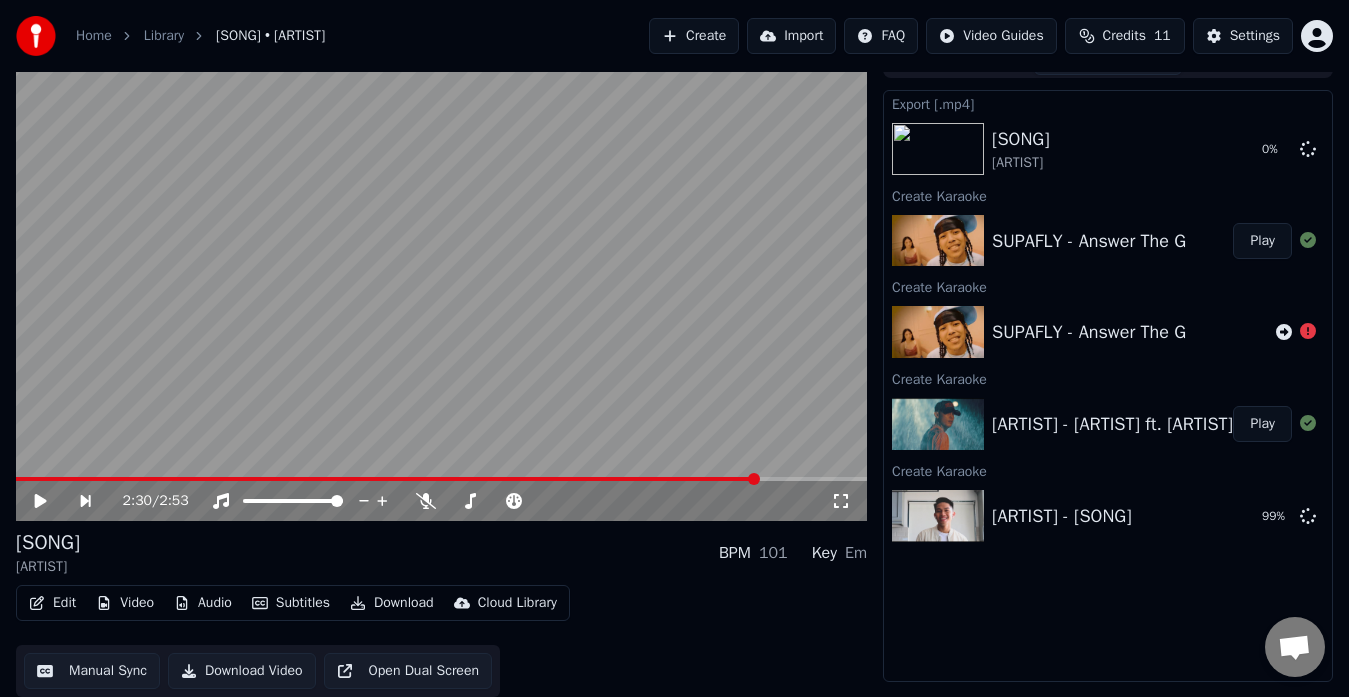 click on "[ARTIST] - [ARTIST] ft. [ARTIST]" at bounding box center (1021, 139) 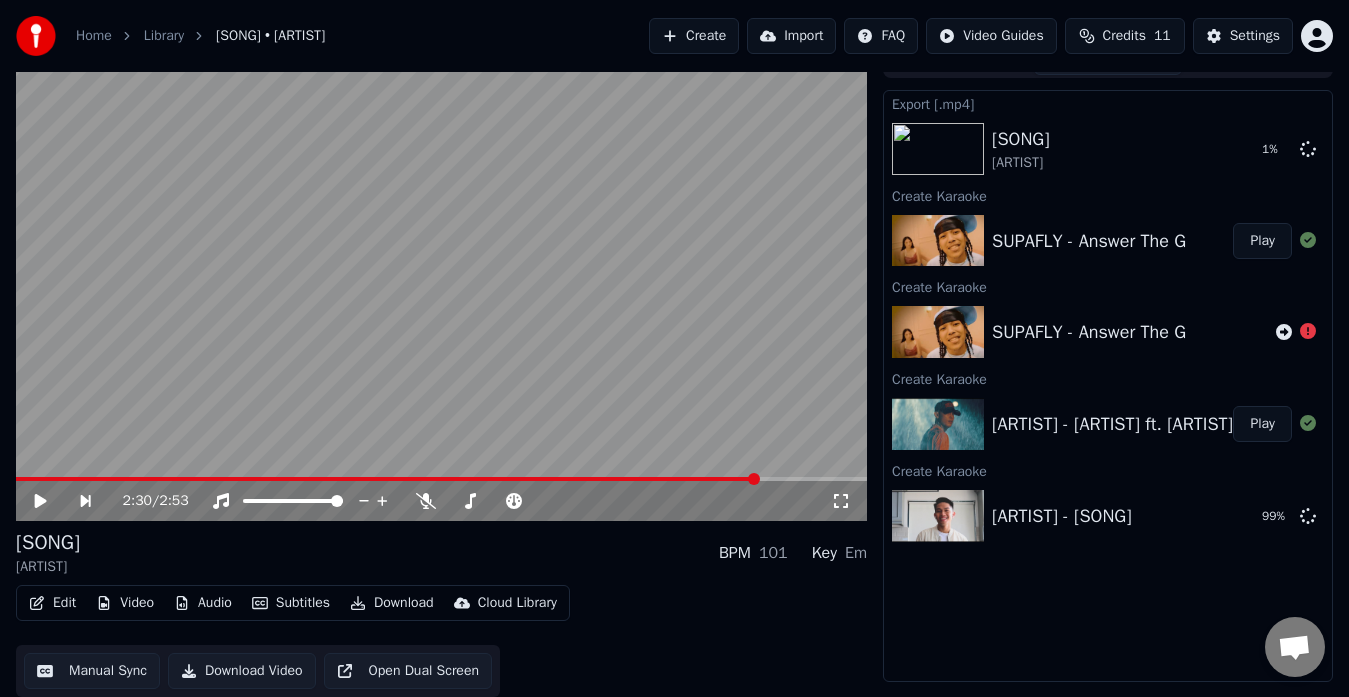 click on "[ARTIST] - [ARTIST] ft. [ARTIST]" at bounding box center (1021, 139) 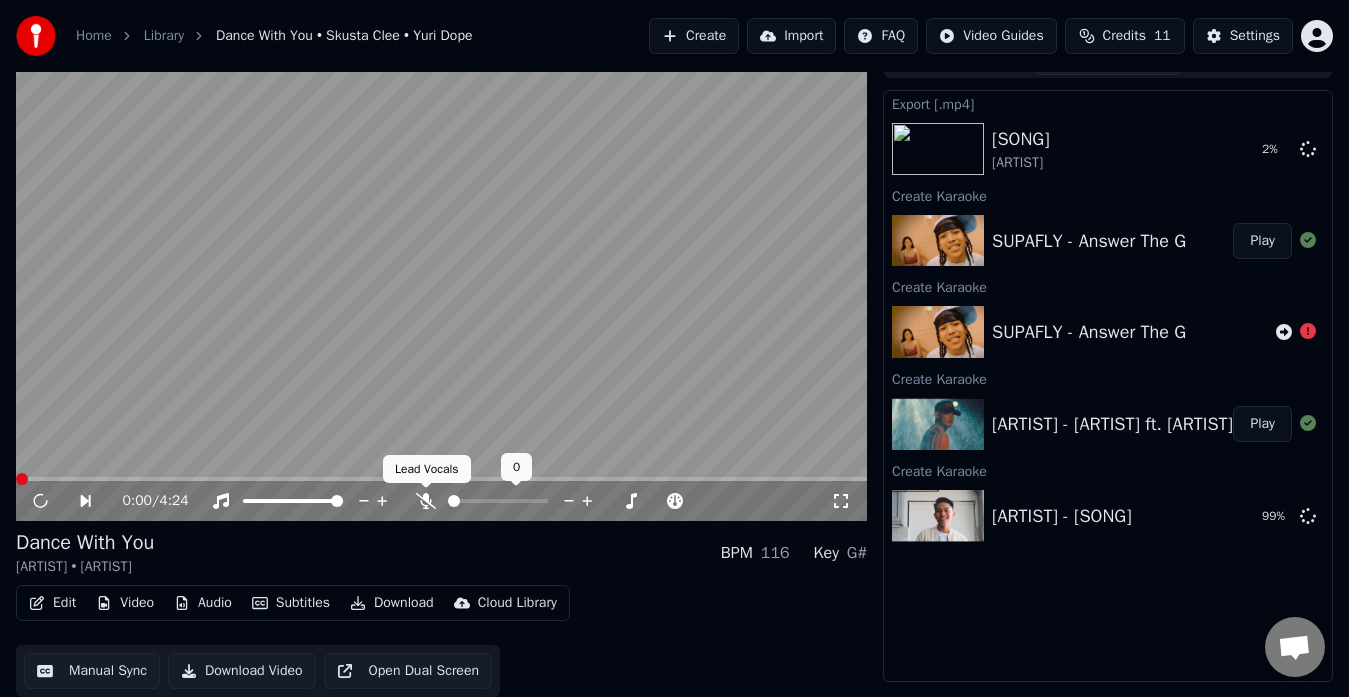 click at bounding box center (426, 501) 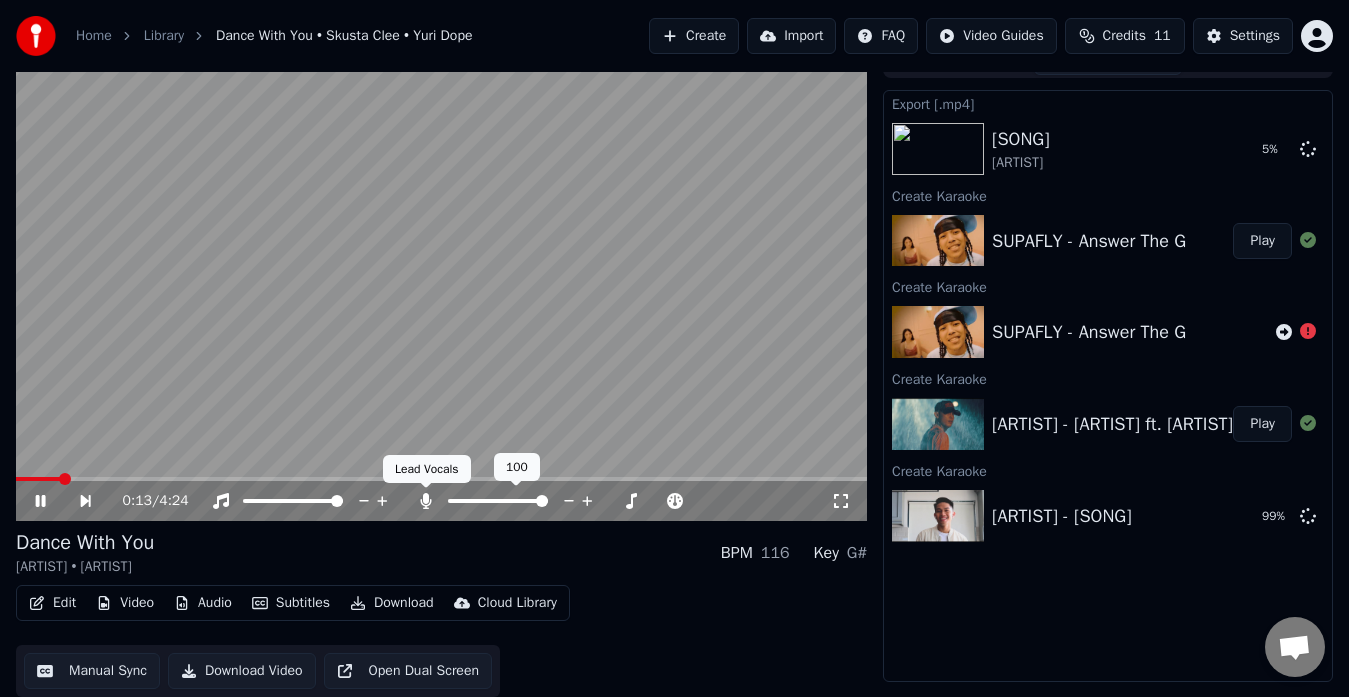 click at bounding box center (425, 501) 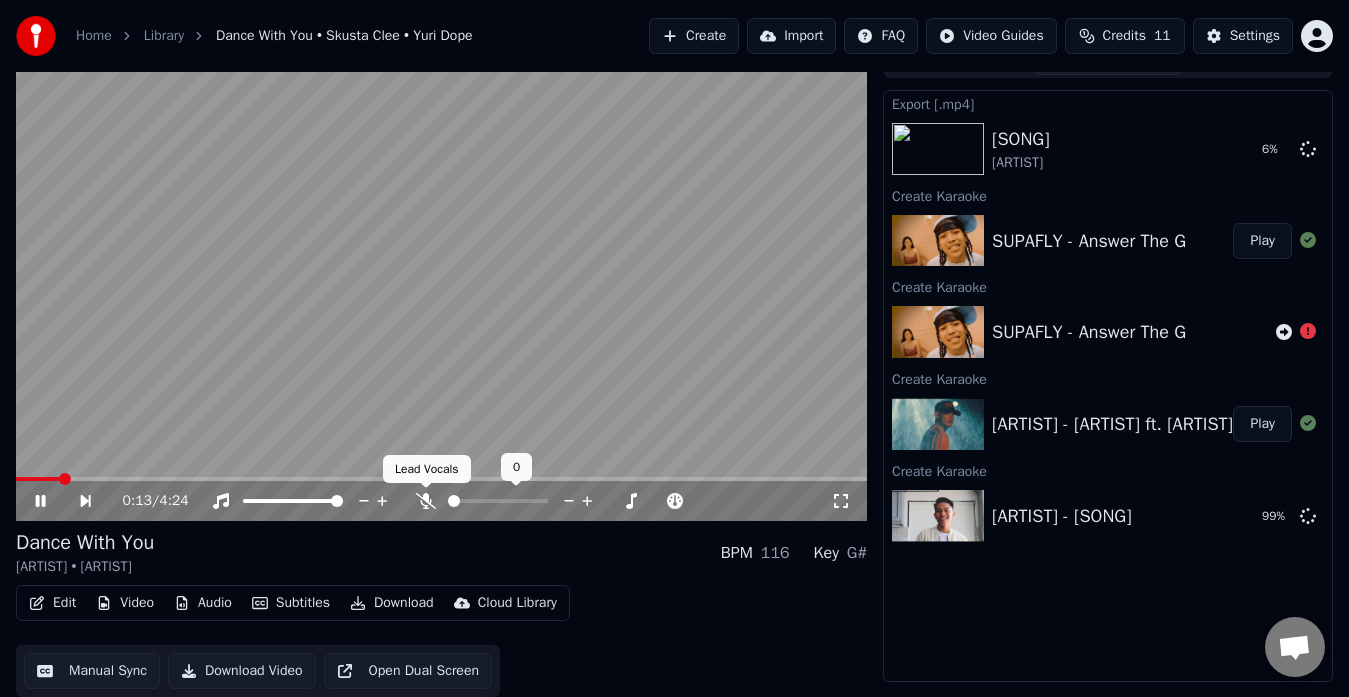 click at bounding box center [426, 501] 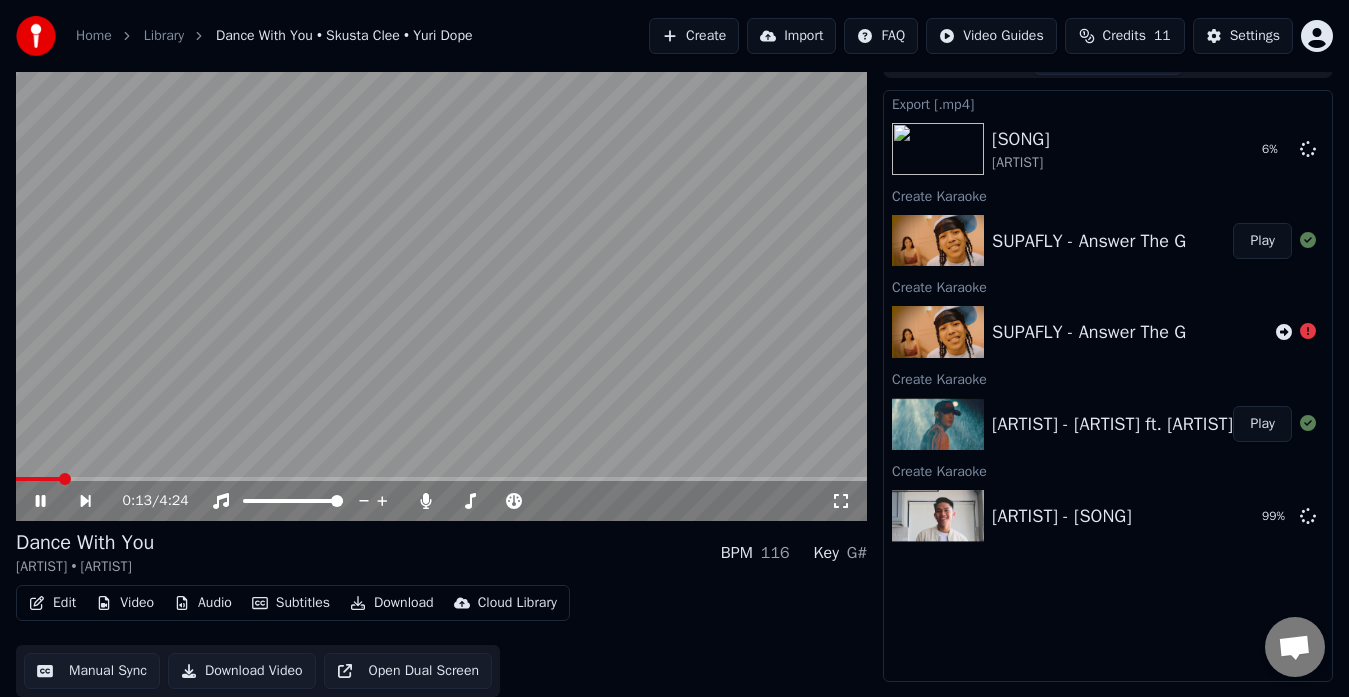 click at bounding box center (41, 501) 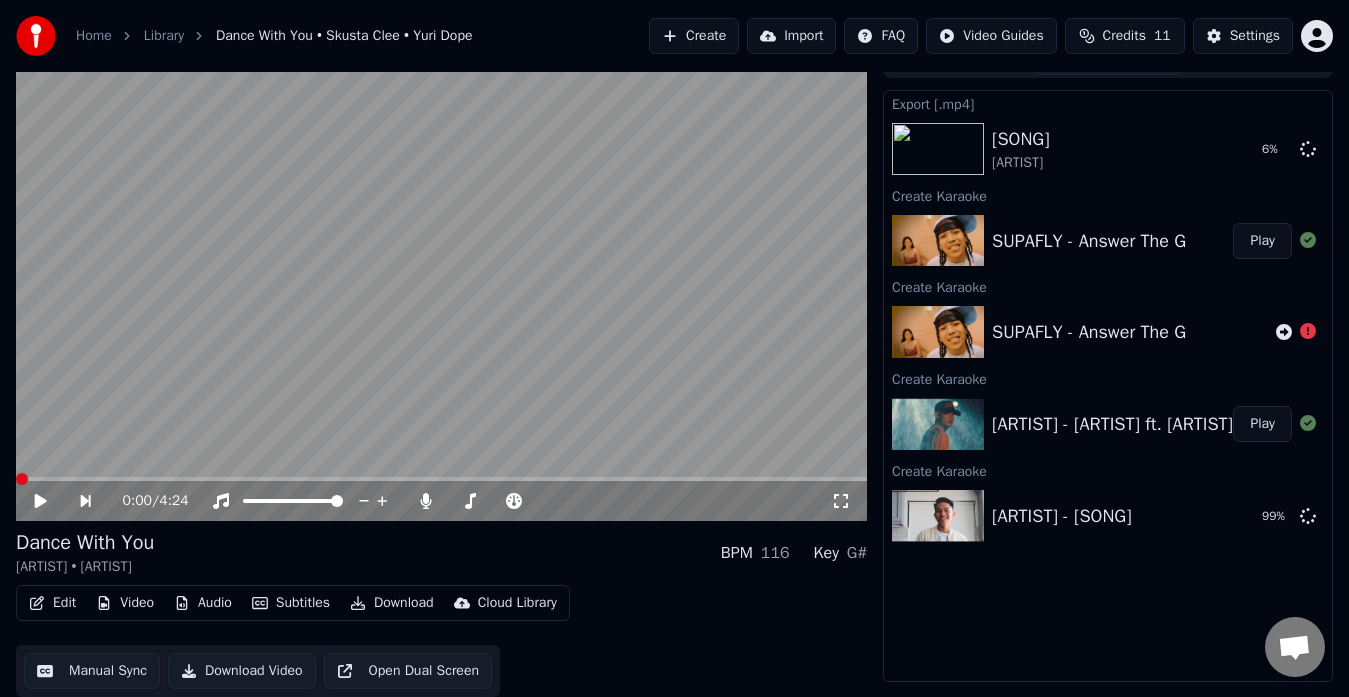 click at bounding box center [22, 479] 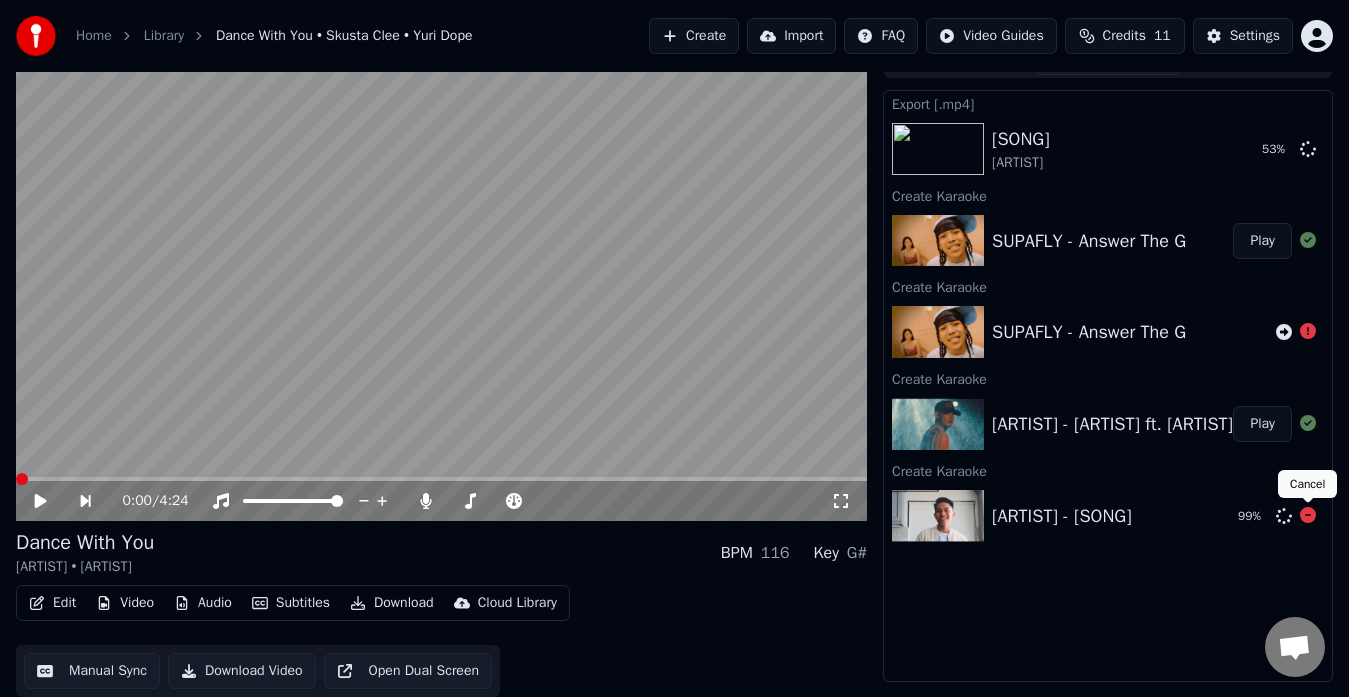 click at bounding box center [1308, 515] 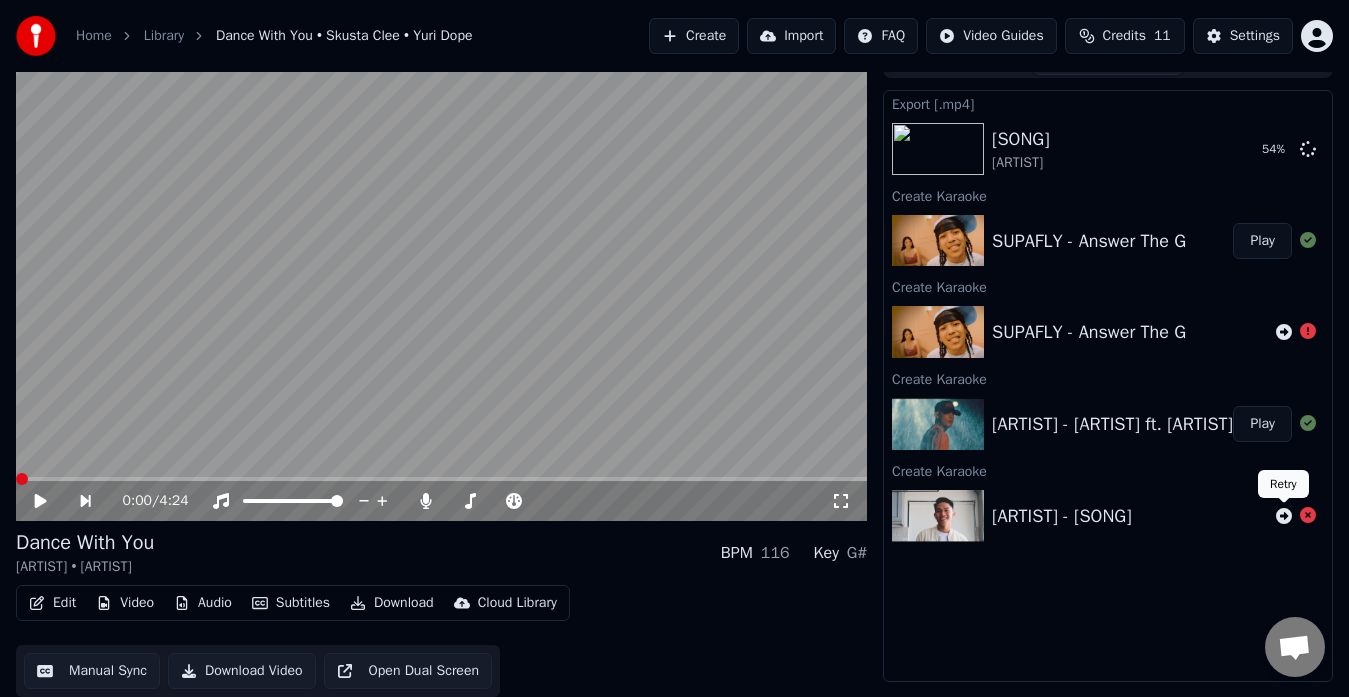 click at bounding box center [1284, 332] 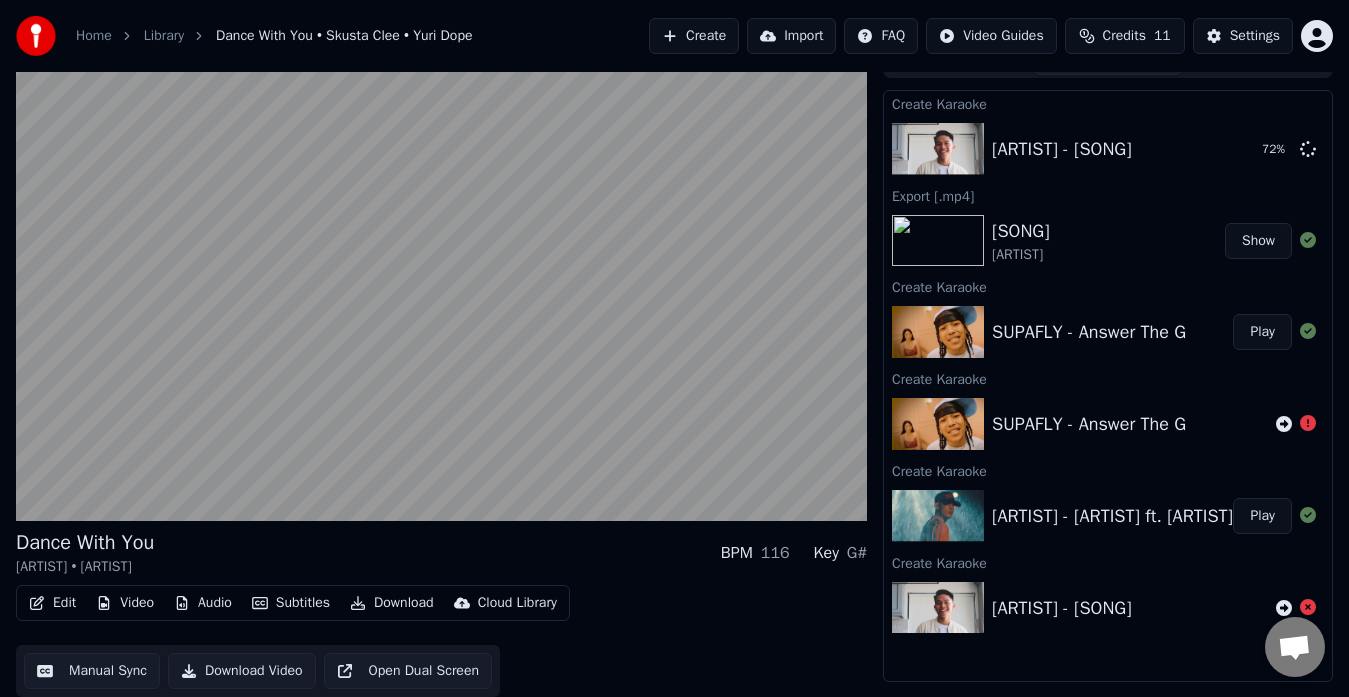 click on "Download Video" at bounding box center [242, 671] 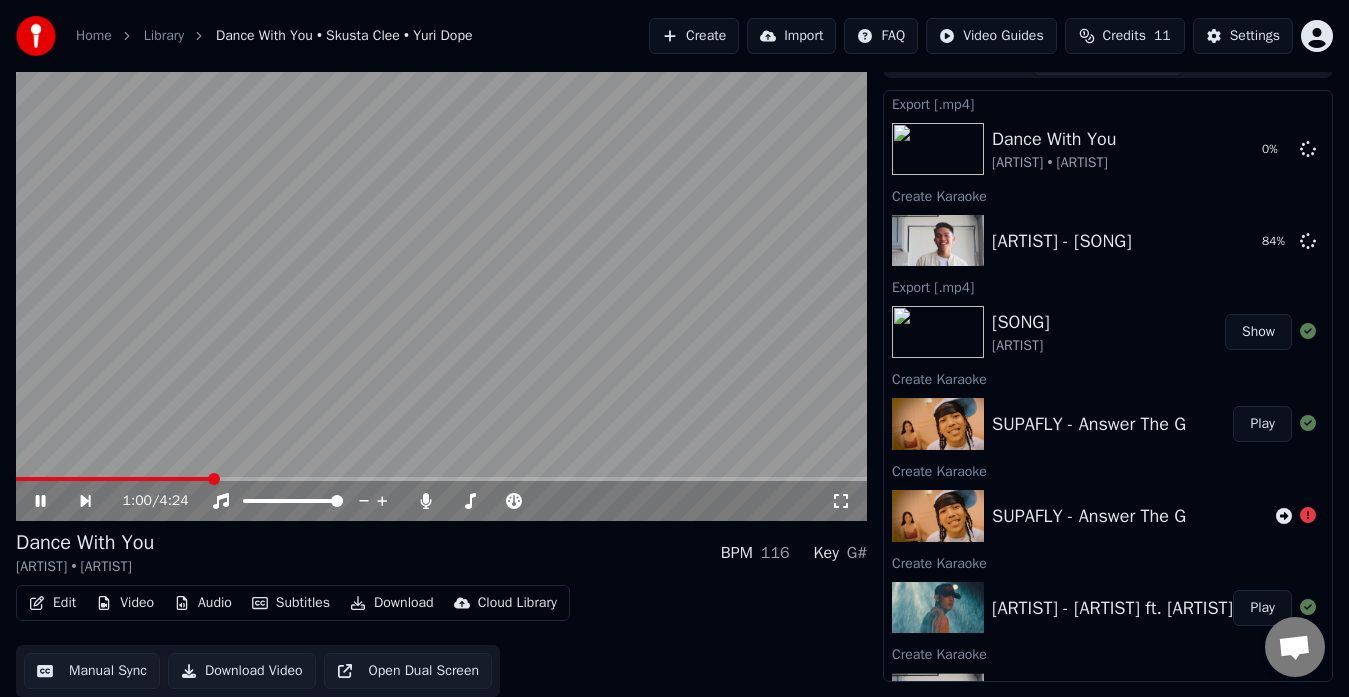 click at bounding box center [425, 501] 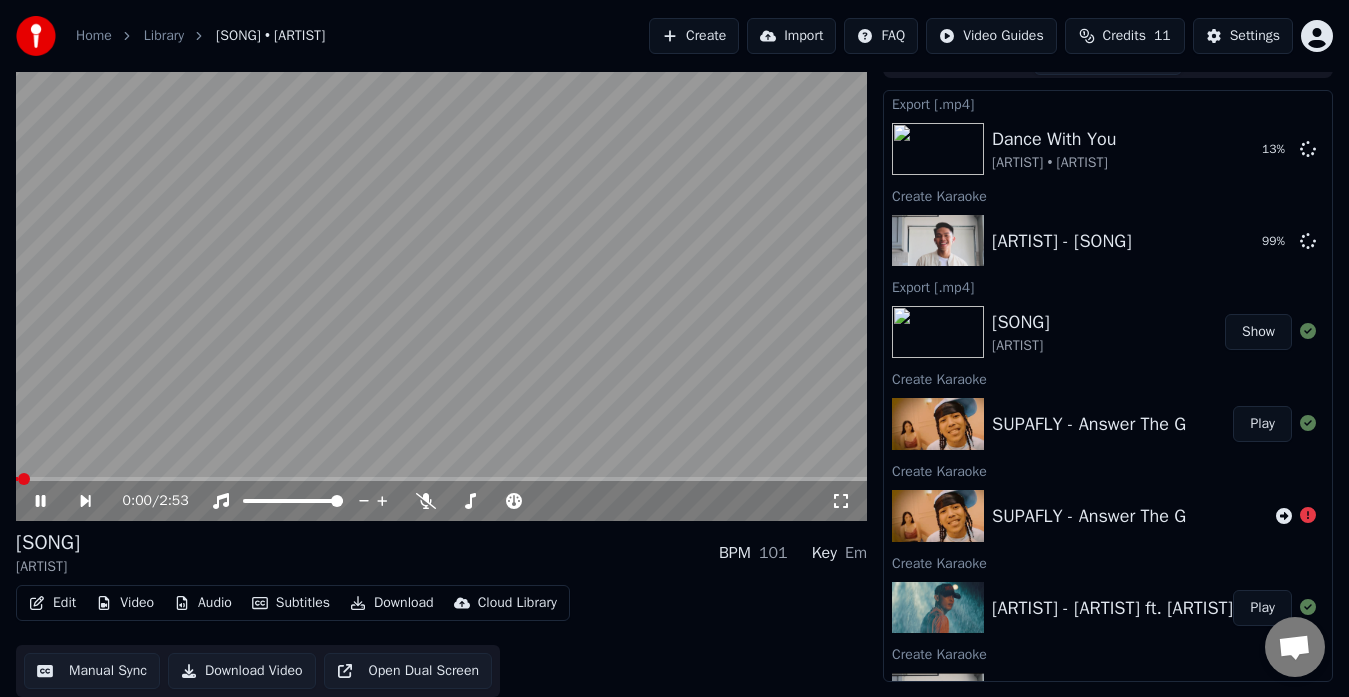 click at bounding box center [54, 501] 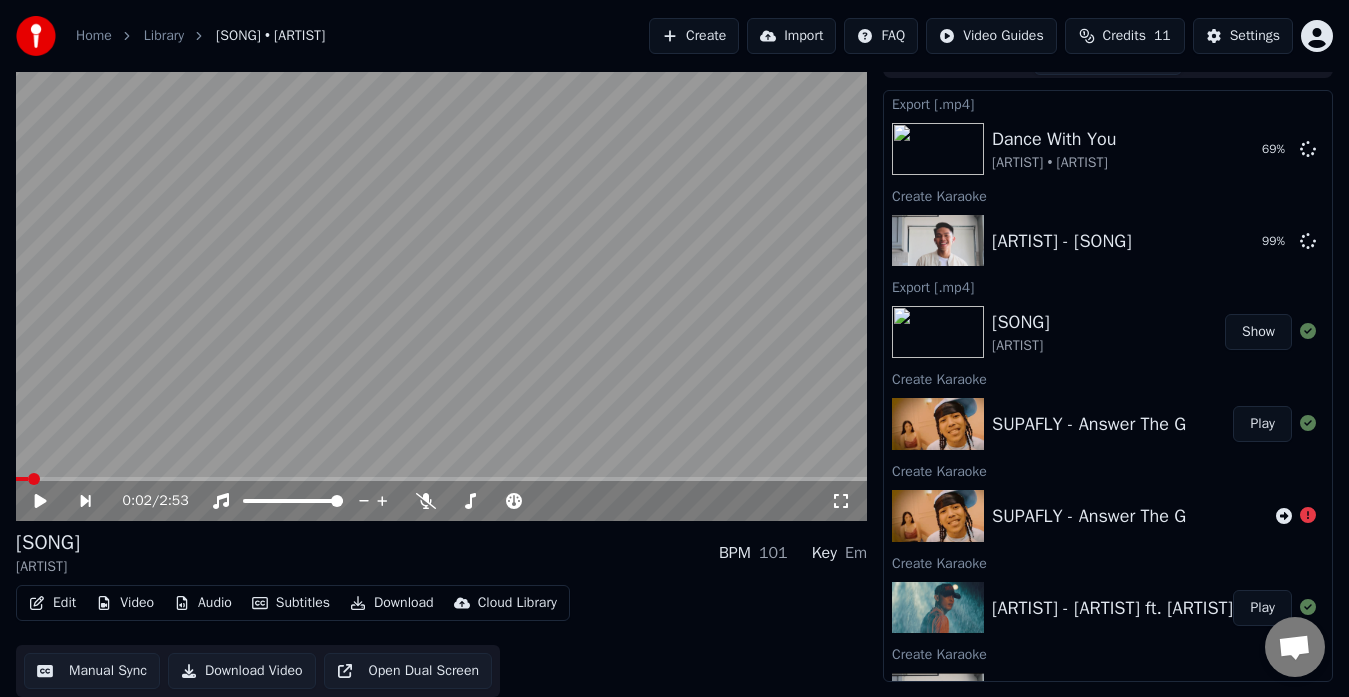 click on "Show" at bounding box center [1258, 332] 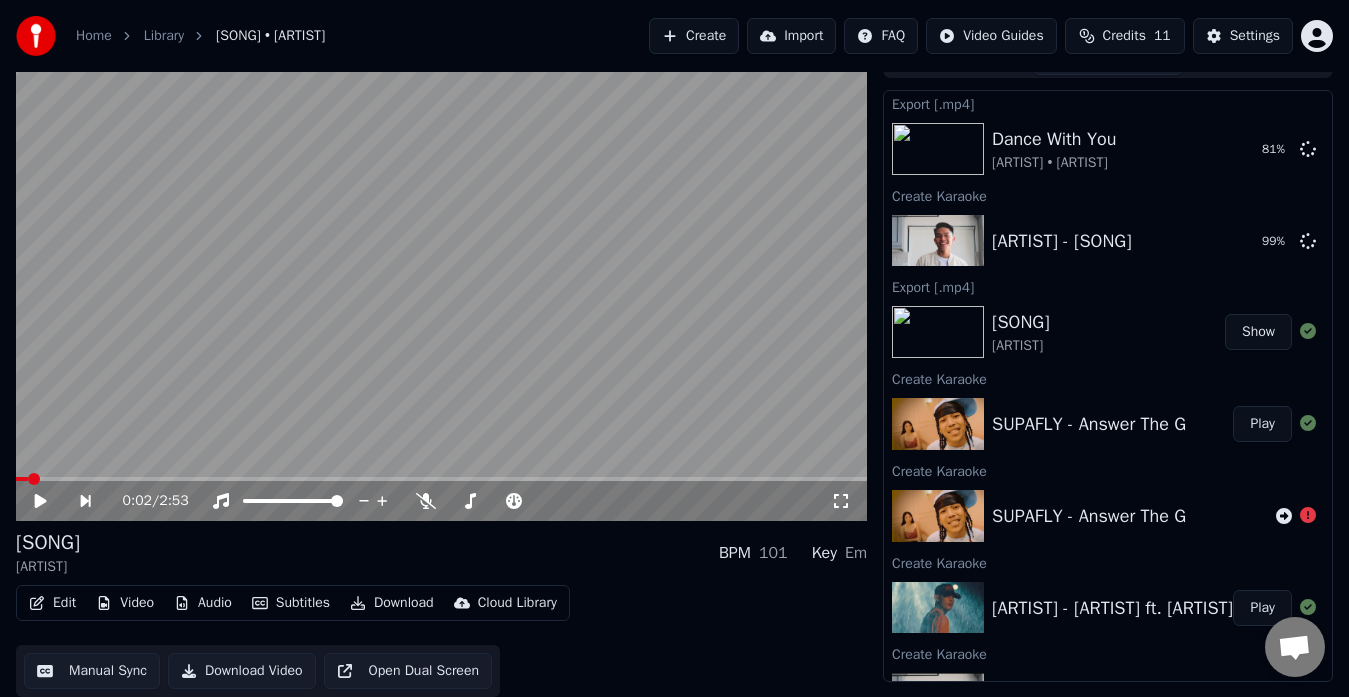 click on "Create" at bounding box center (694, 36) 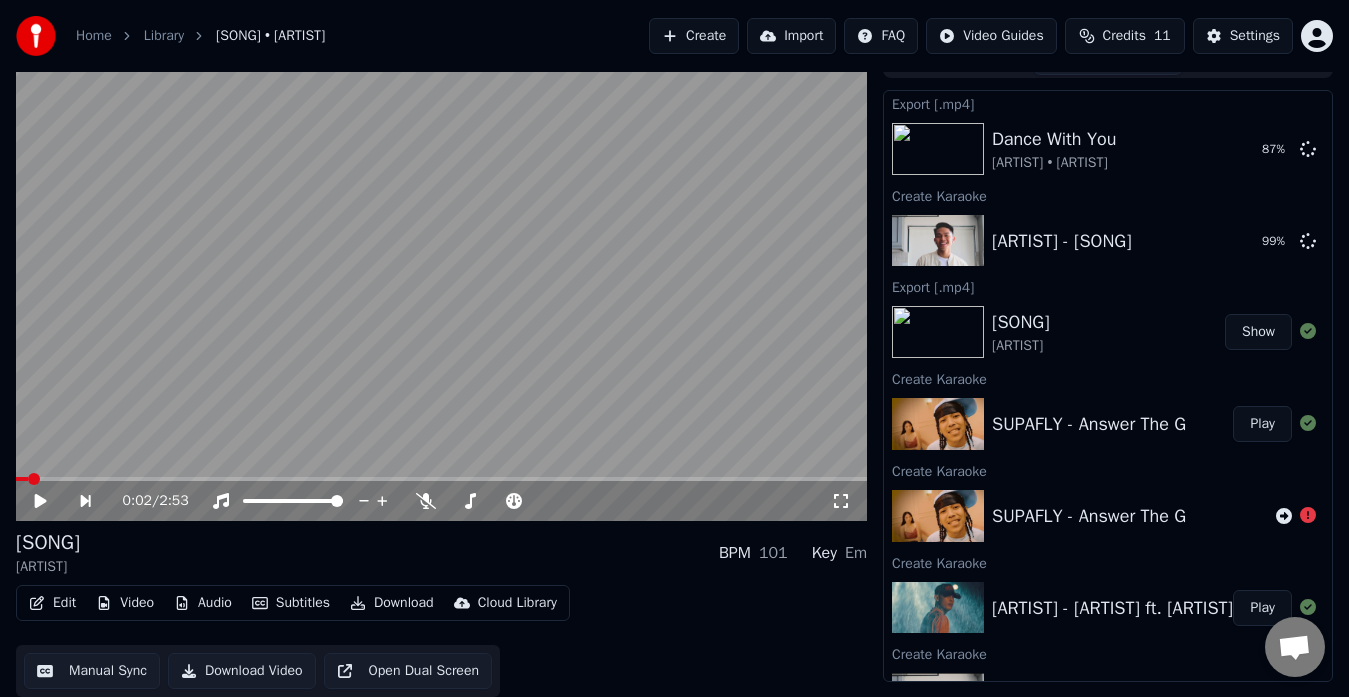 click on "Create" at bounding box center [694, 36] 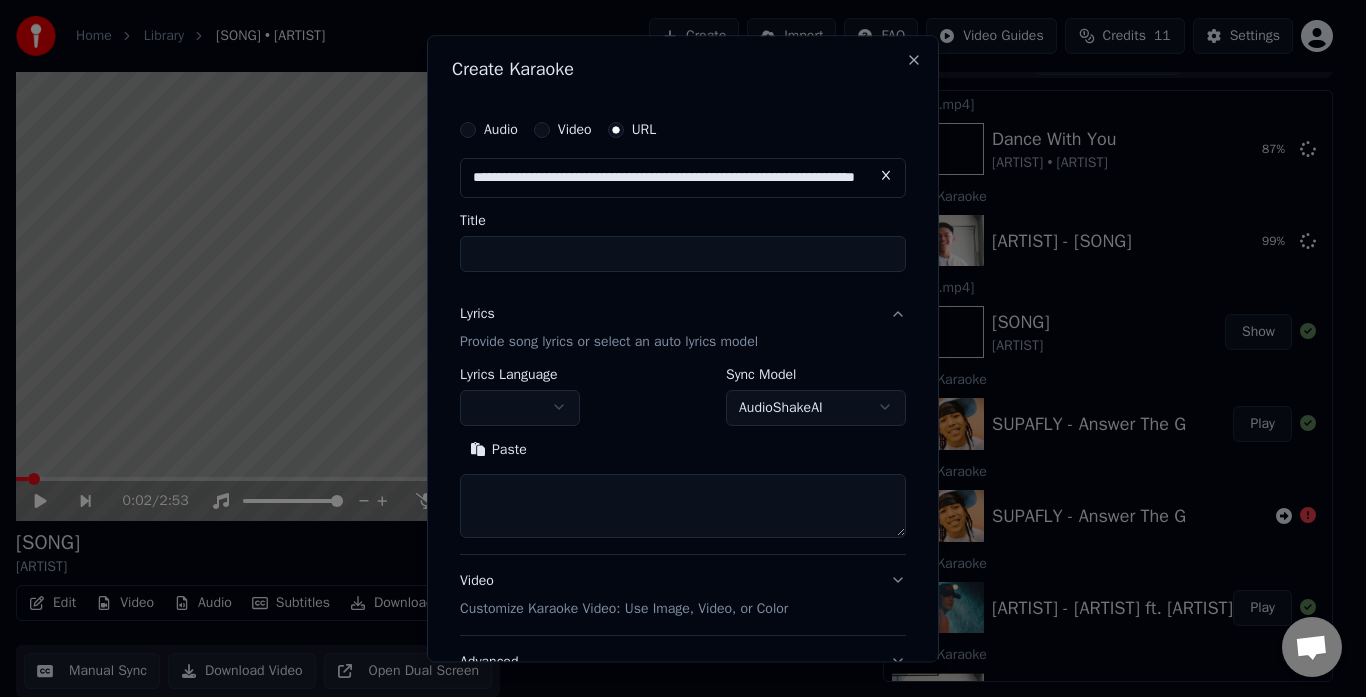 scroll, scrollTop: 0, scrollLeft: 153, axis: horizontal 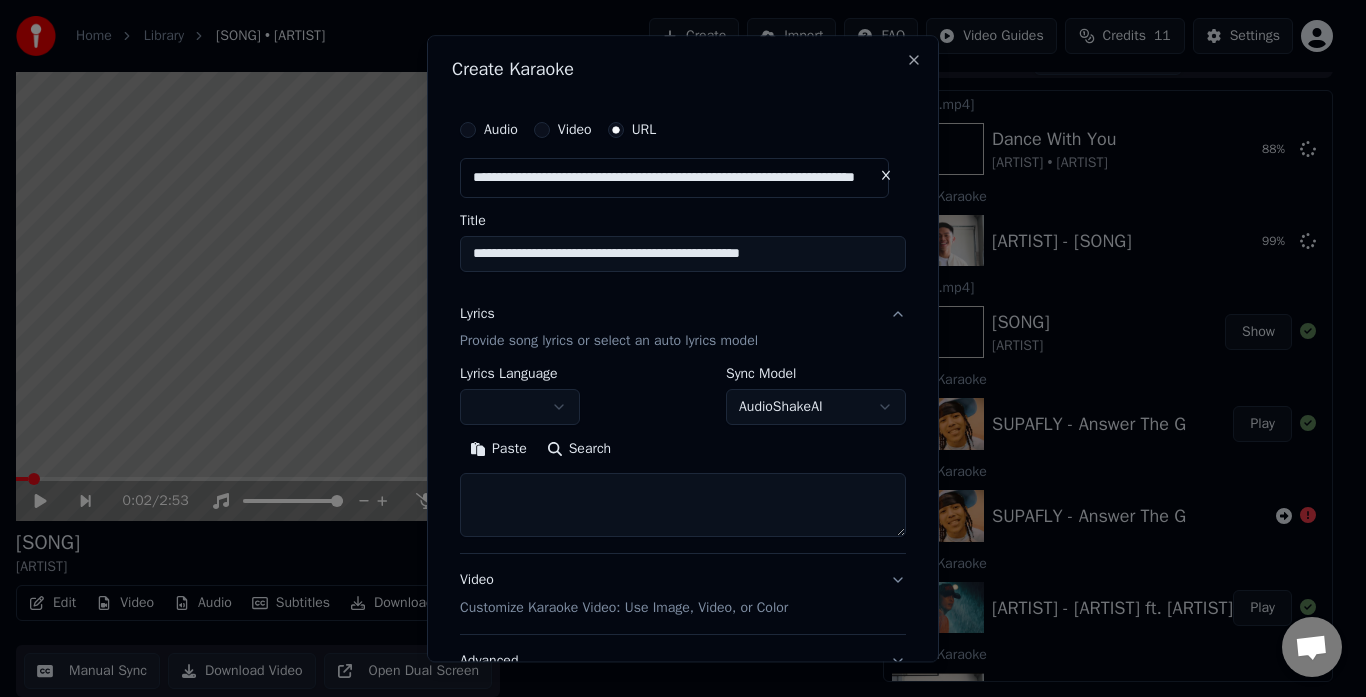 type on "**********" 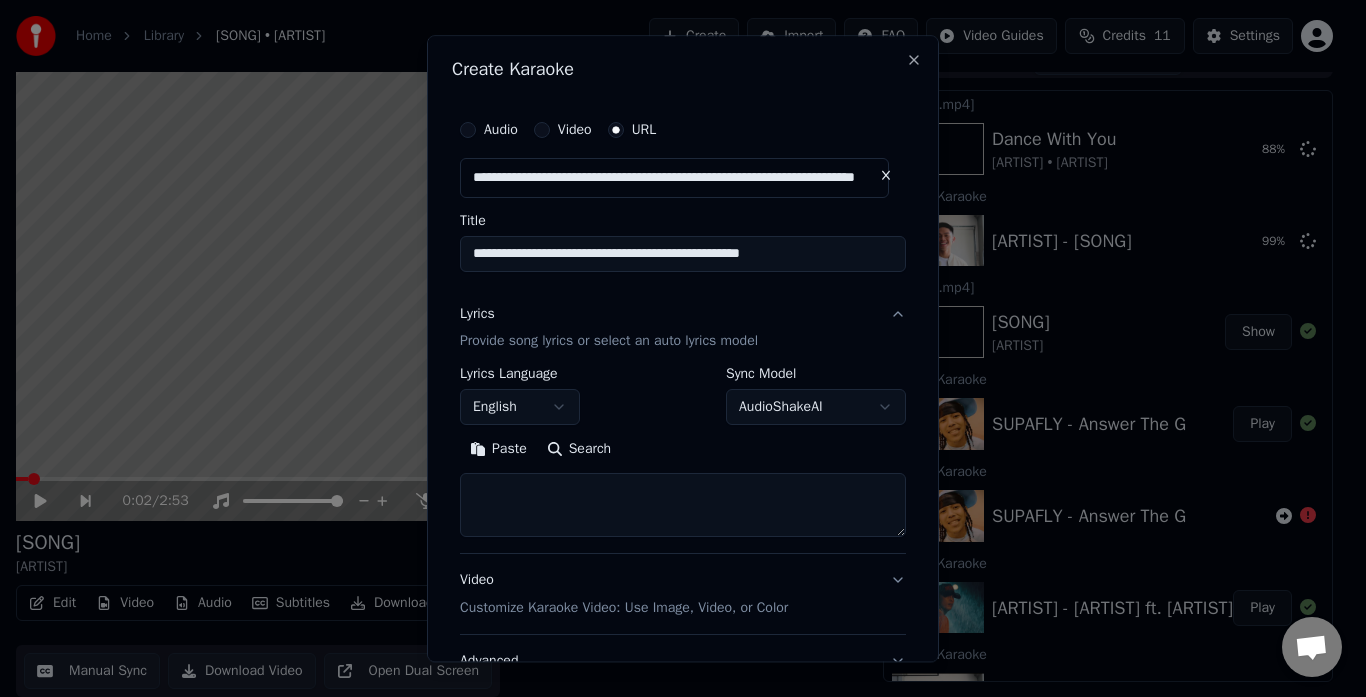 scroll, scrollTop: 0, scrollLeft: 0, axis: both 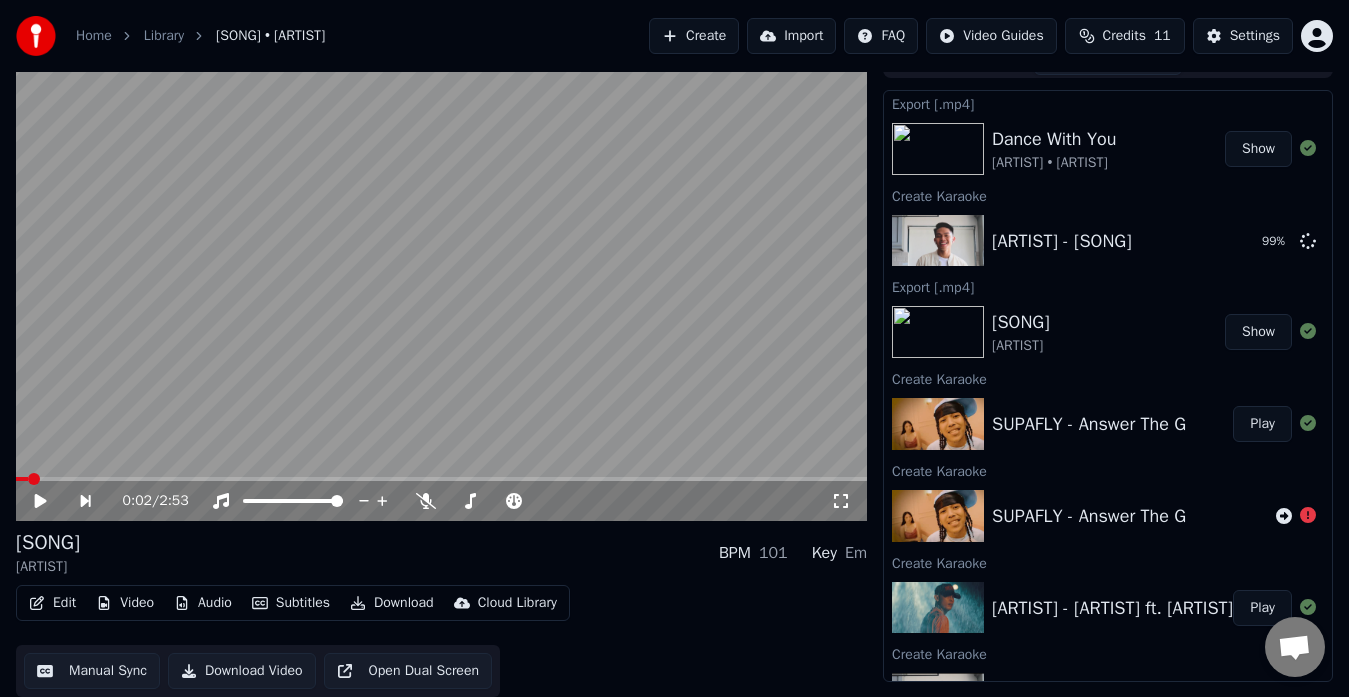 click on "Show" at bounding box center [1258, 149] 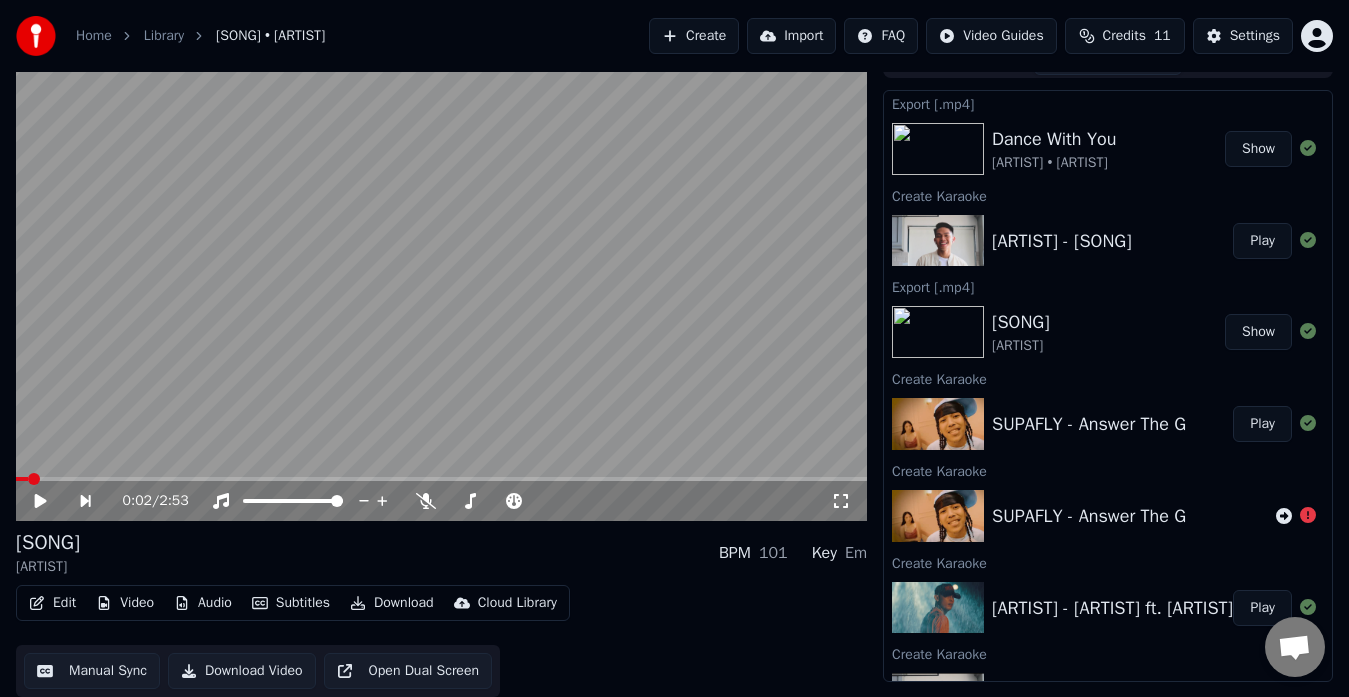 click on "Play" at bounding box center (1258, 149) 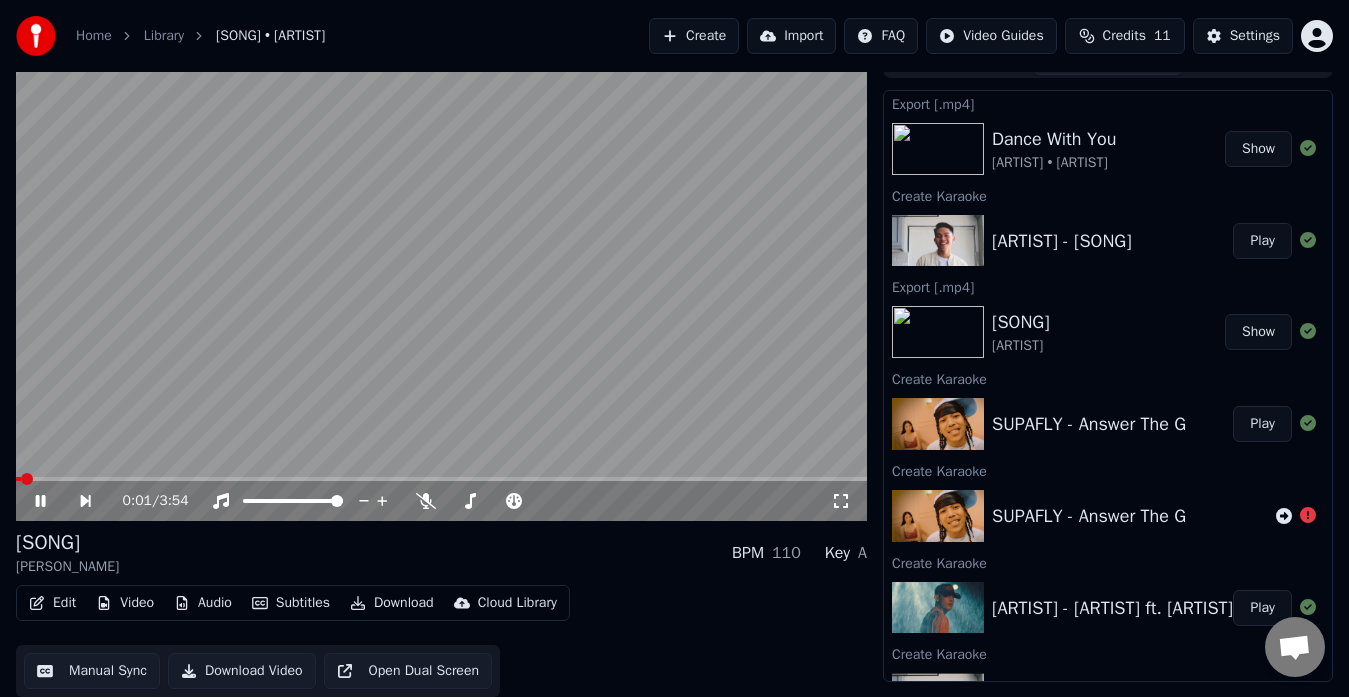 click on "Play" at bounding box center (1258, 149) 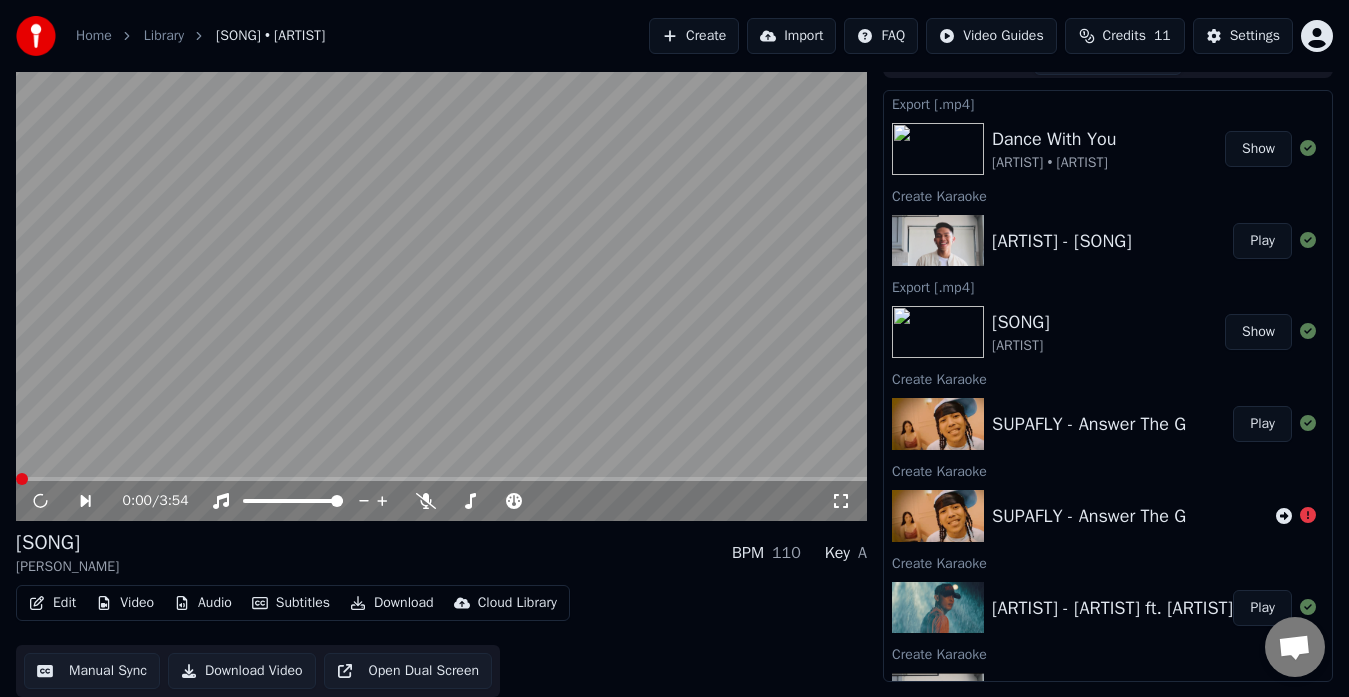 click on "Play" at bounding box center (1258, 149) 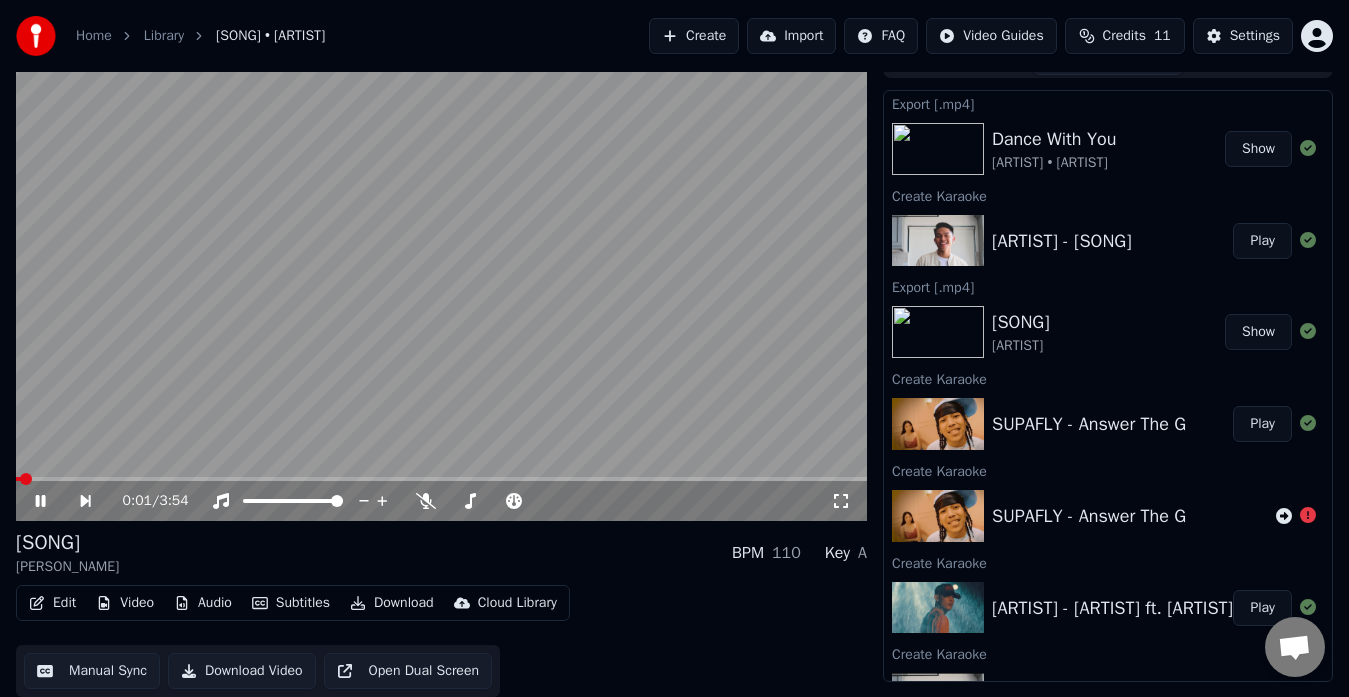 click on "Download Video" at bounding box center (242, 671) 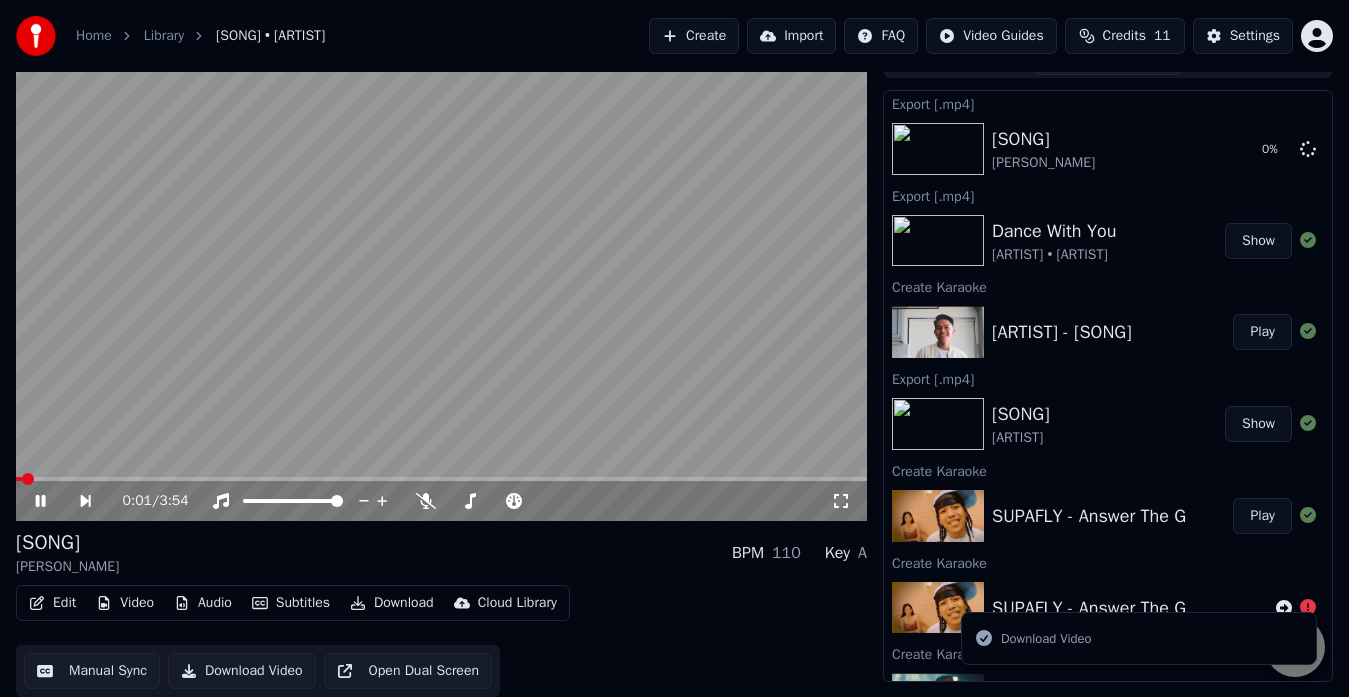 click at bounding box center [41, 501] 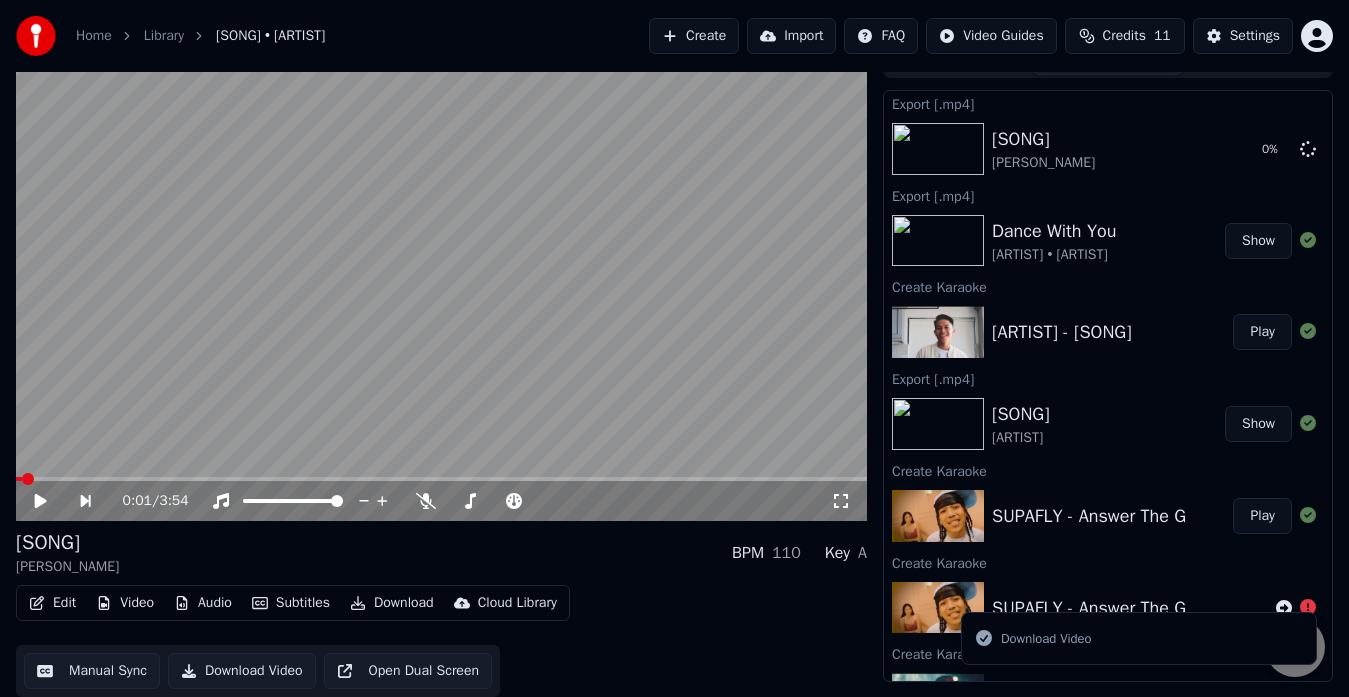 click on "Download Video" at bounding box center [242, 671] 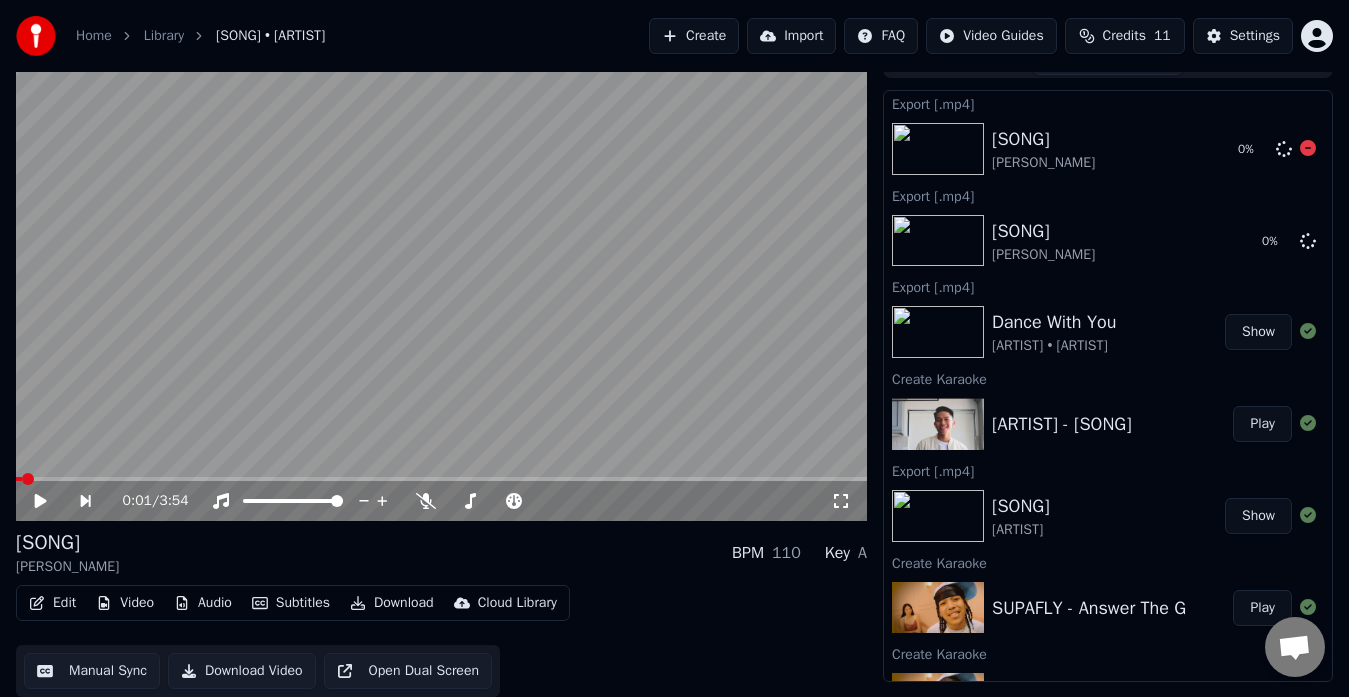 click at bounding box center [1308, 148] 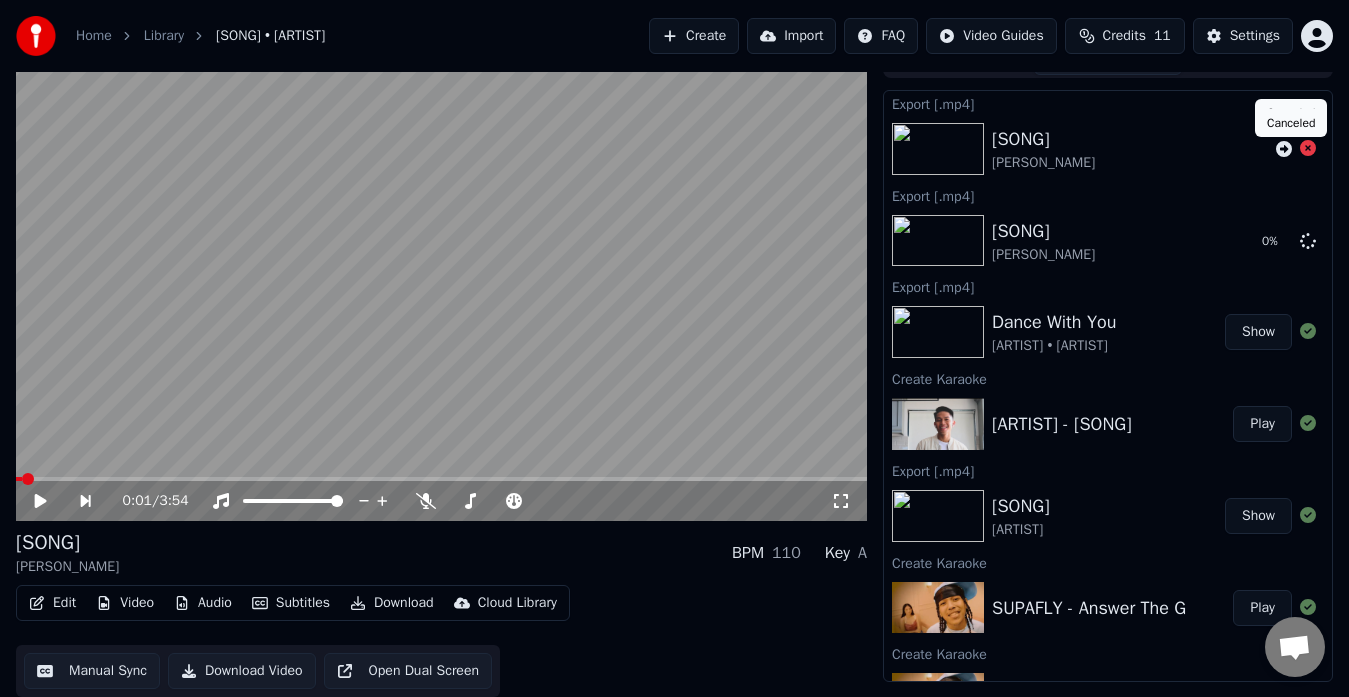 click at bounding box center (1308, 148) 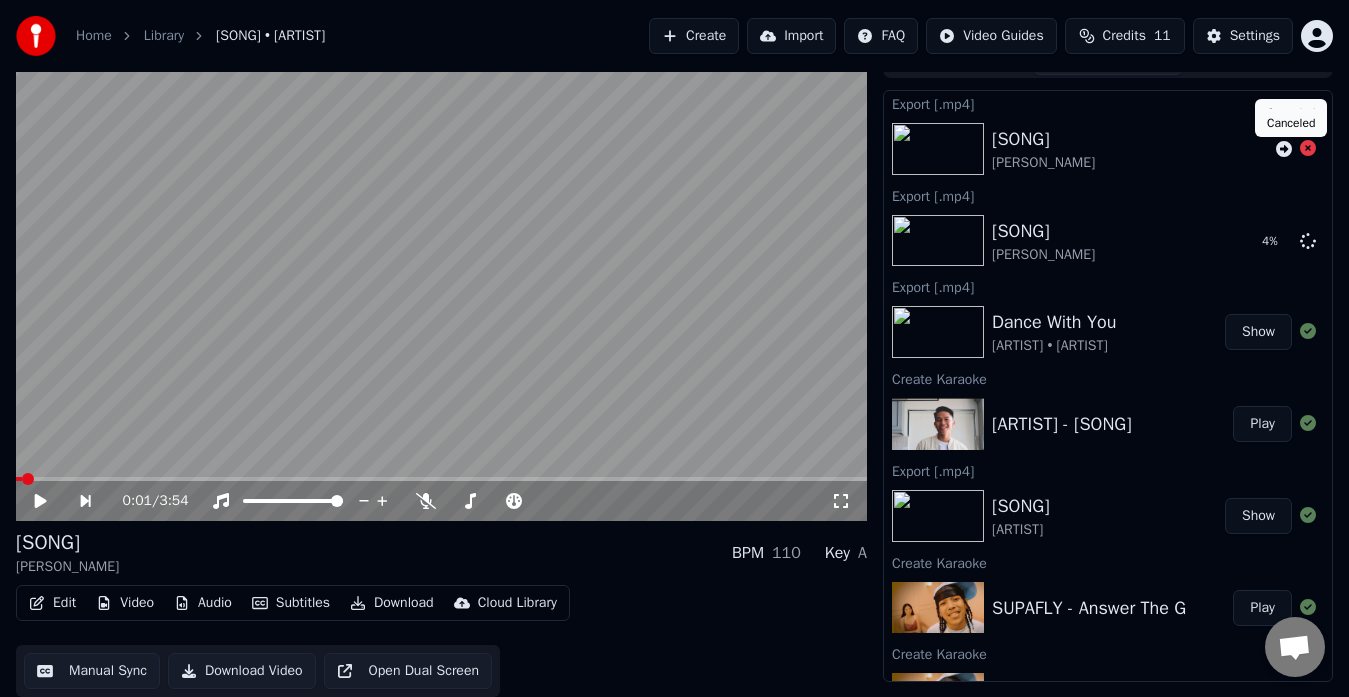 click on "Create" at bounding box center [694, 36] 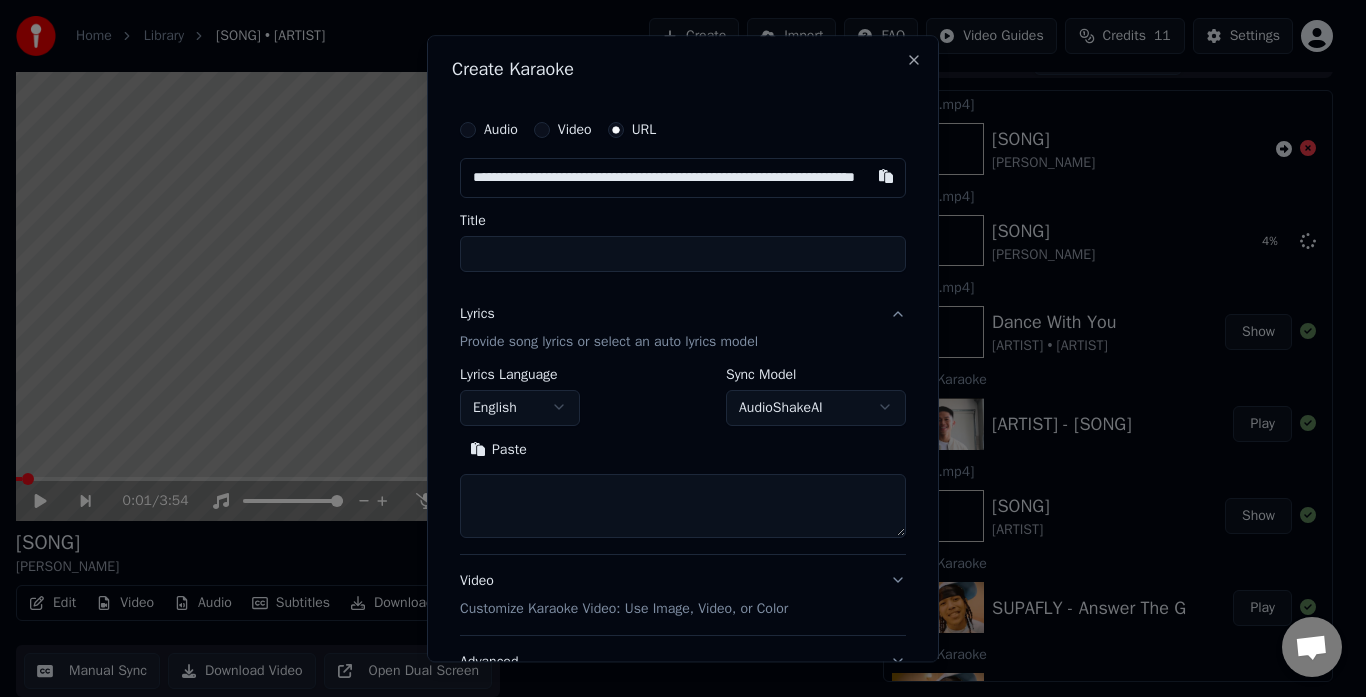 scroll, scrollTop: 0, scrollLeft: 145, axis: horizontal 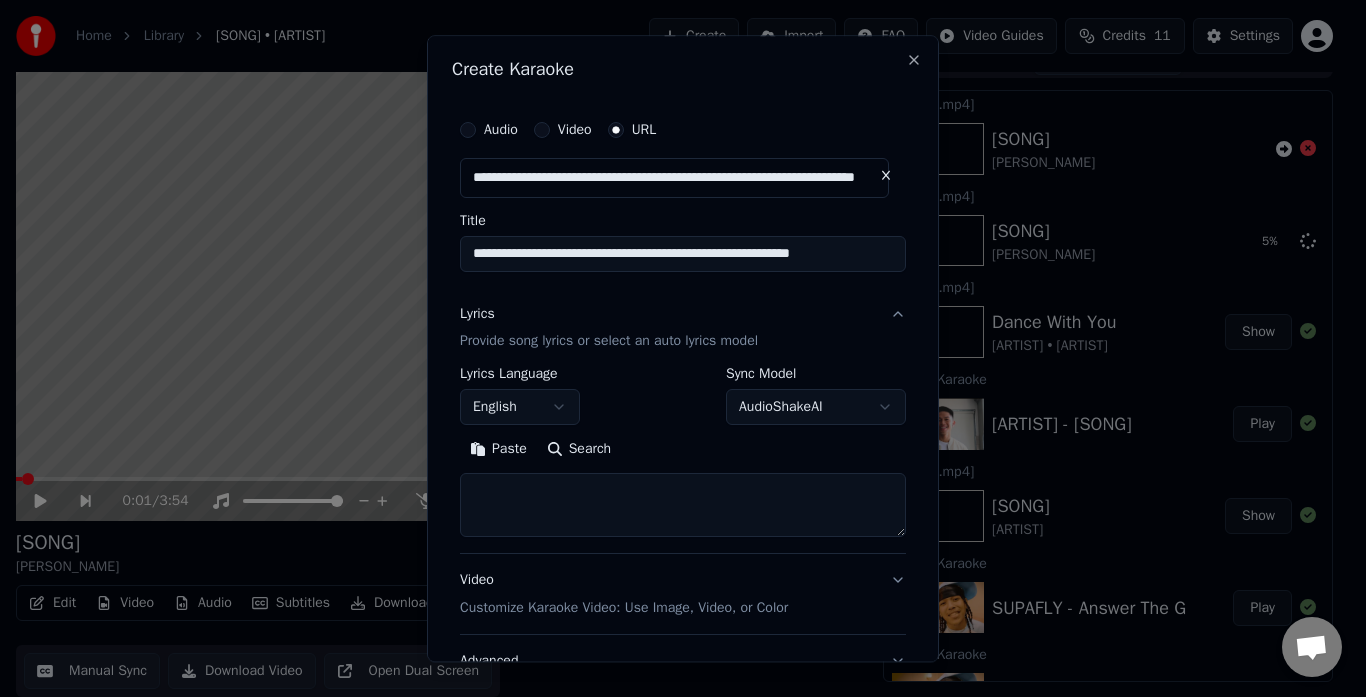 type on "**********" 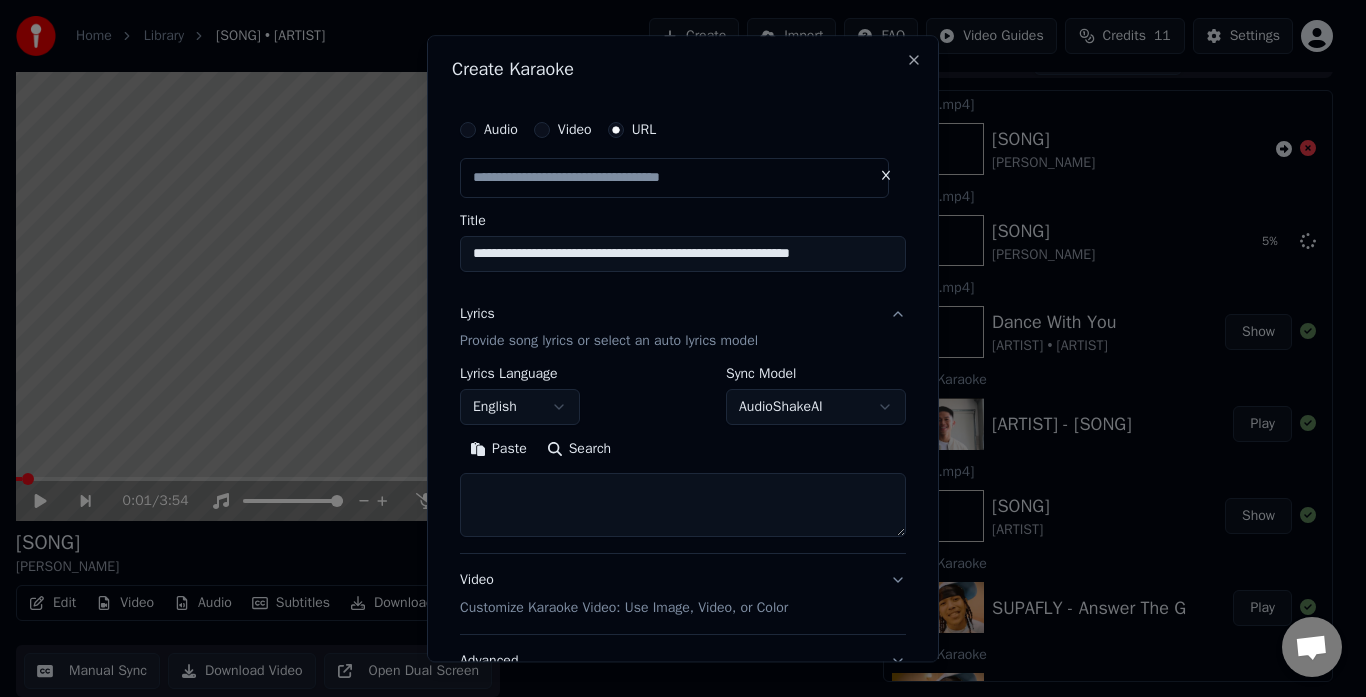scroll, scrollTop: 0, scrollLeft: 0, axis: both 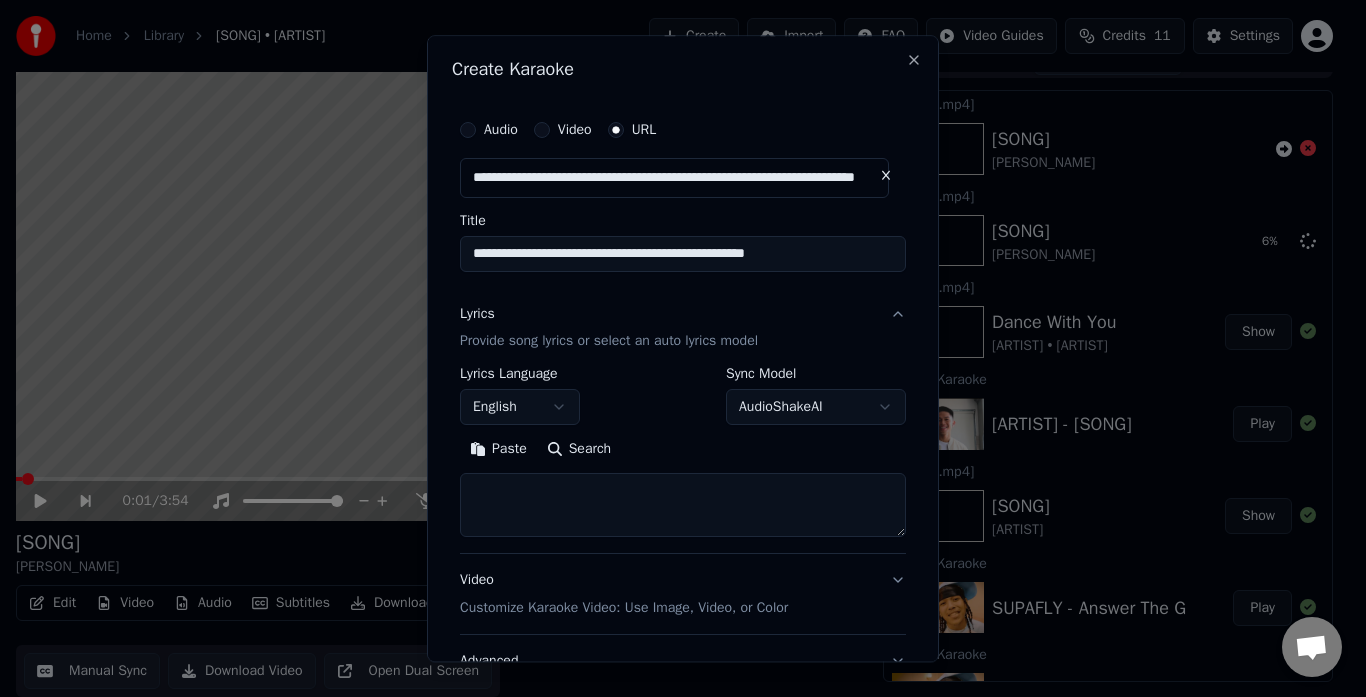 drag, startPoint x: 818, startPoint y: 257, endPoint x: 672, endPoint y: 265, distance: 146.21901 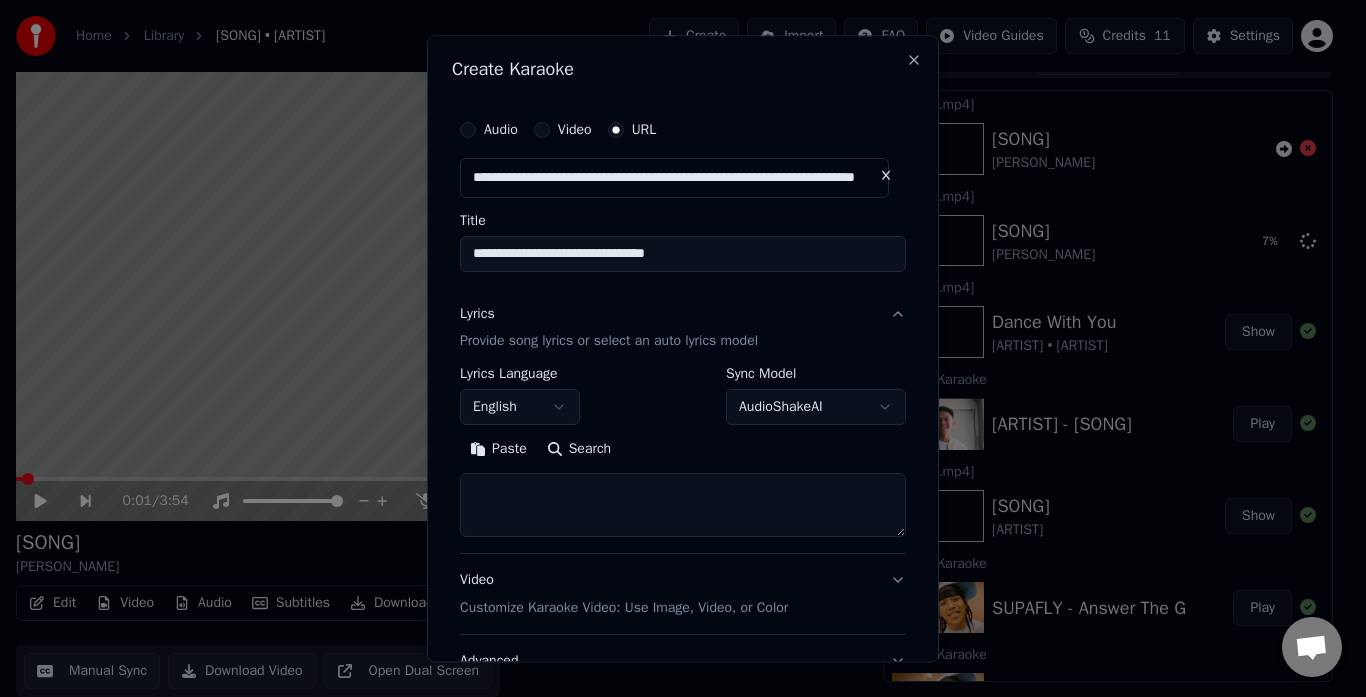 click on "**********" at bounding box center [683, 254] 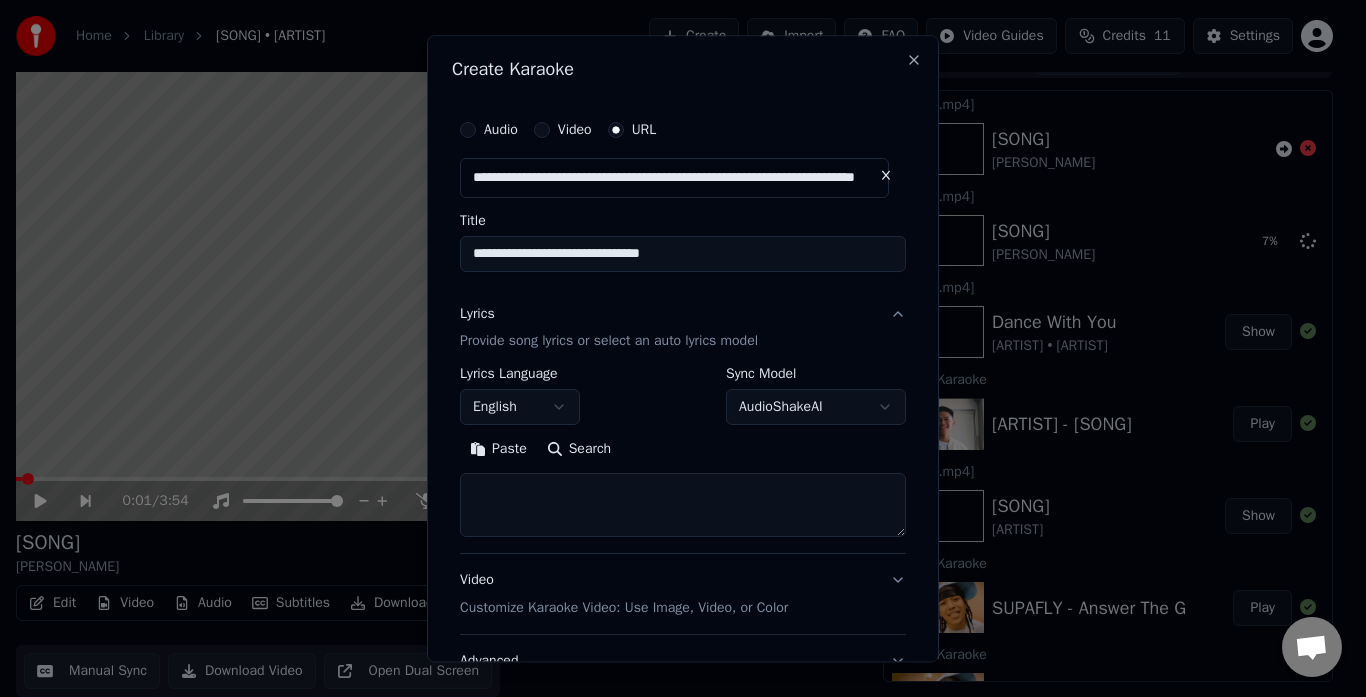 type on "**********" 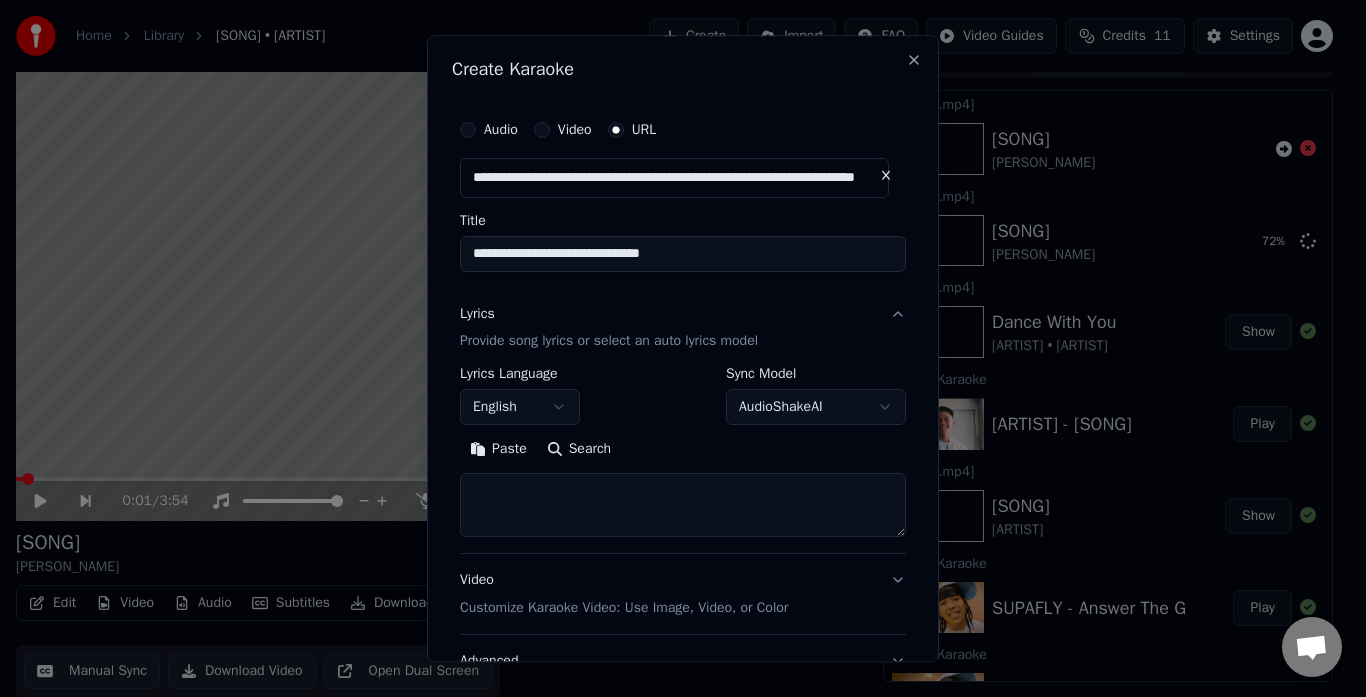 click at bounding box center [683, 506] 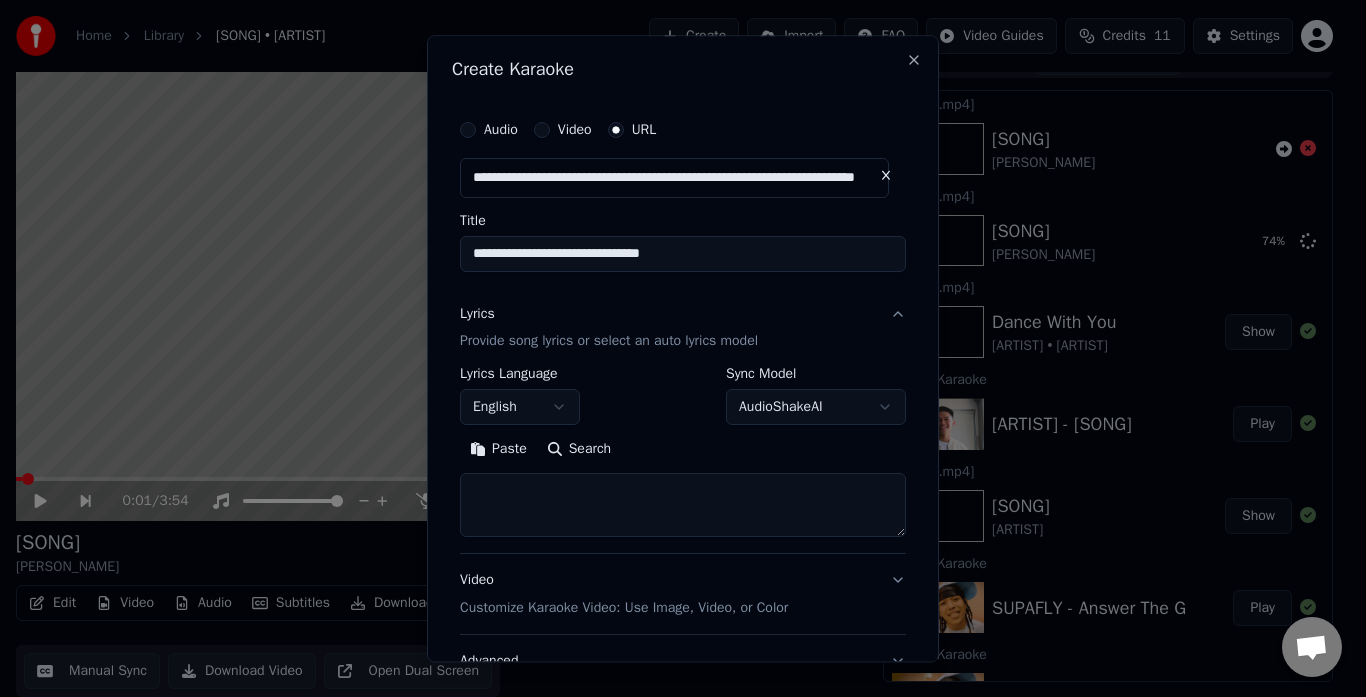 click at bounding box center [683, 506] 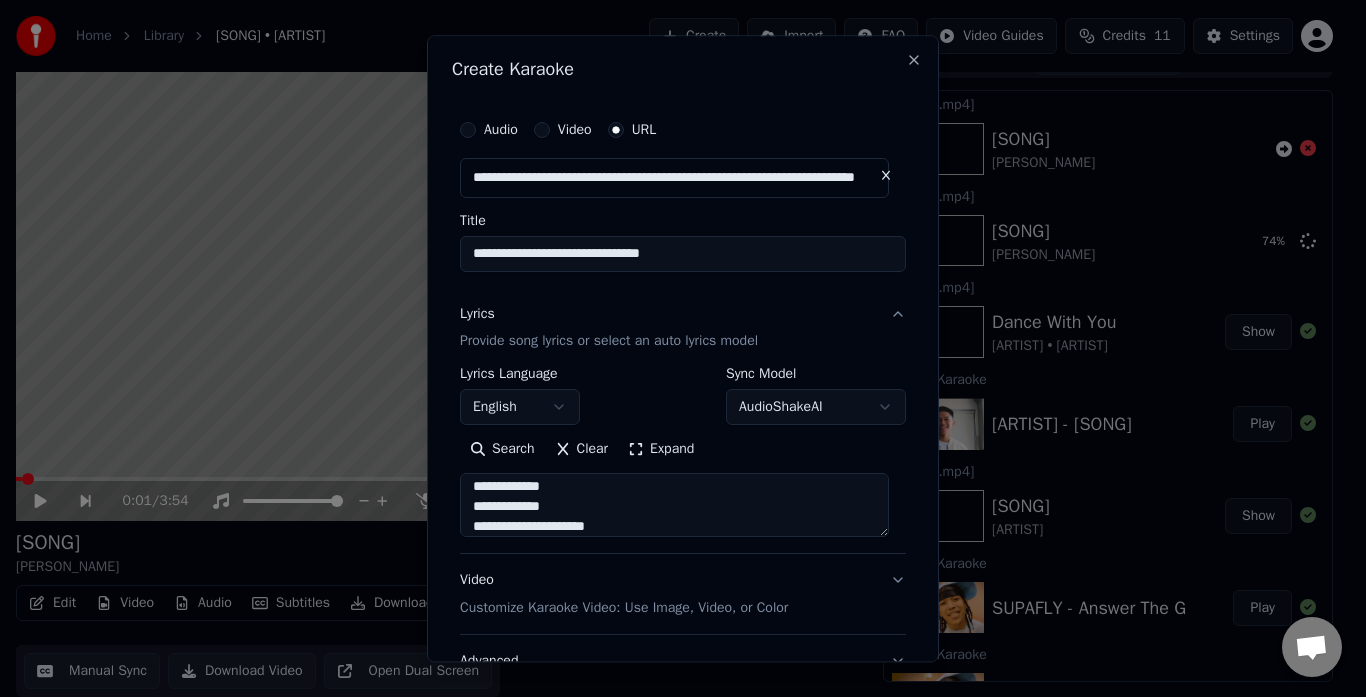 scroll, scrollTop: 1912, scrollLeft: 0, axis: vertical 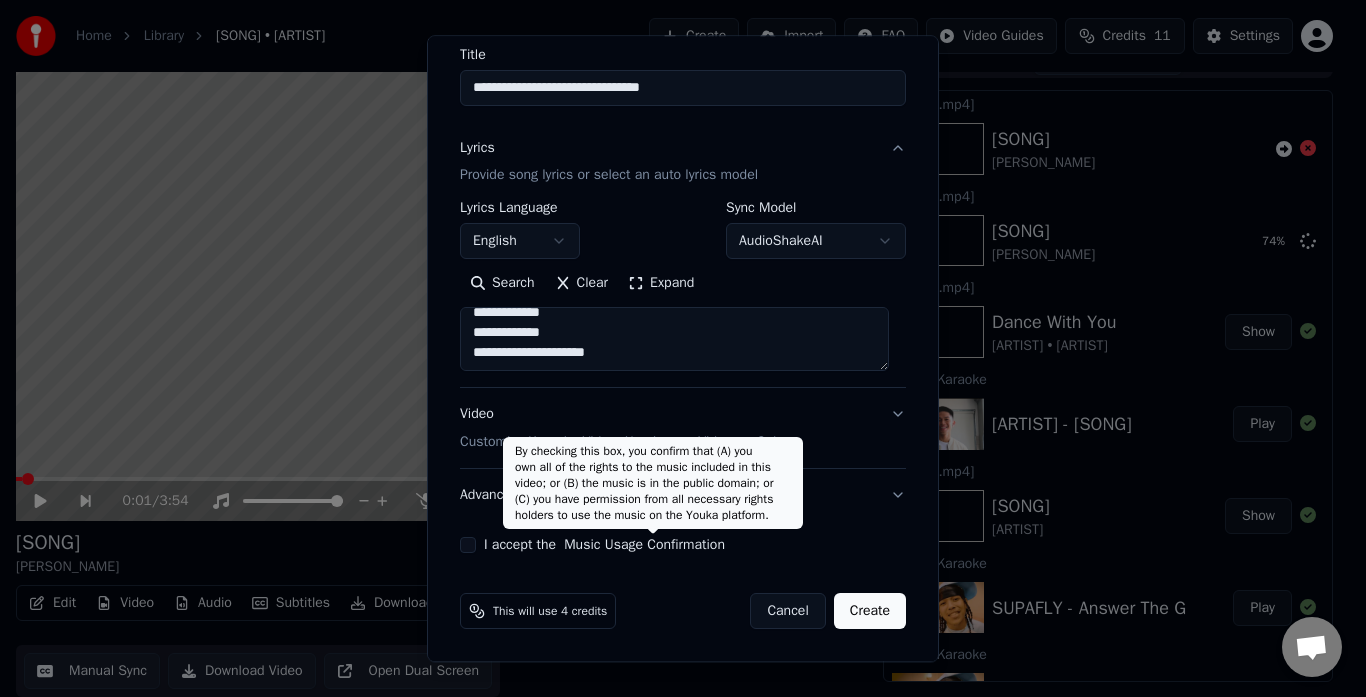 type on "**********" 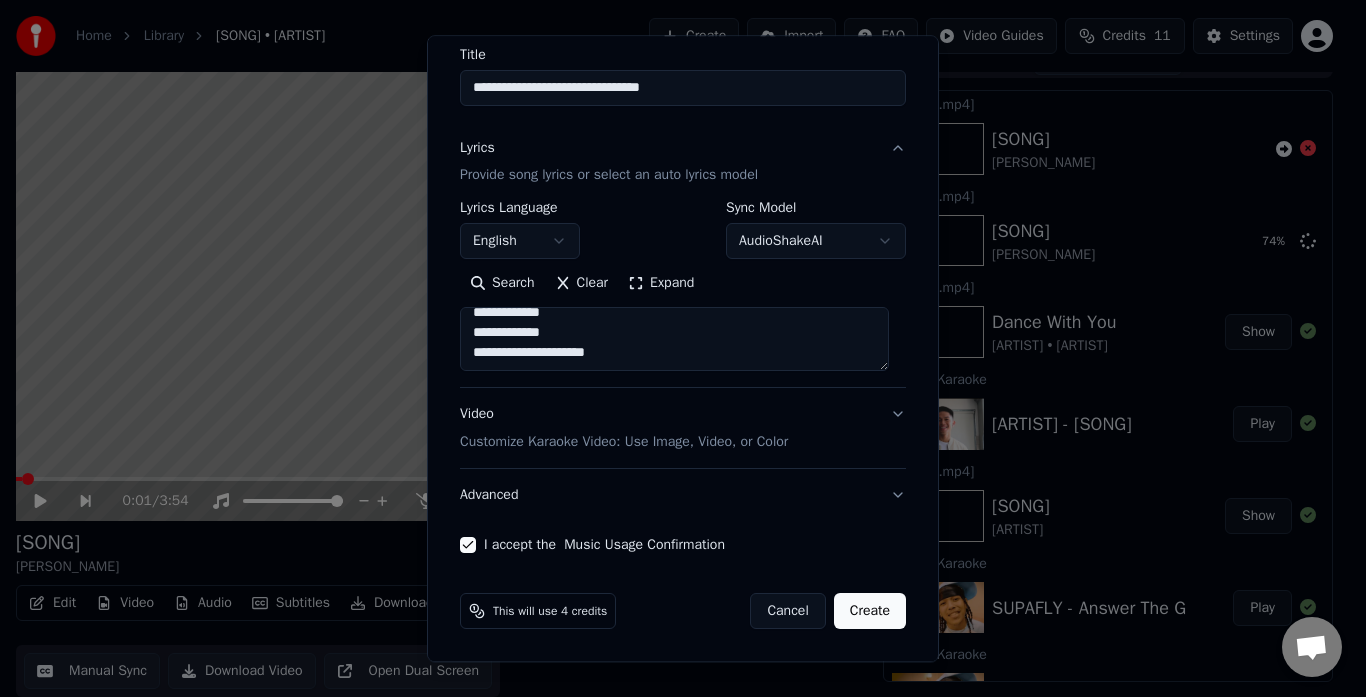 click on "Create" at bounding box center [870, 612] 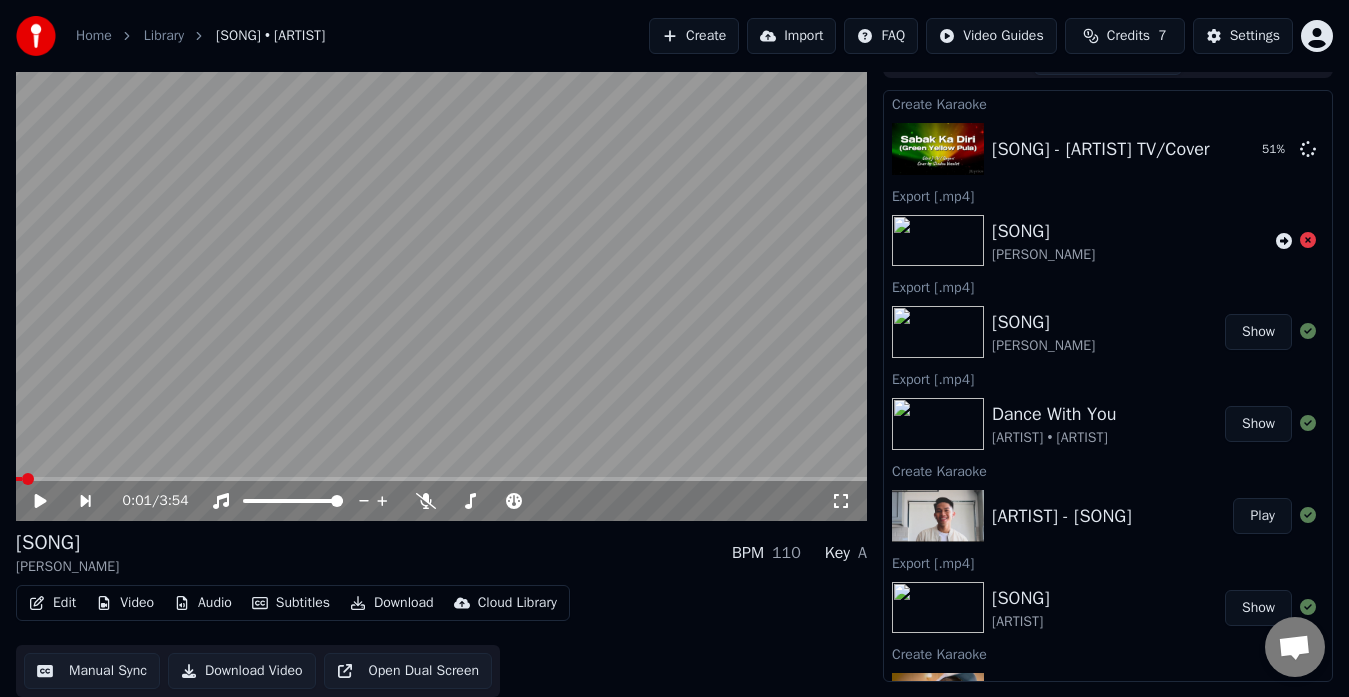 click on "Show" at bounding box center (1258, 332) 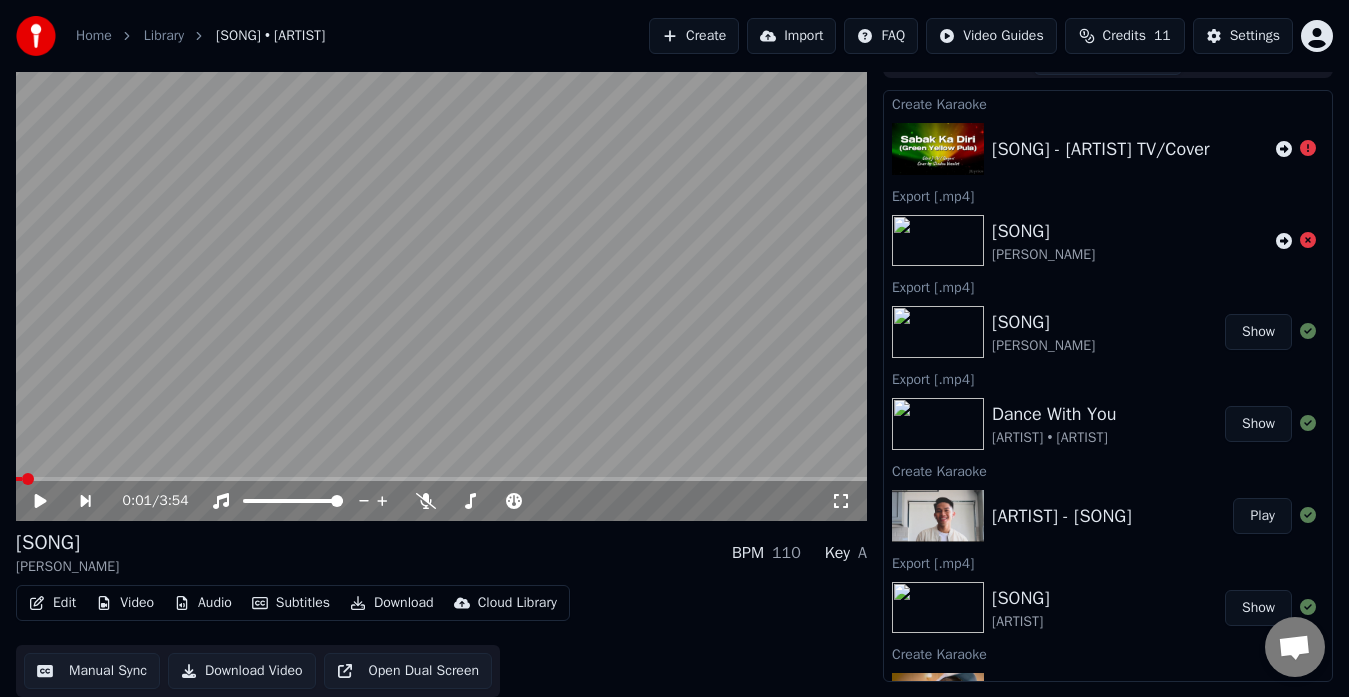 click at bounding box center [1296, 149] 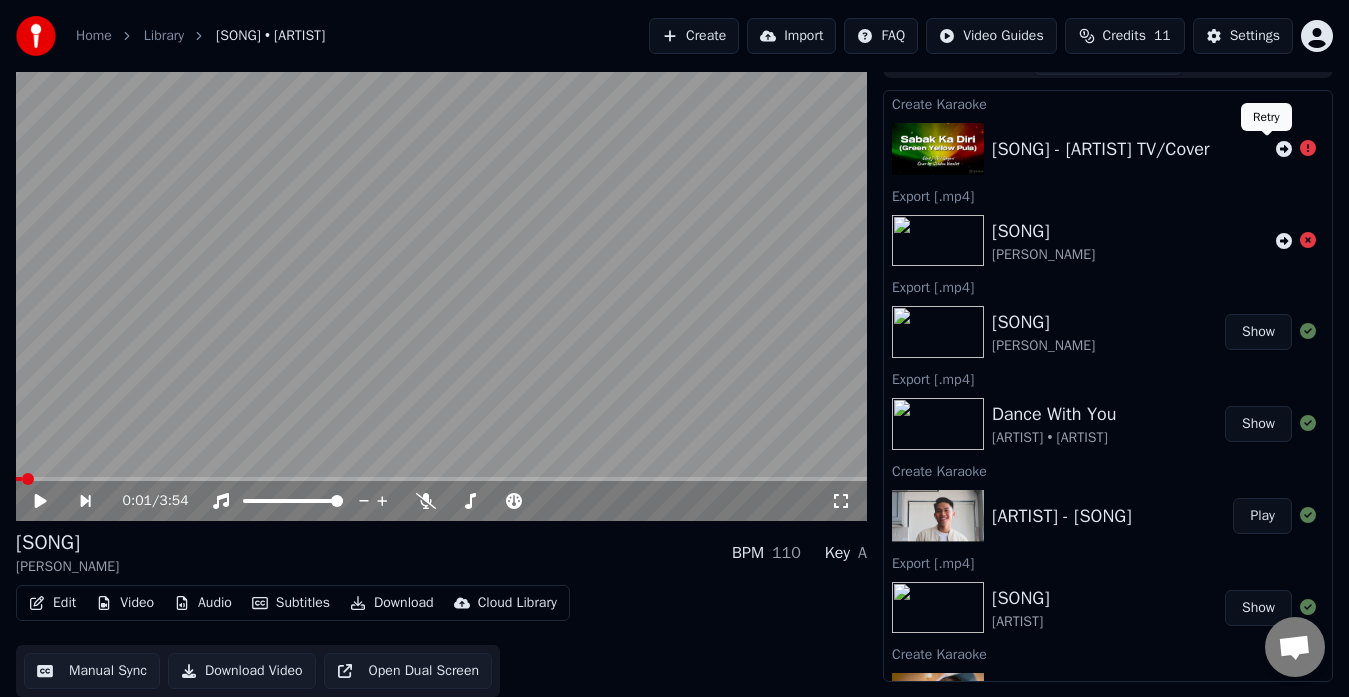 click at bounding box center [1284, 149] 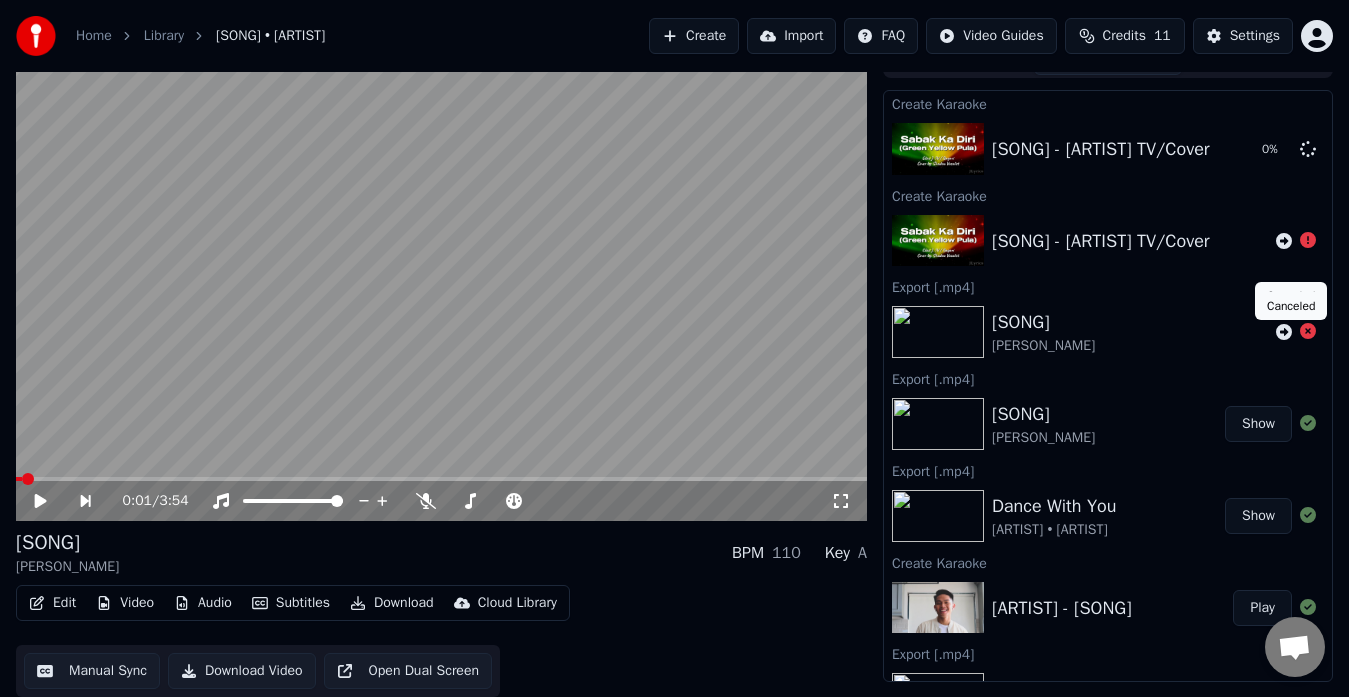click at bounding box center (1308, 331) 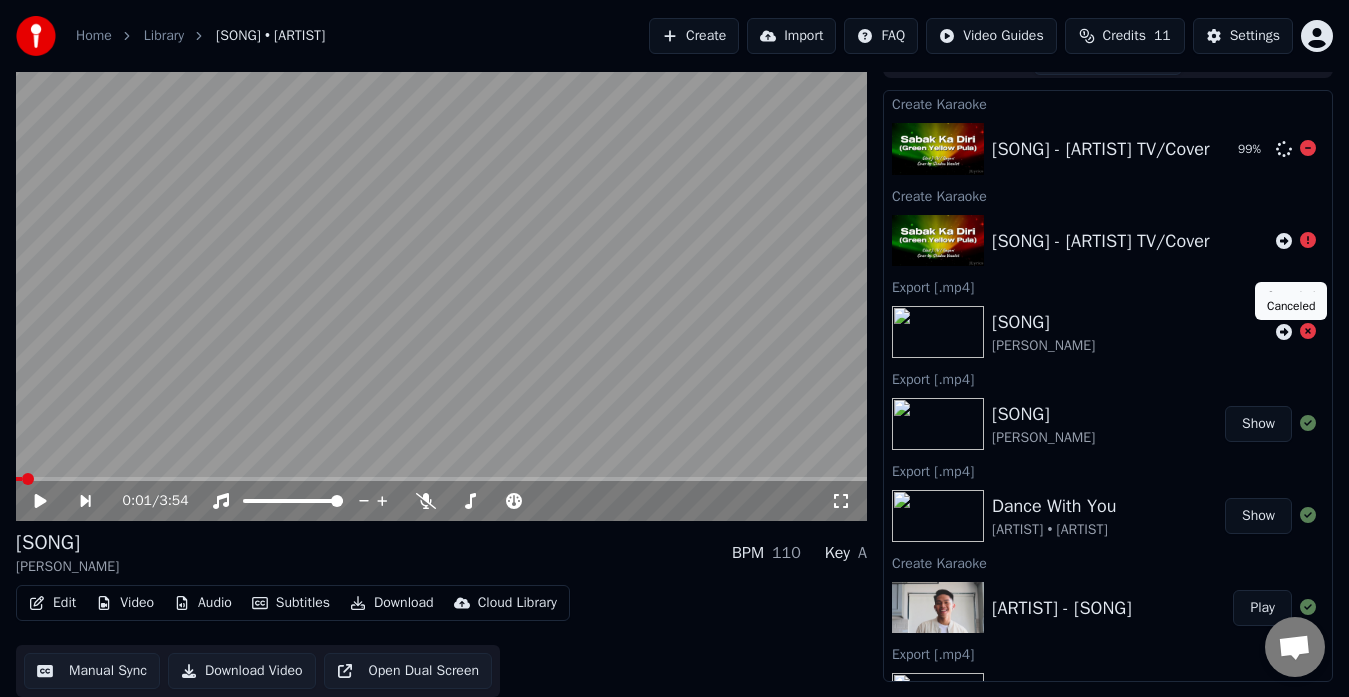 click on "Sabak Ka Diri - Elias J. TV/Cover 99 %" at bounding box center [1108, 149] 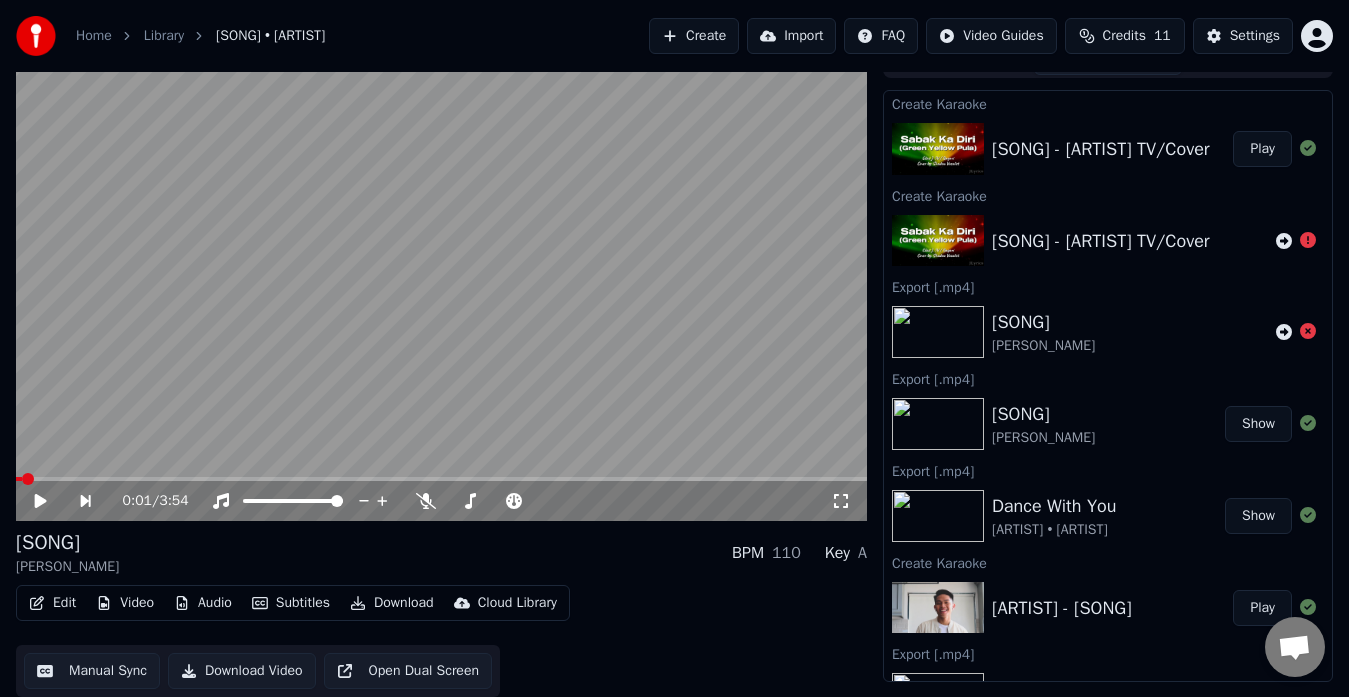 click on "Play" at bounding box center (1262, 149) 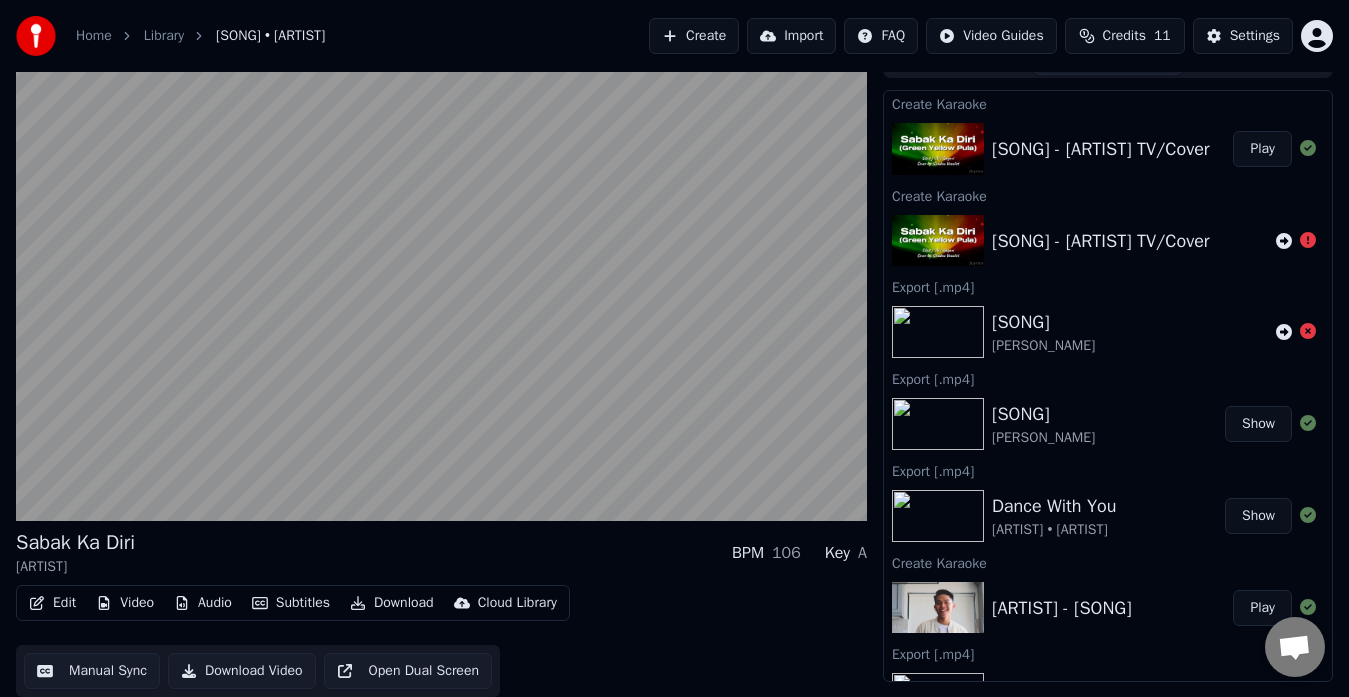 click on "Download Video" at bounding box center [242, 671] 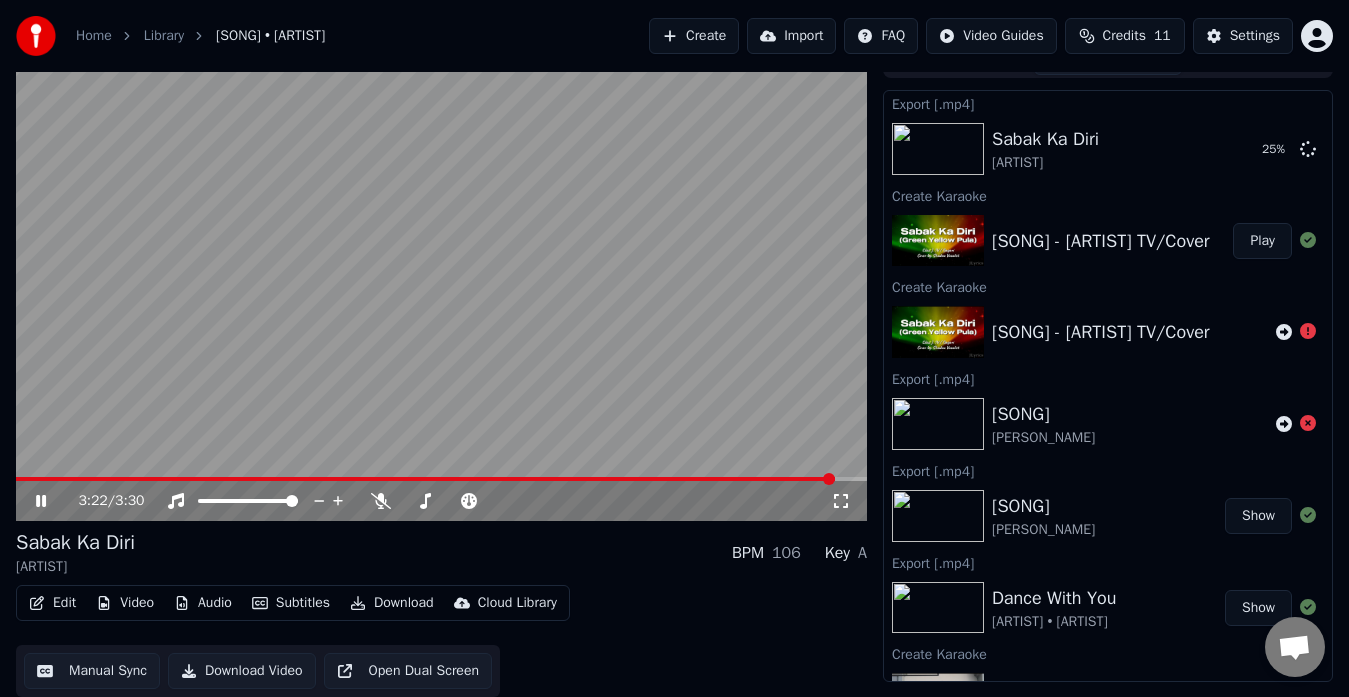 click at bounding box center [41, 501] 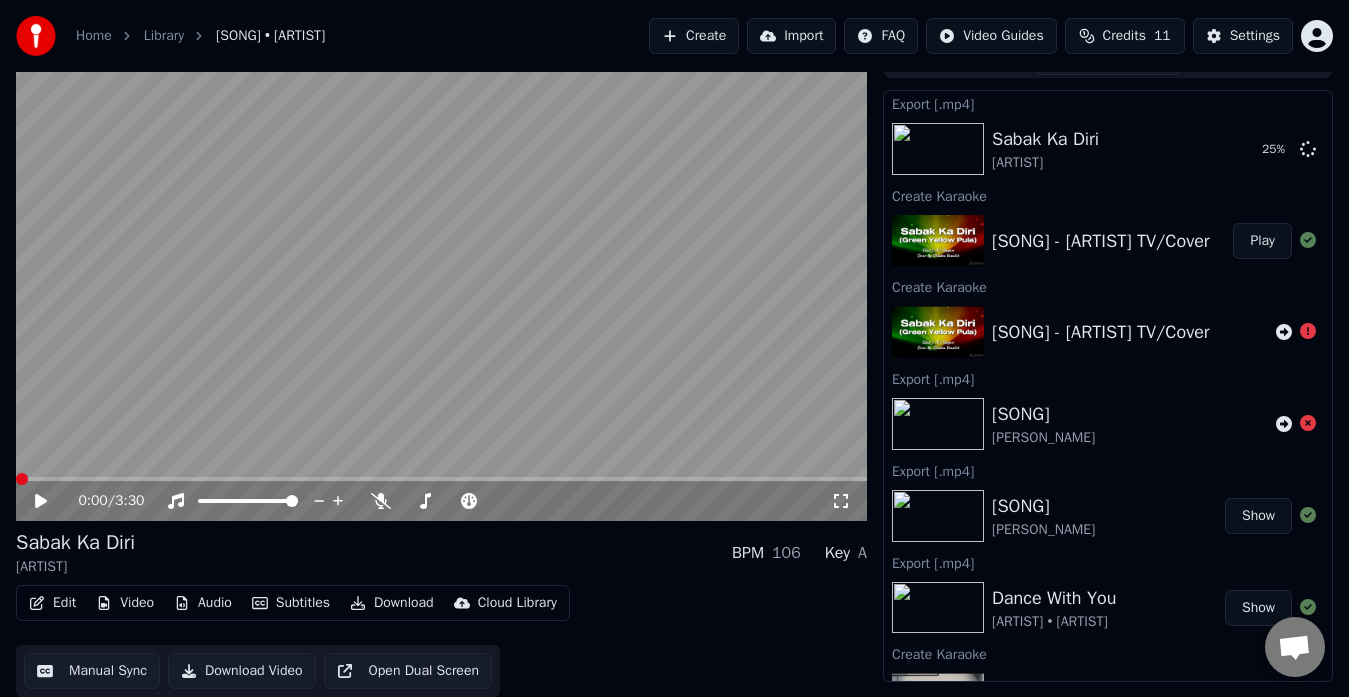 click at bounding box center [22, 479] 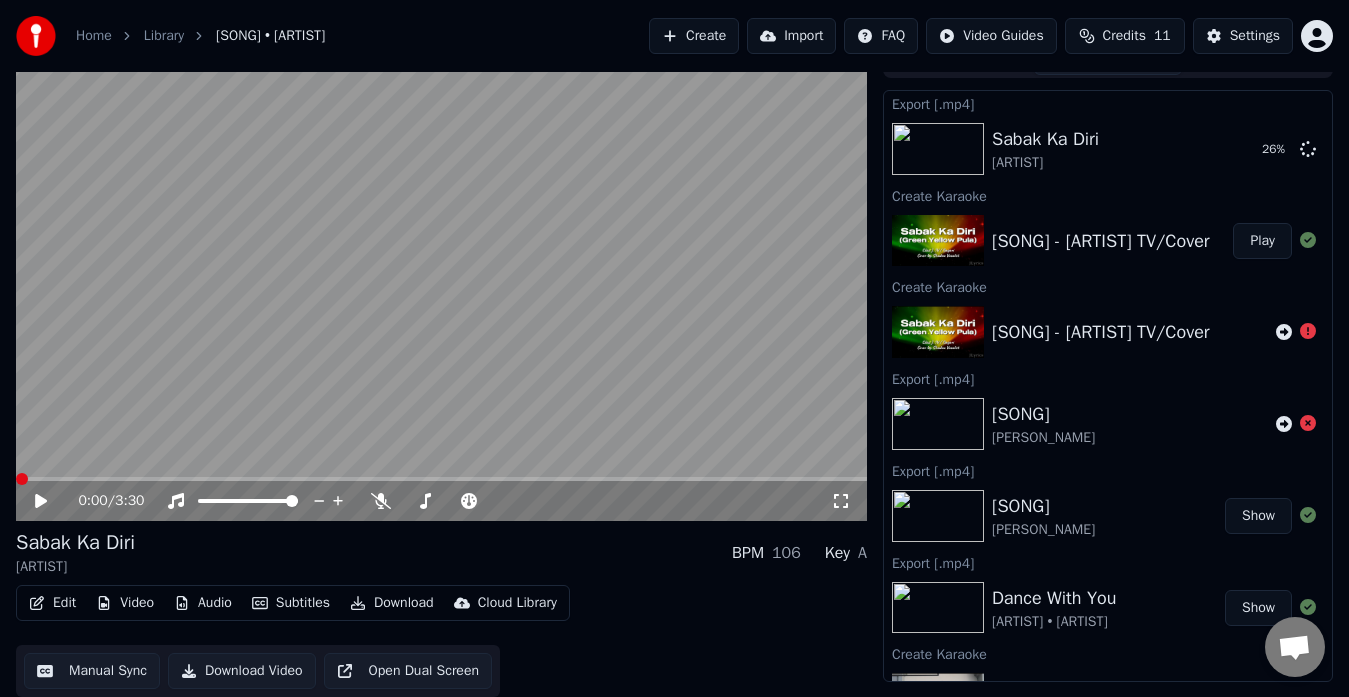 click at bounding box center [55, 501] 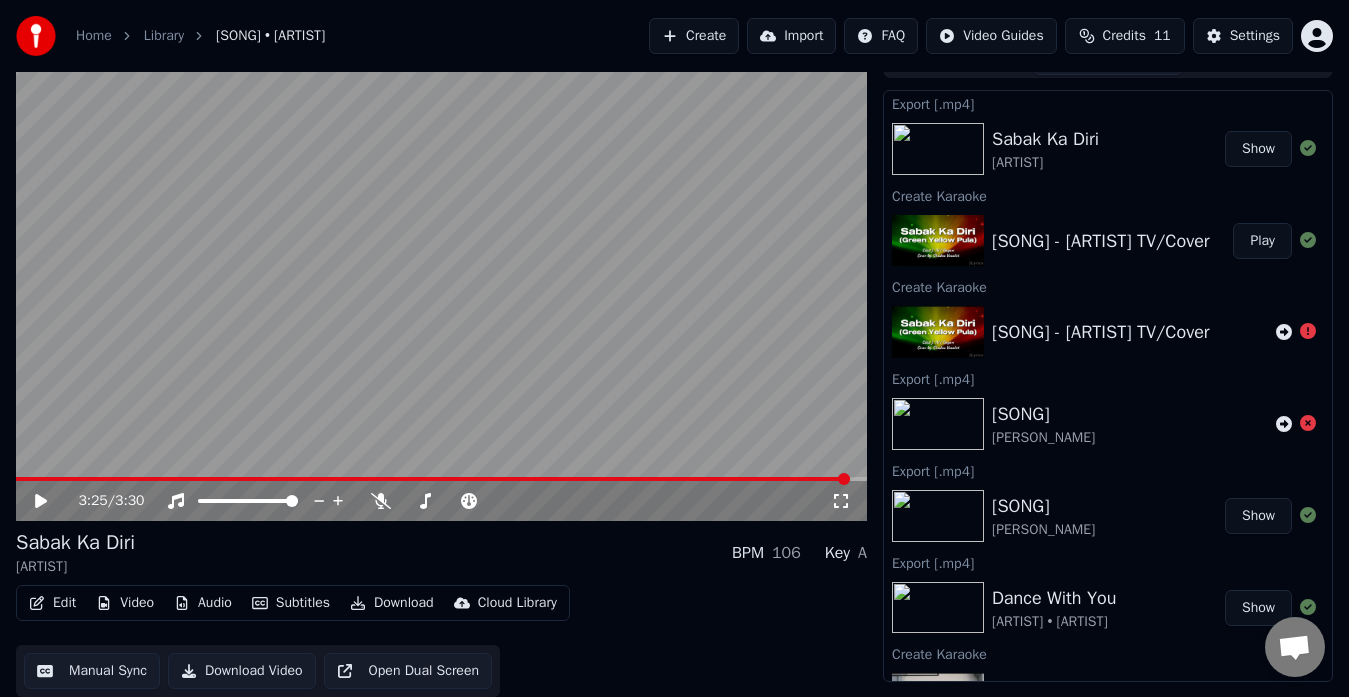 click on "Show" at bounding box center [1258, 149] 